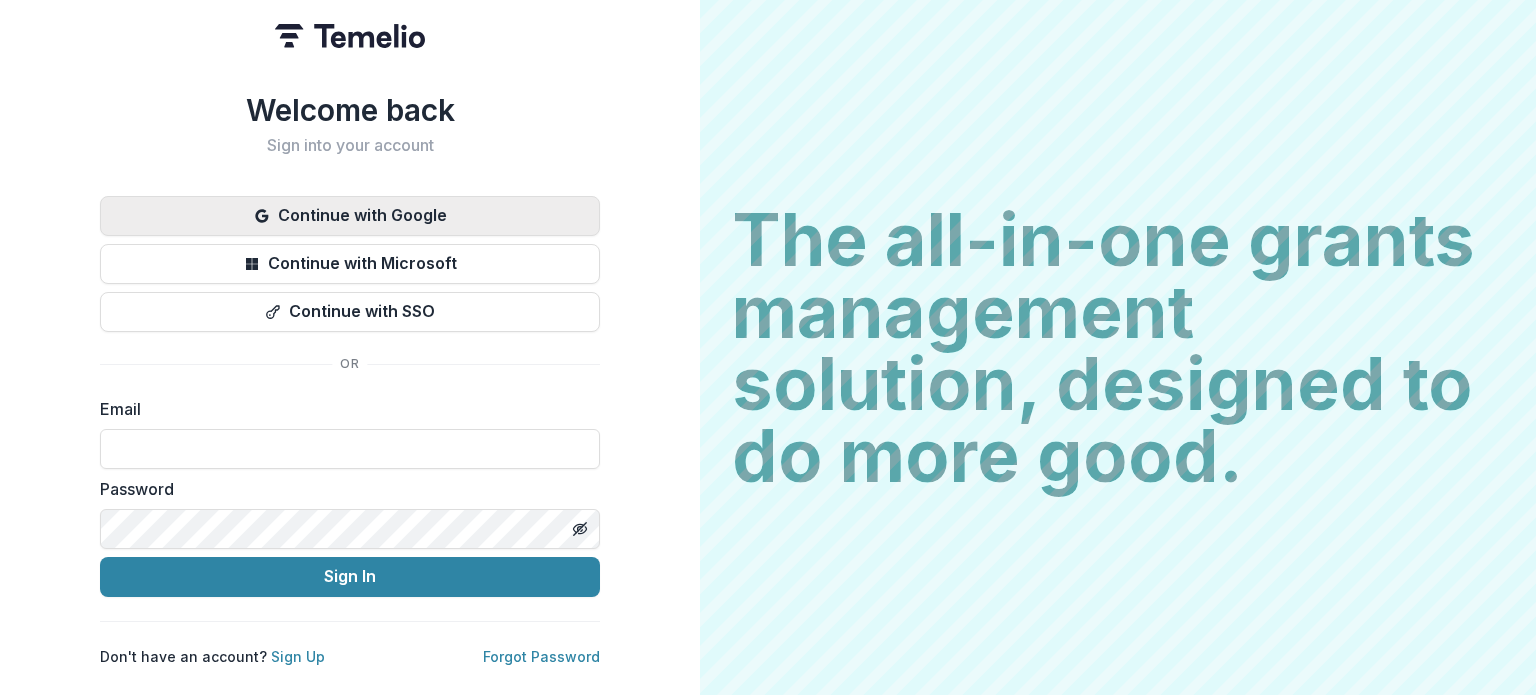 scroll, scrollTop: 0, scrollLeft: 0, axis: both 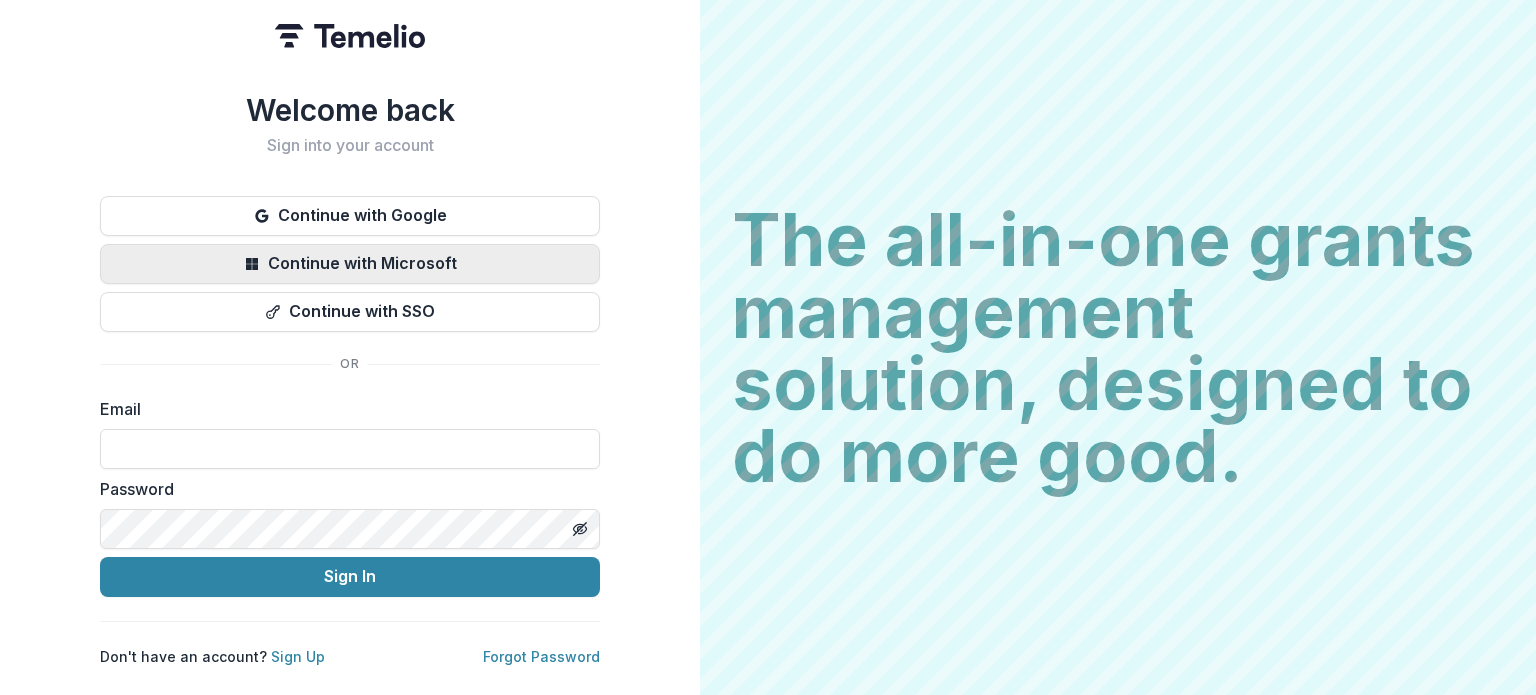 click on "Continue with Microsoft" at bounding box center [350, 264] 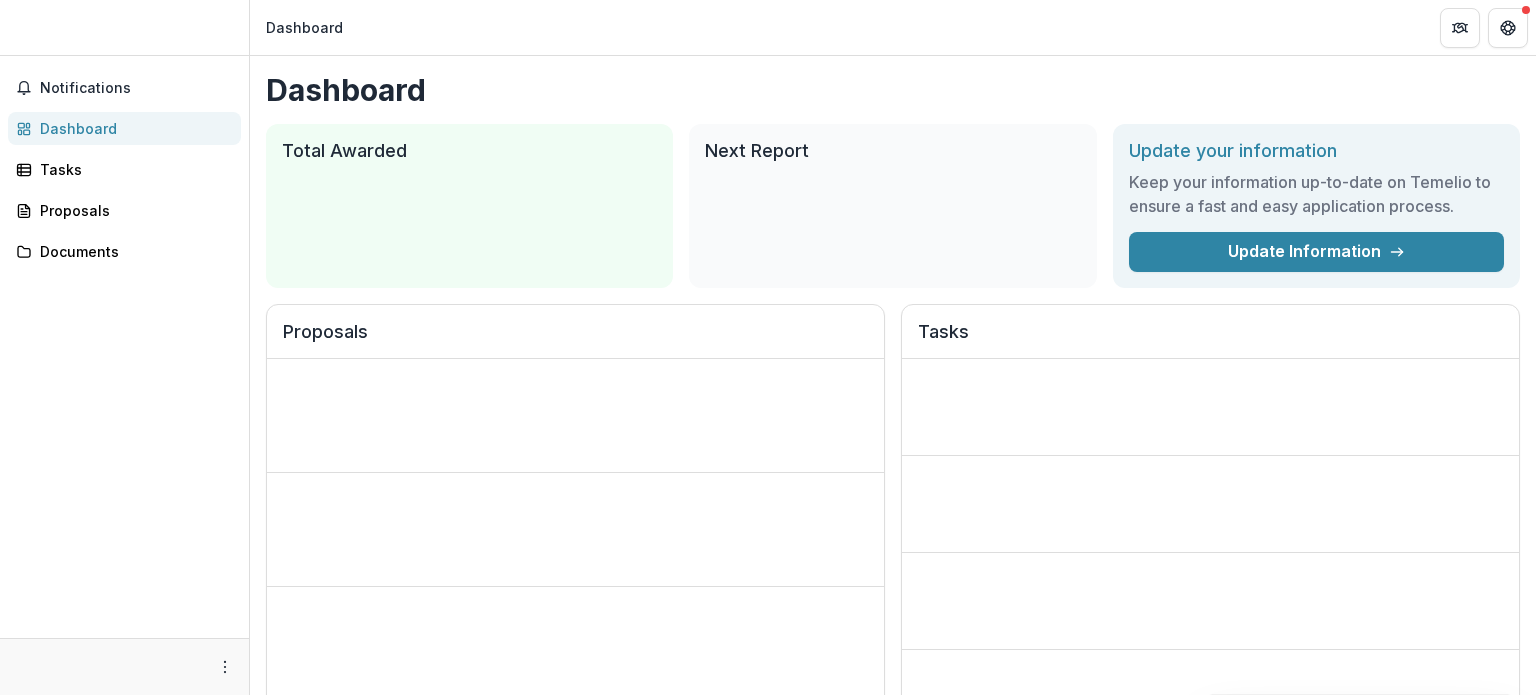 scroll, scrollTop: 0, scrollLeft: 0, axis: both 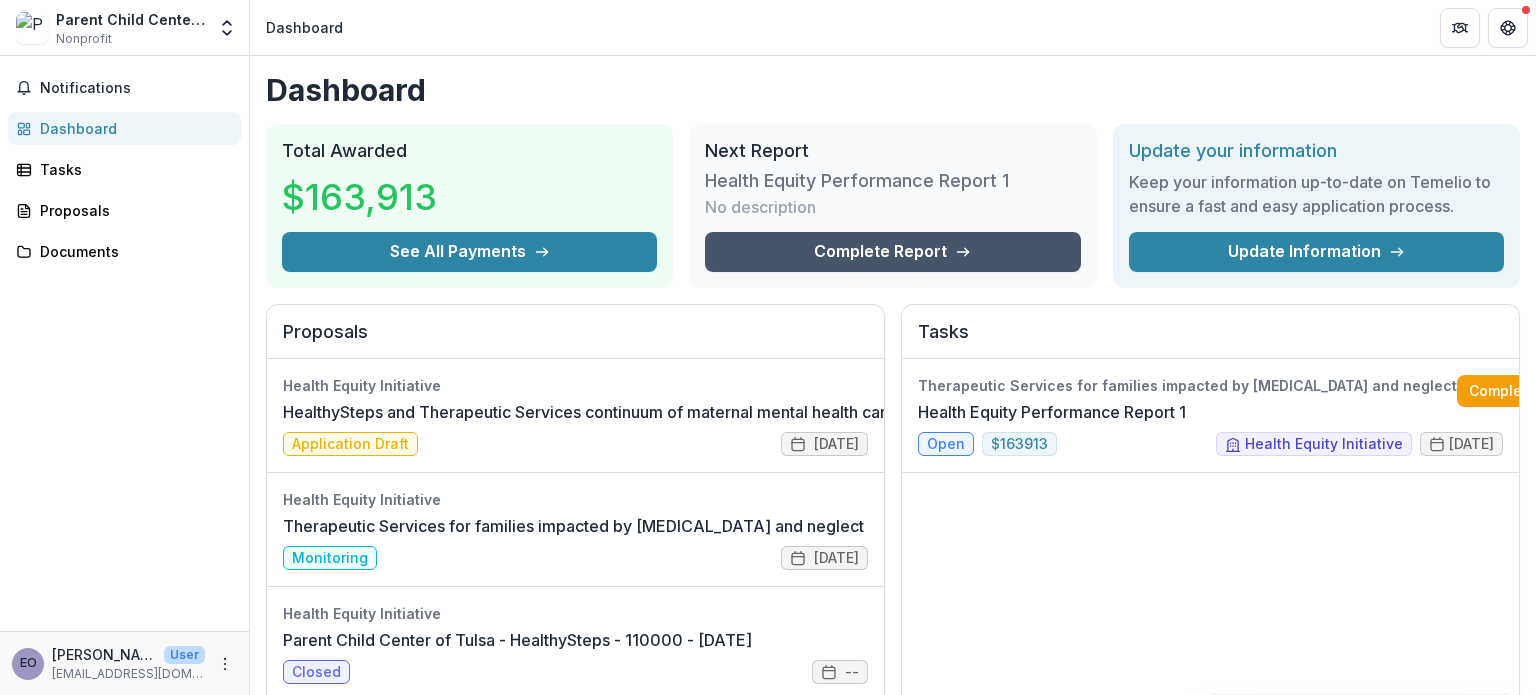 click on "Complete Report" at bounding box center [892, 252] 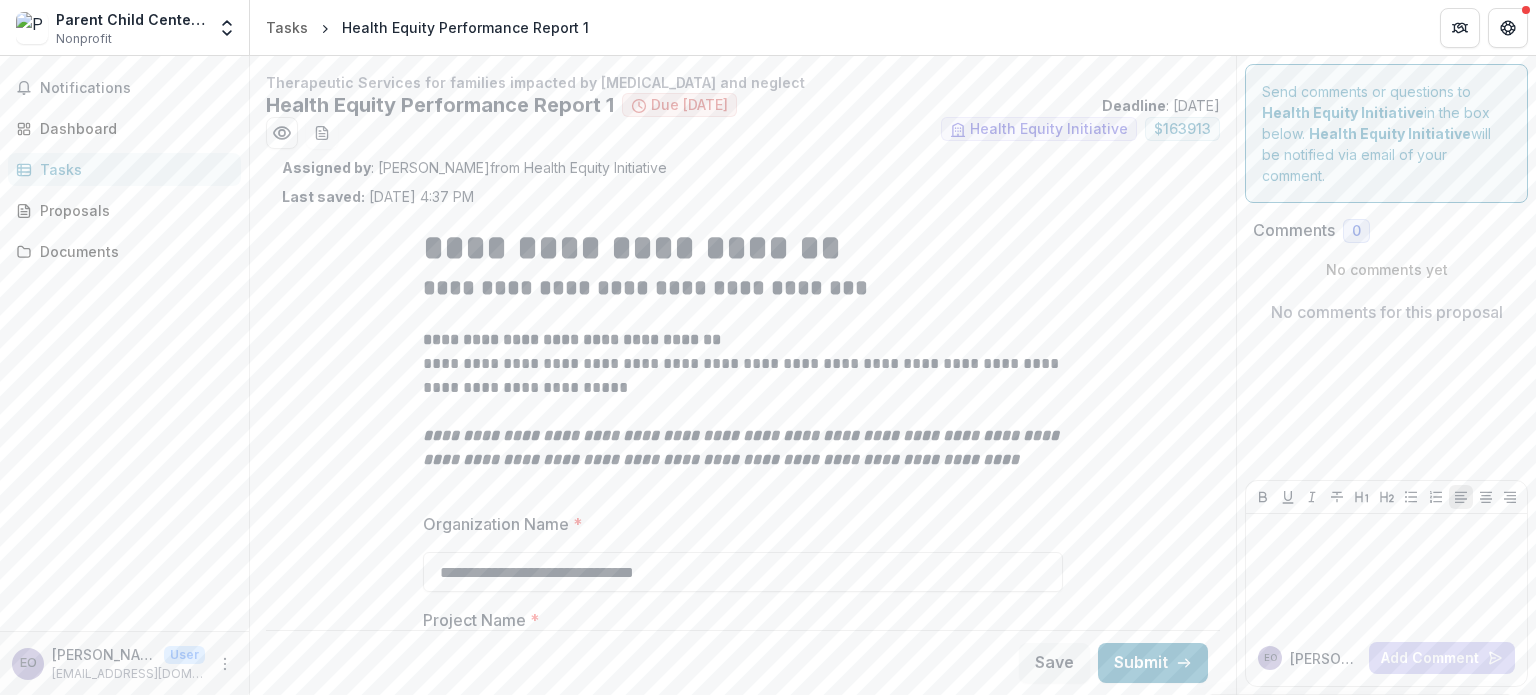 type on "********" 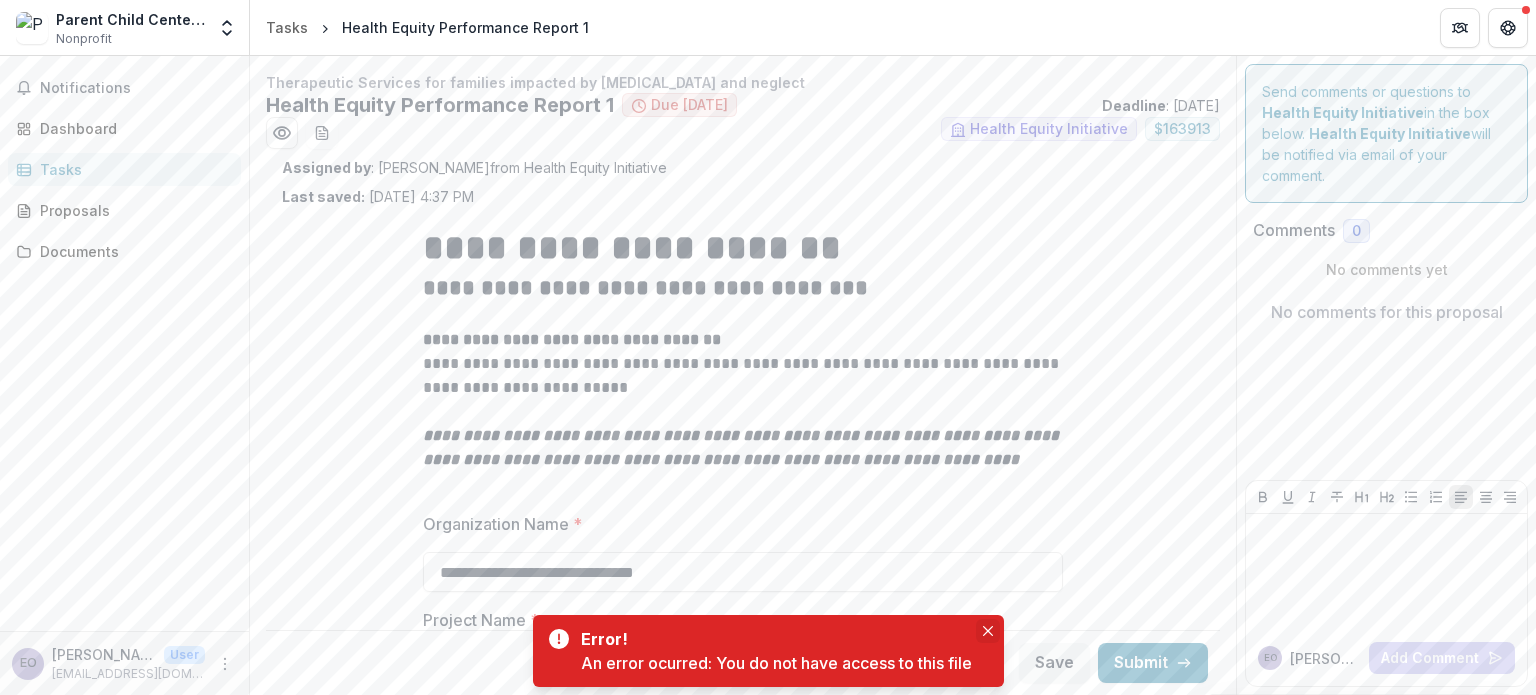 click at bounding box center (988, 631) 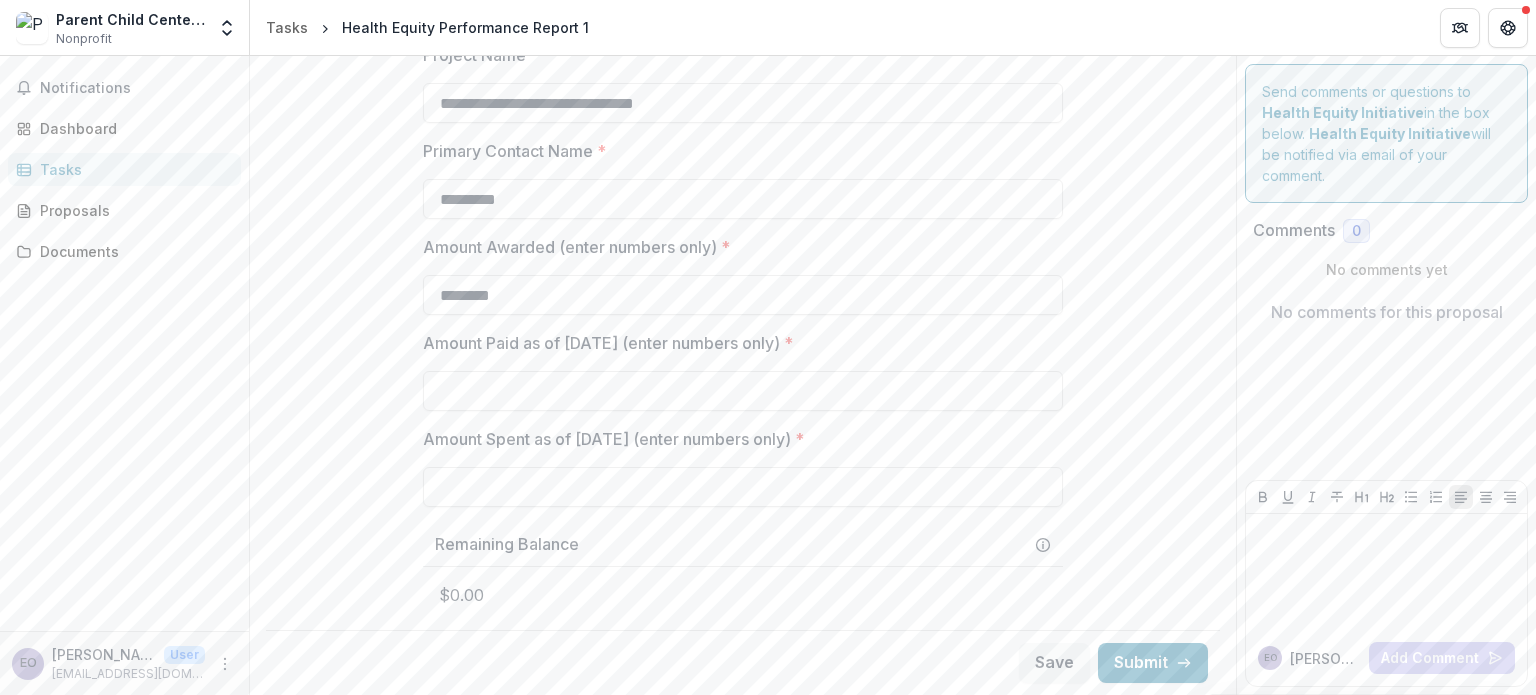 scroll, scrollTop: 600, scrollLeft: 0, axis: vertical 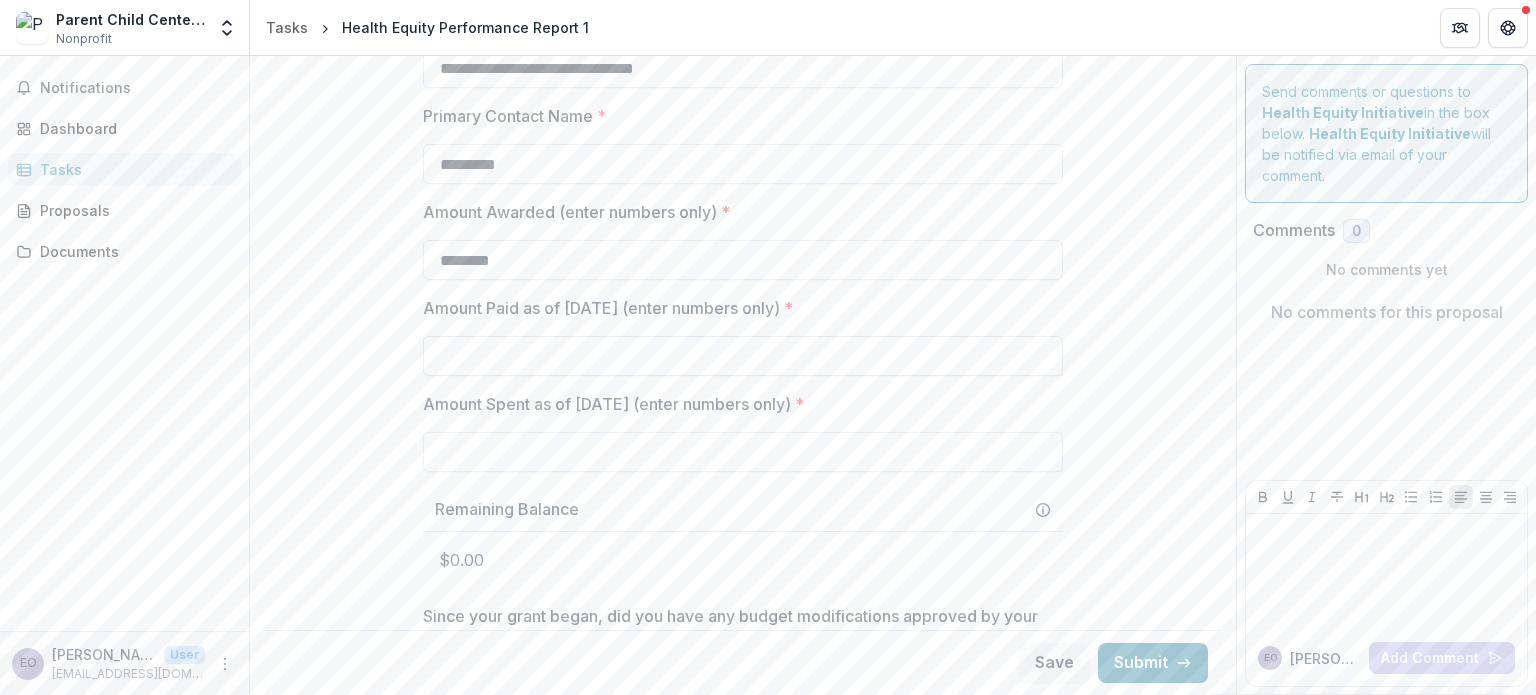 click on "Amount Paid as of [DATE] (enter numbers only) *" at bounding box center [743, 356] 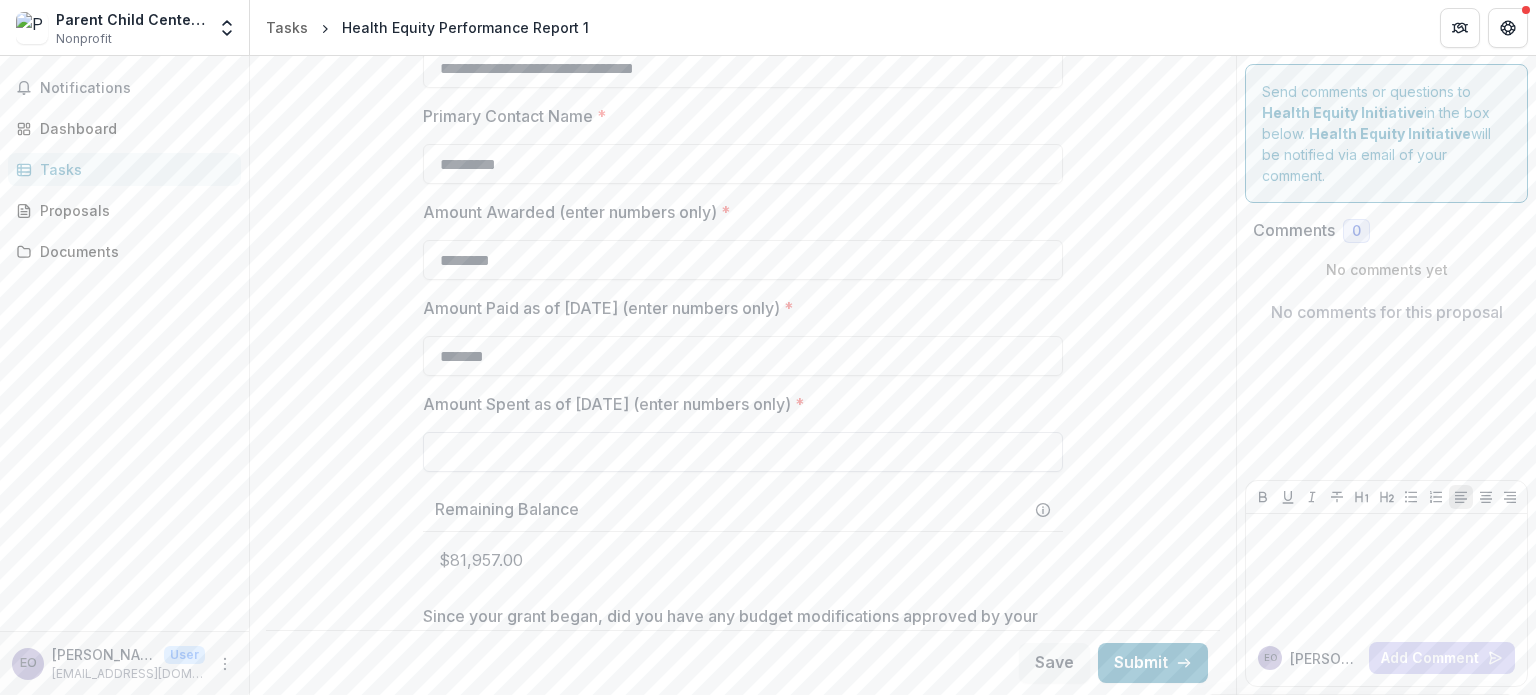 type on "*******" 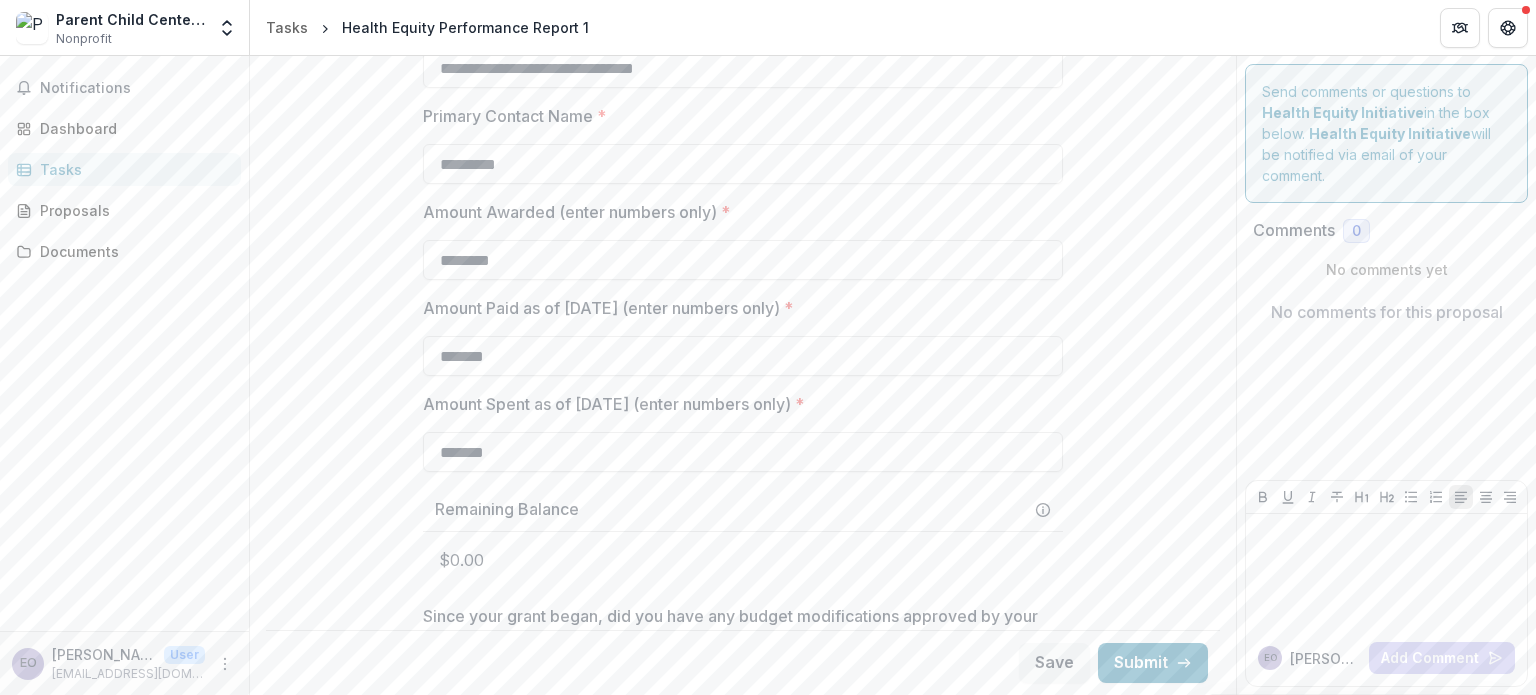 type on "*******" 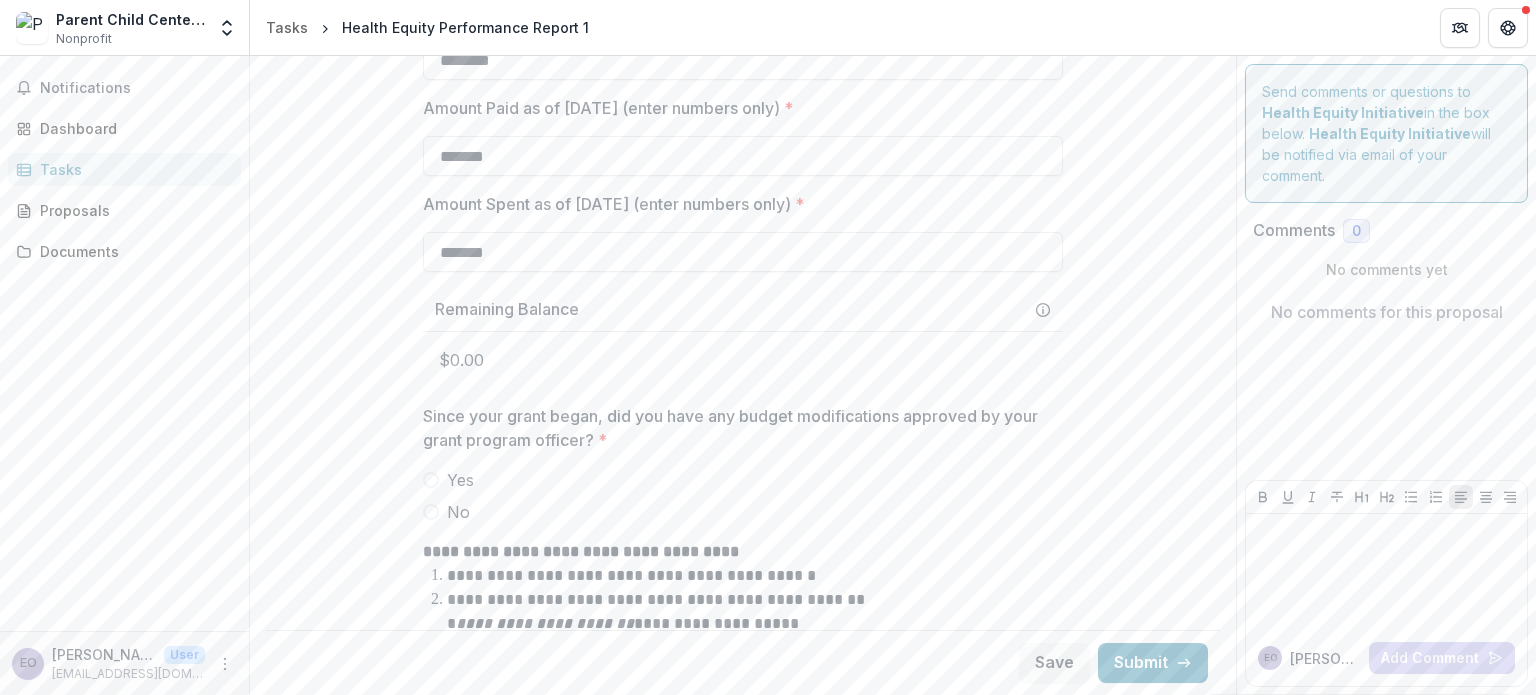 scroll, scrollTop: 900, scrollLeft: 0, axis: vertical 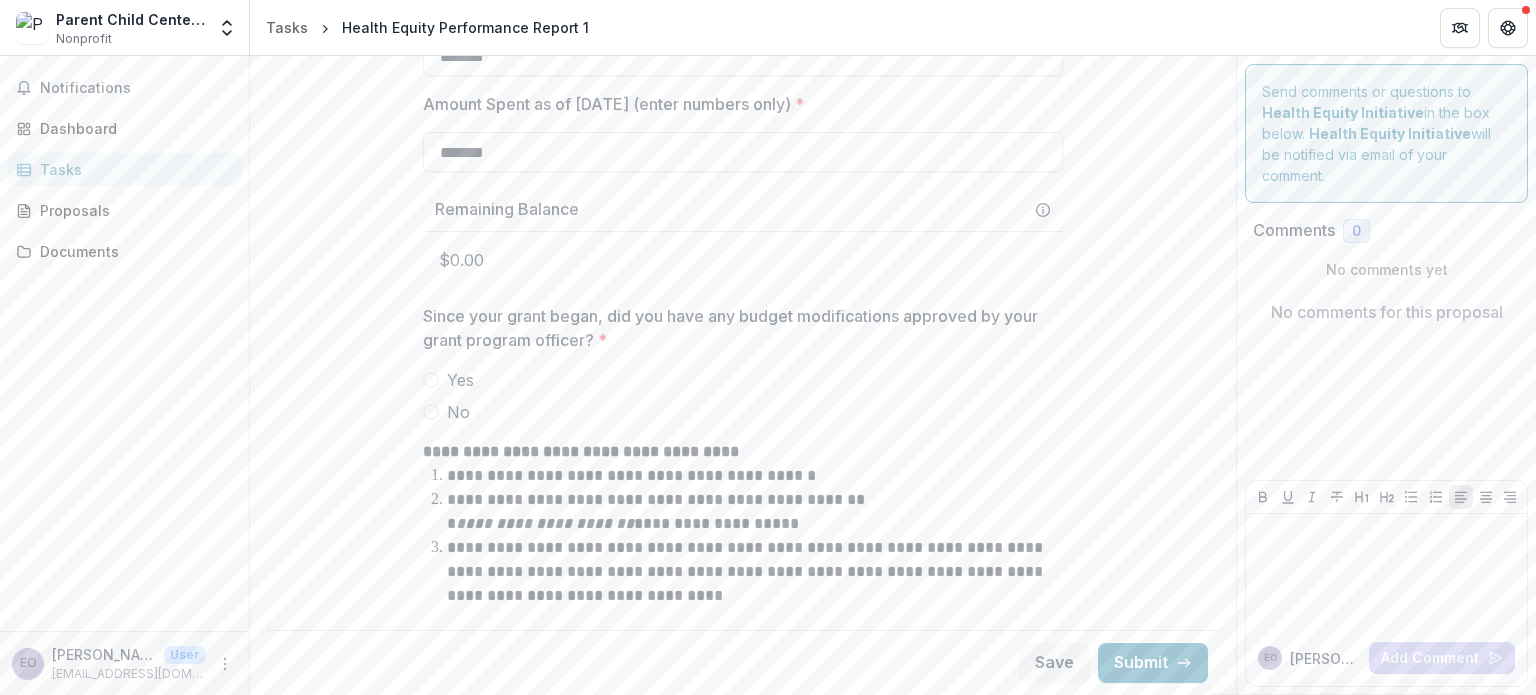 click at bounding box center [431, 412] 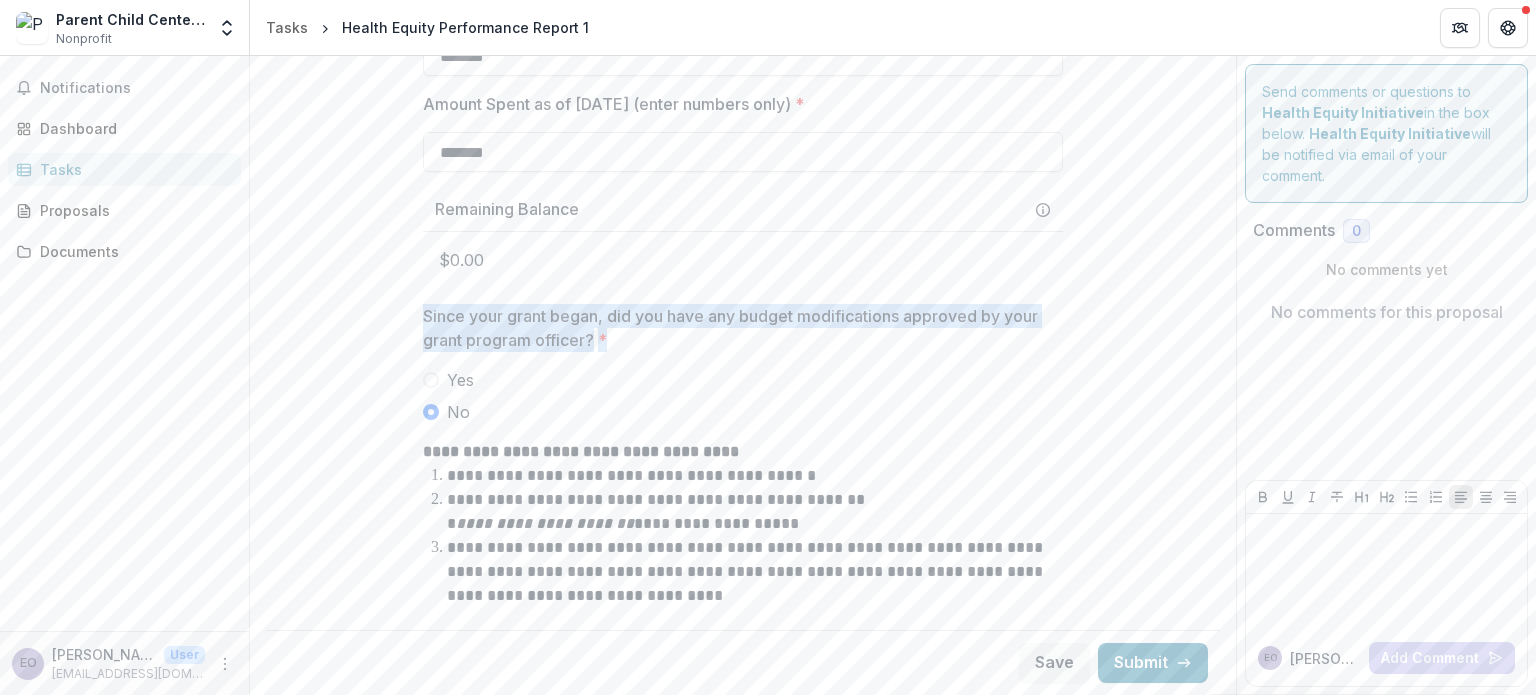 drag, startPoint x: 610, startPoint y: 346, endPoint x: 409, endPoint y: 319, distance: 202.80533 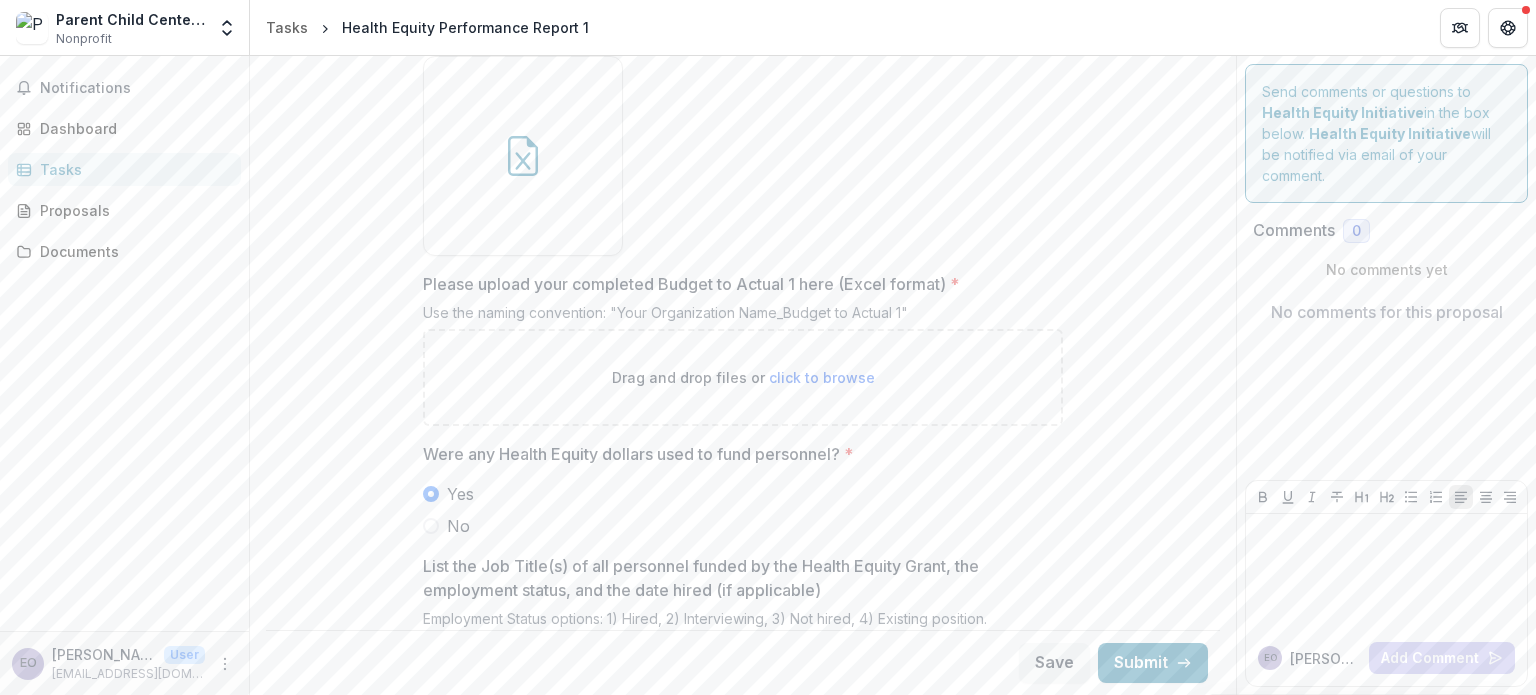 scroll, scrollTop: 1600, scrollLeft: 0, axis: vertical 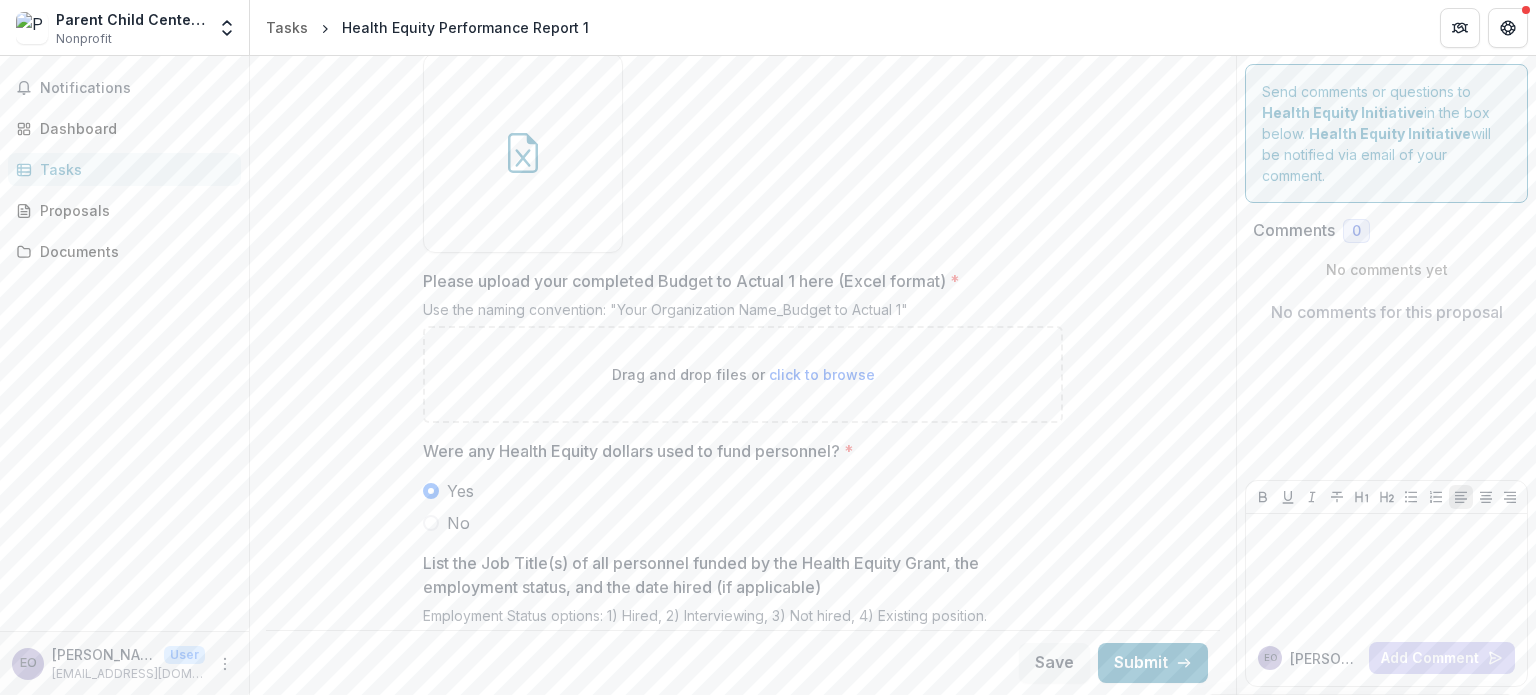 click on "click to browse" at bounding box center (822, 374) 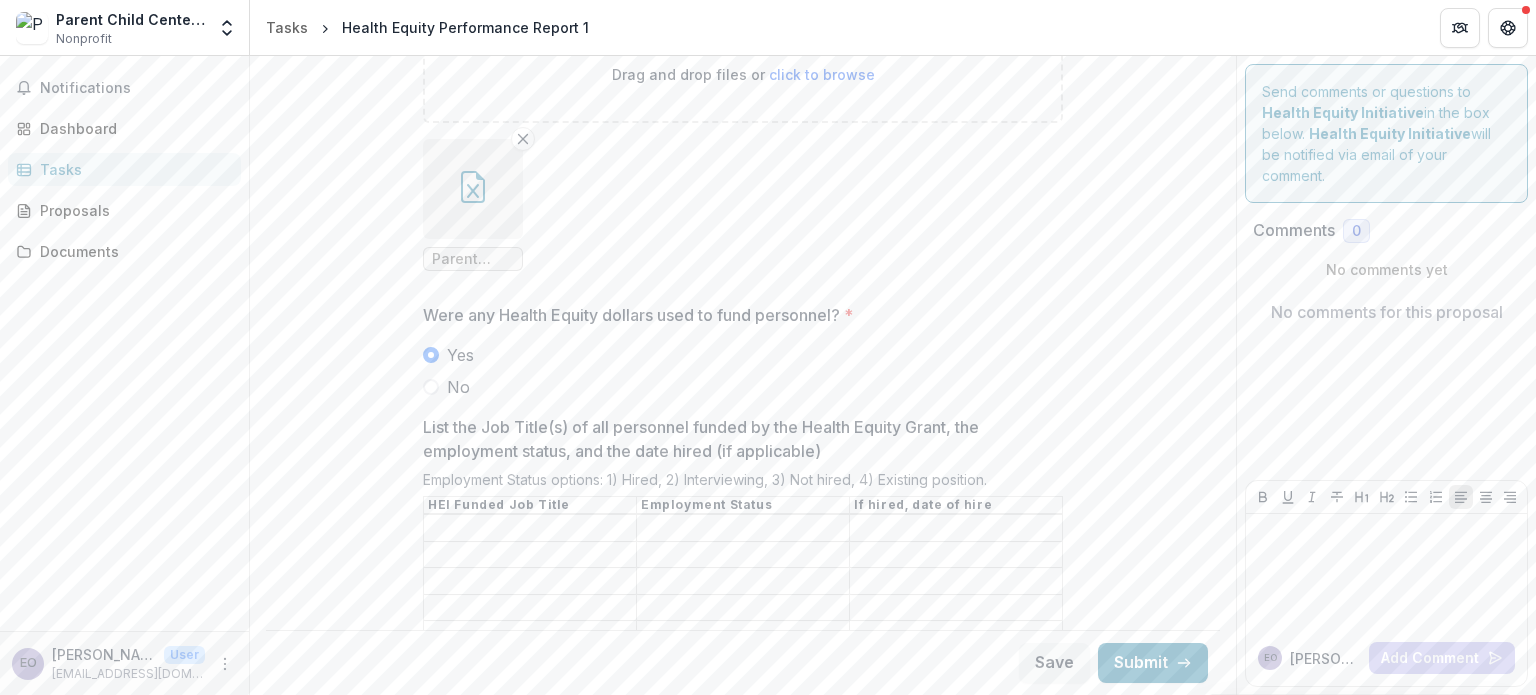 scroll, scrollTop: 2000, scrollLeft: 0, axis: vertical 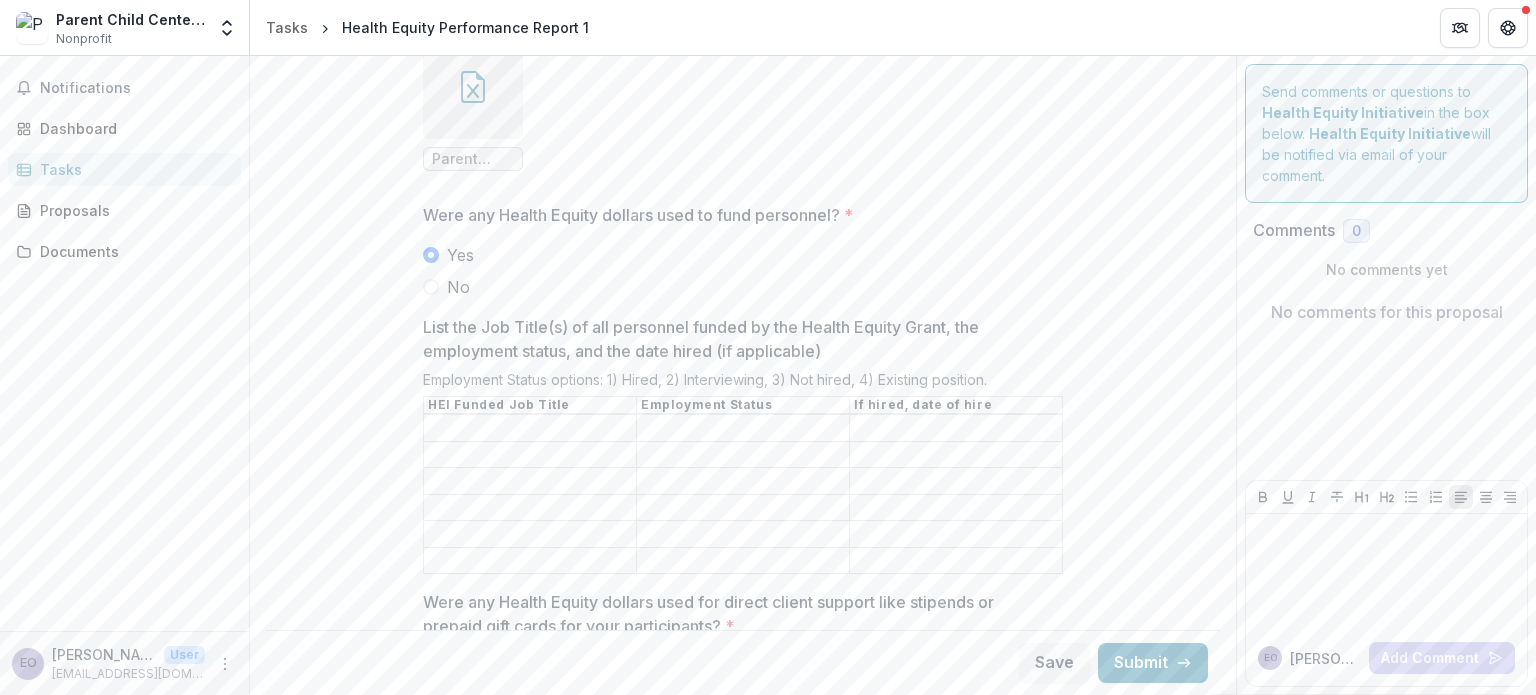 click on "List the Job Title(s) of all personnel funded by the Health Equity Grant, the employment status, and the date hired (if applicable)" at bounding box center (530, 429) 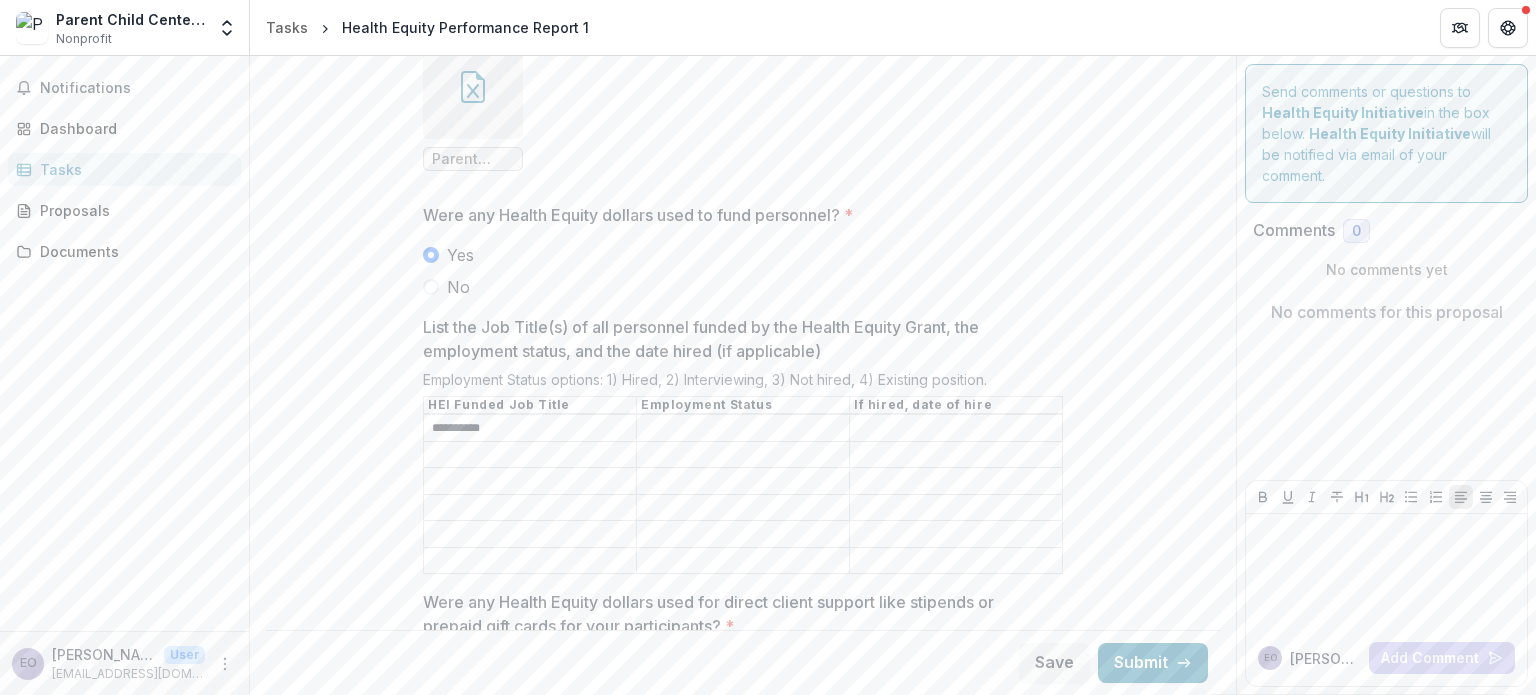 type on "*********" 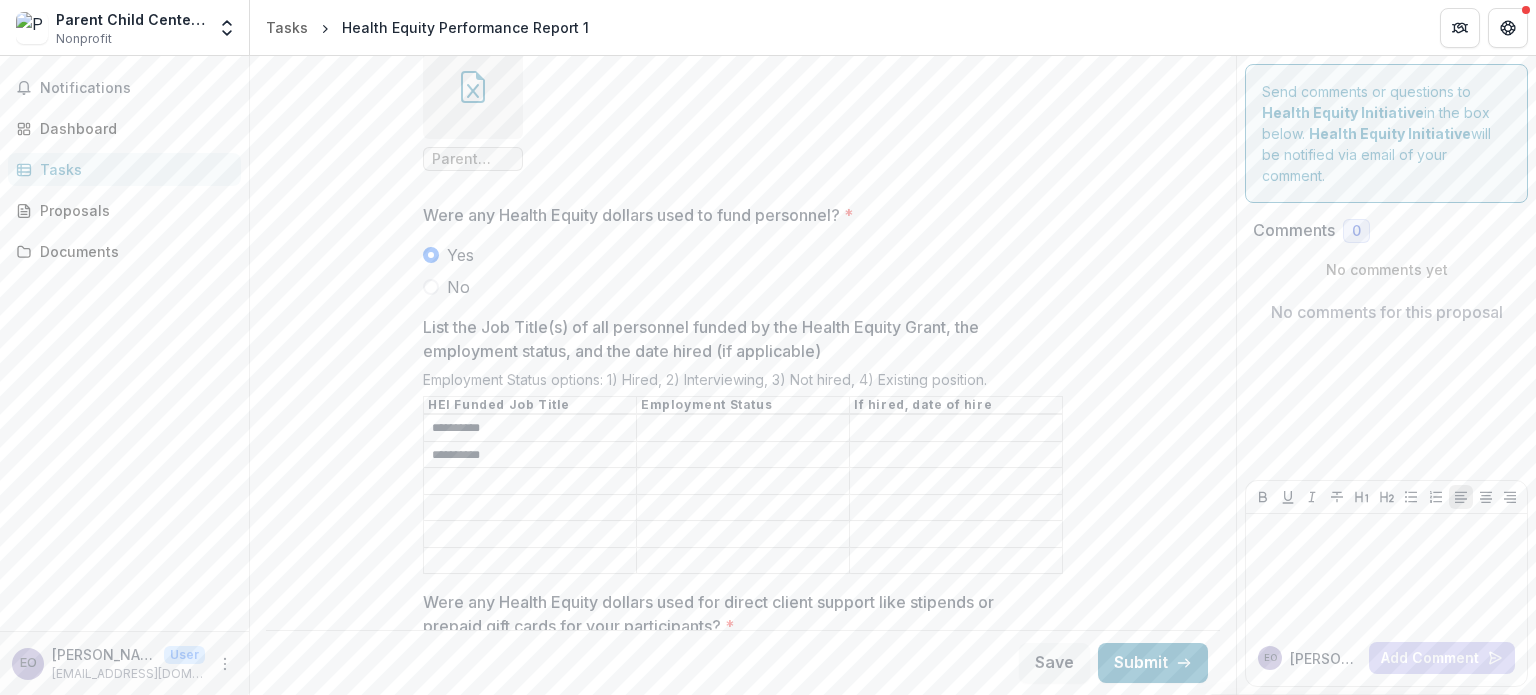 type on "*********" 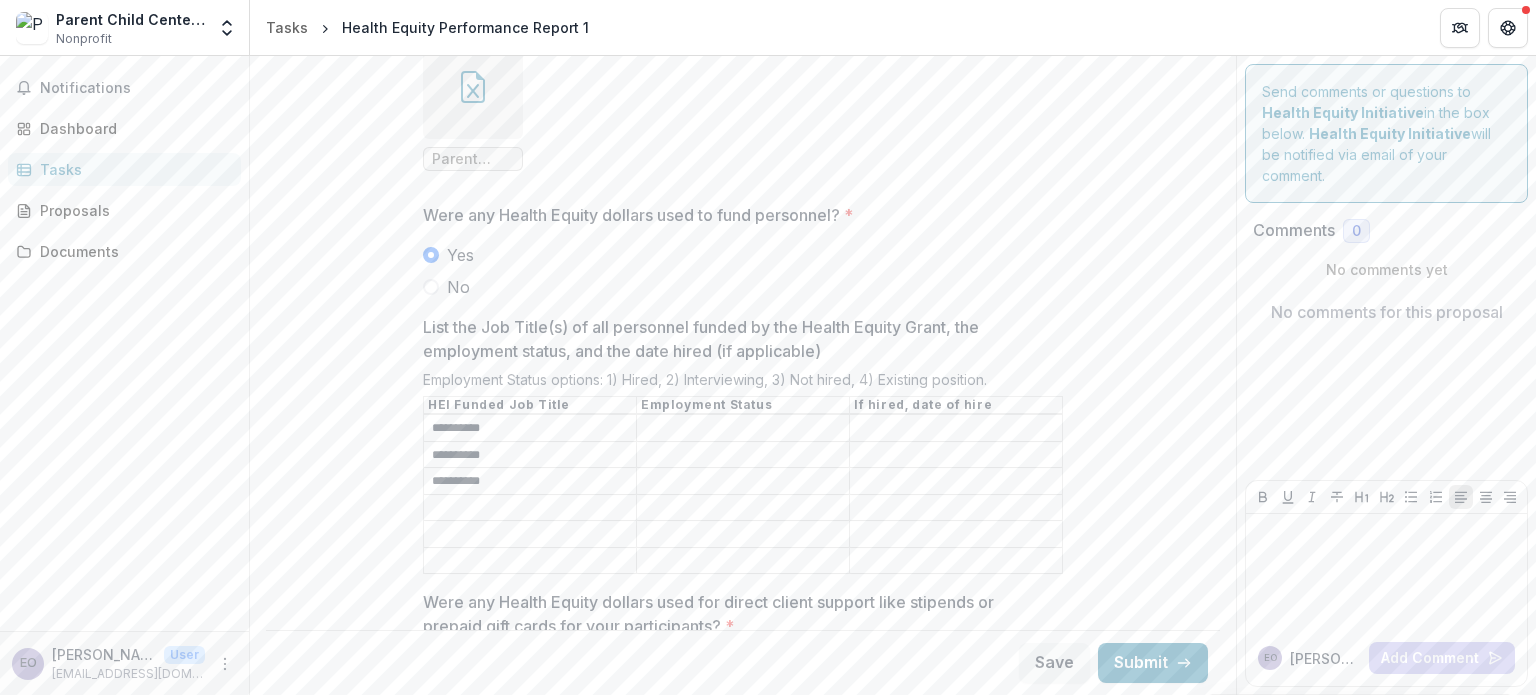 drag, startPoint x: 492, startPoint y: 479, endPoint x: 410, endPoint y: 472, distance: 82.29824 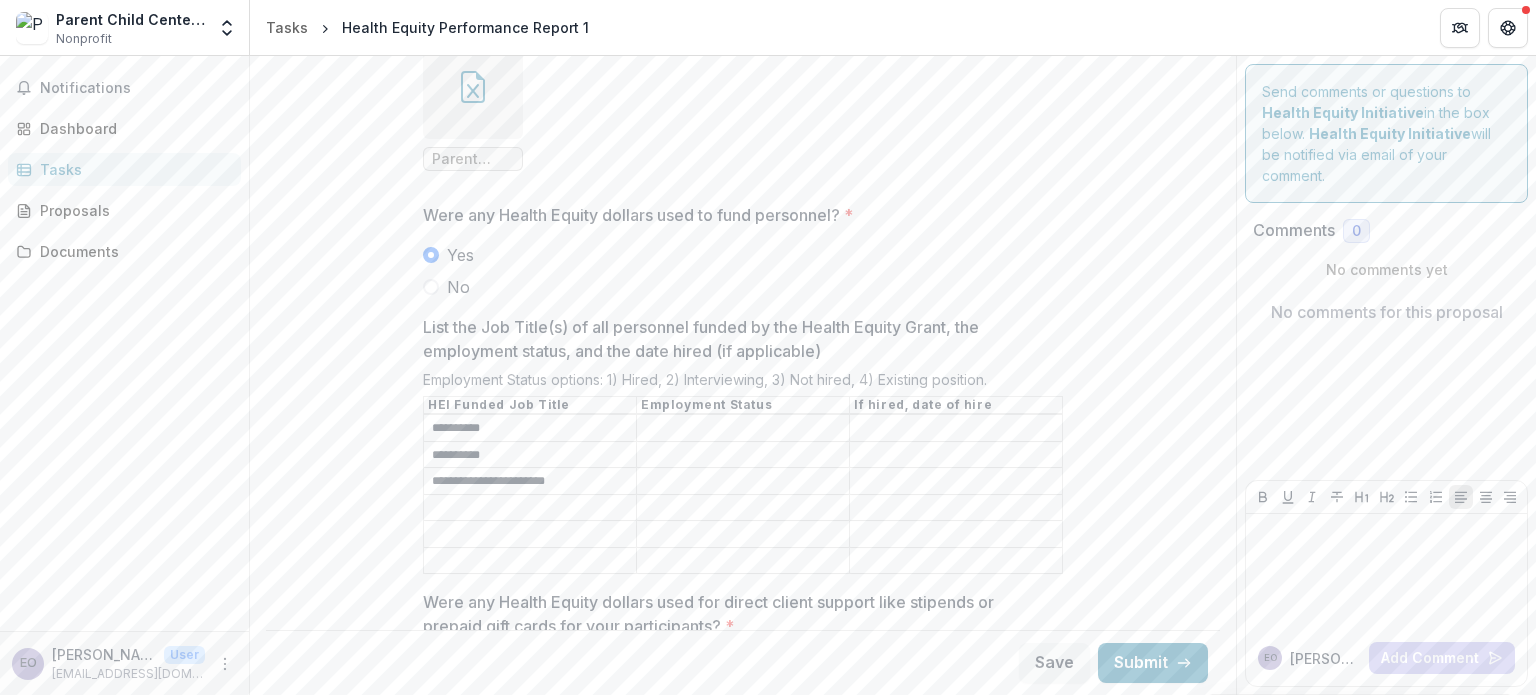 type on "**********" 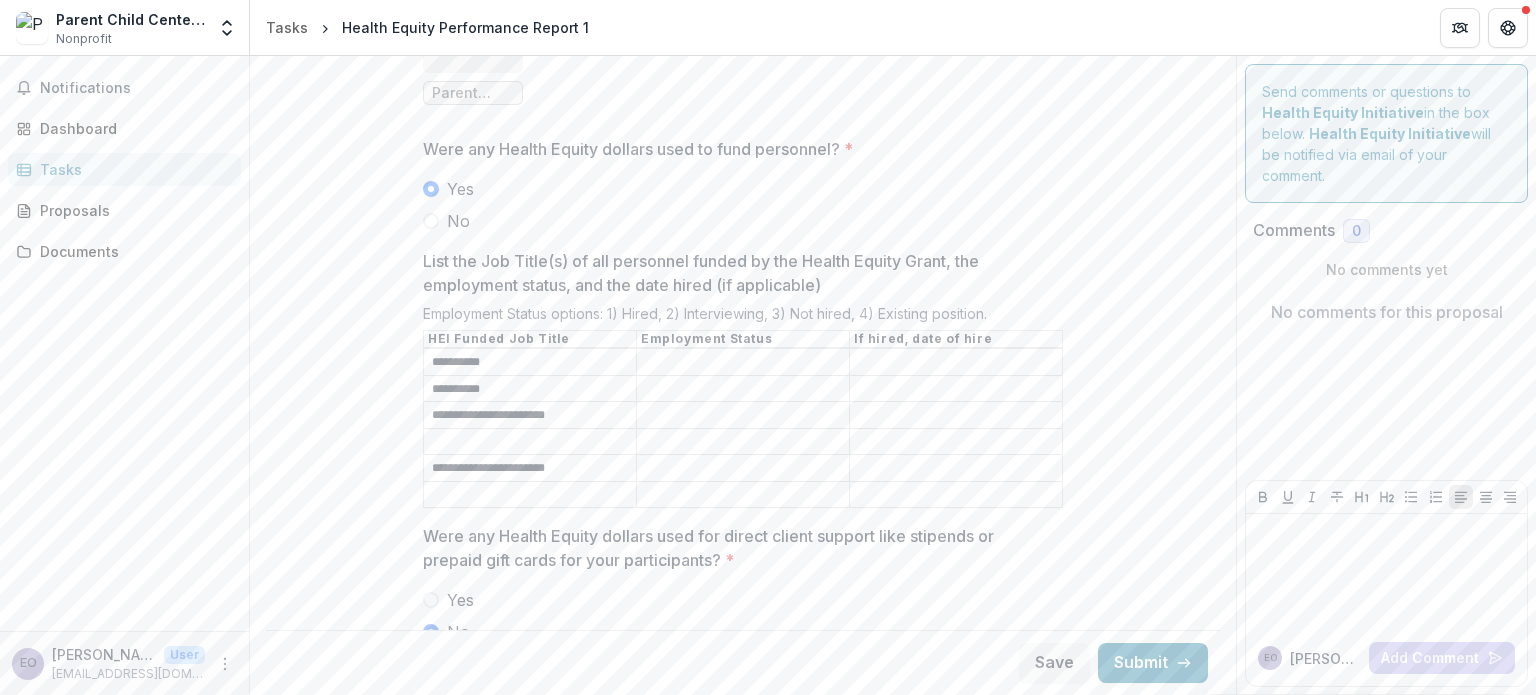scroll, scrollTop: 2100, scrollLeft: 0, axis: vertical 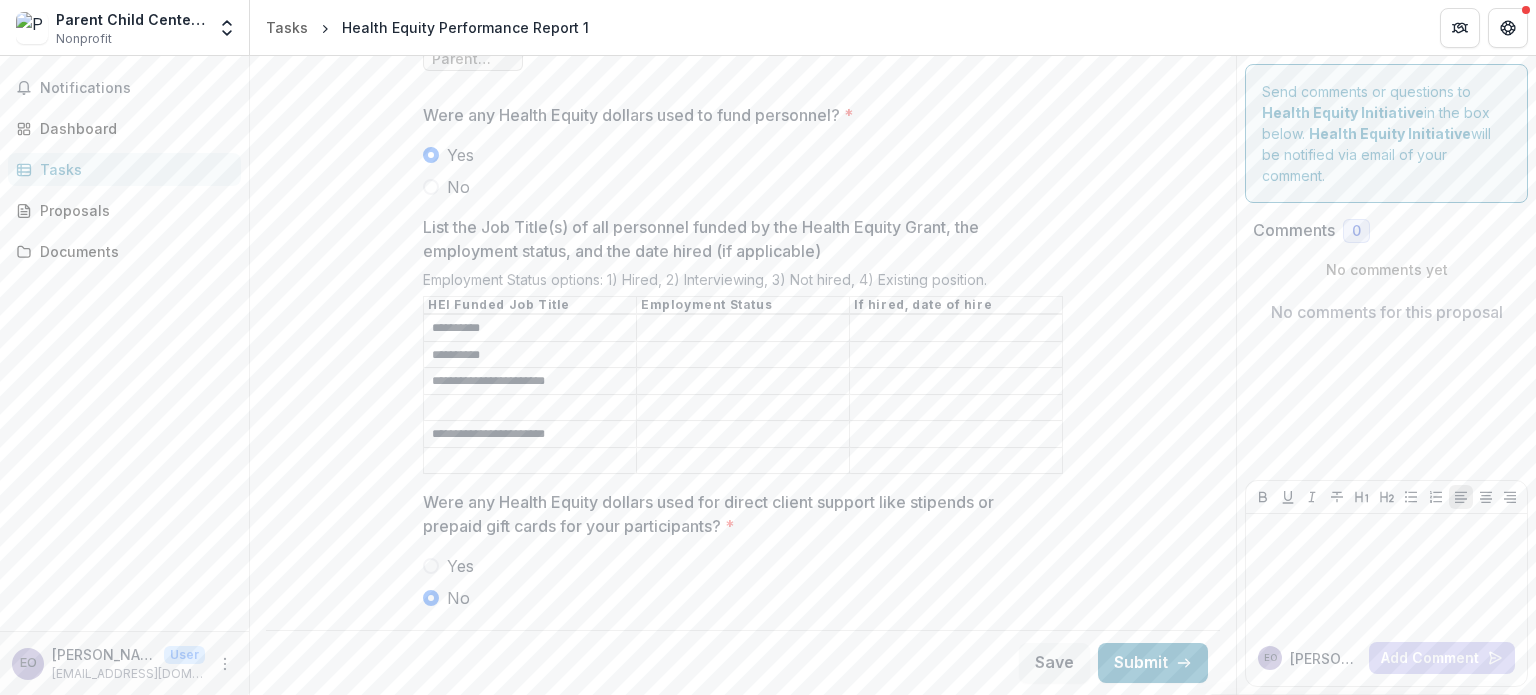 type on "**********" 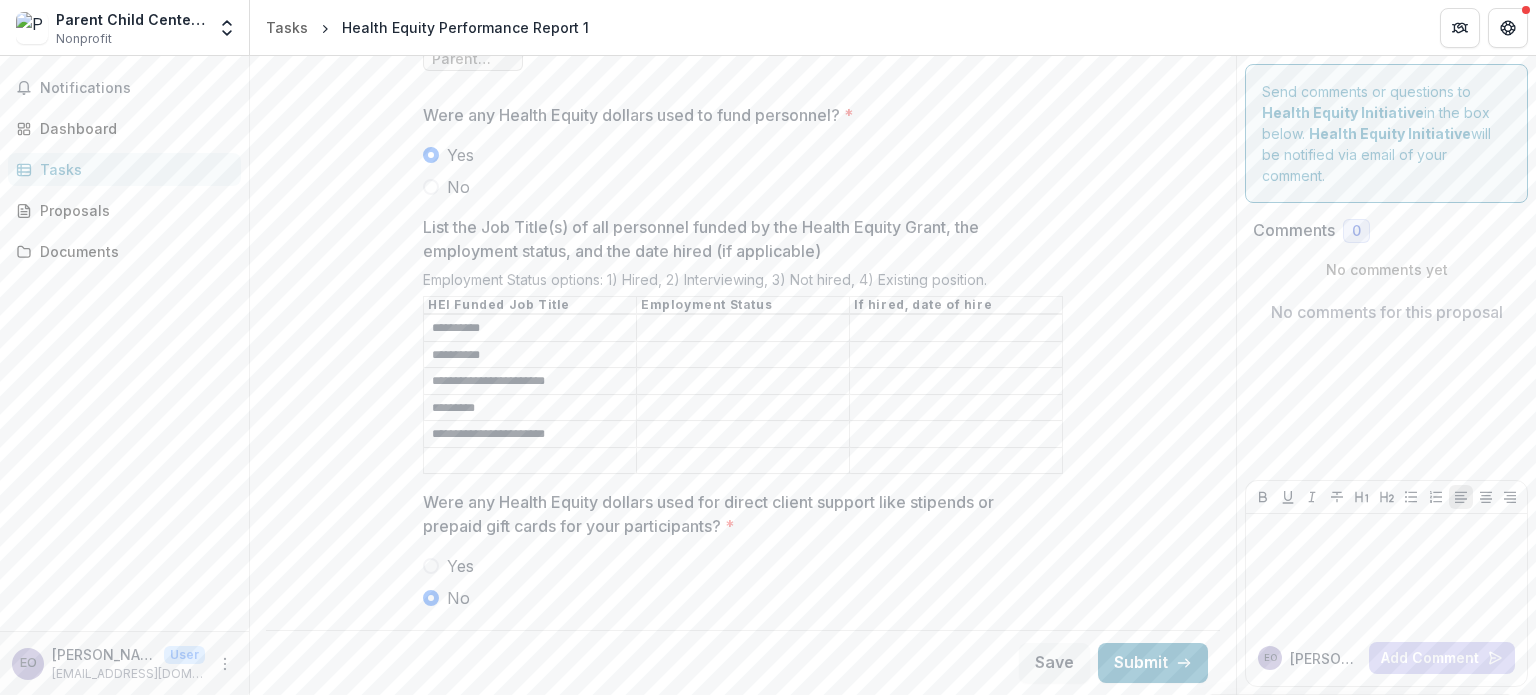 type on "*********" 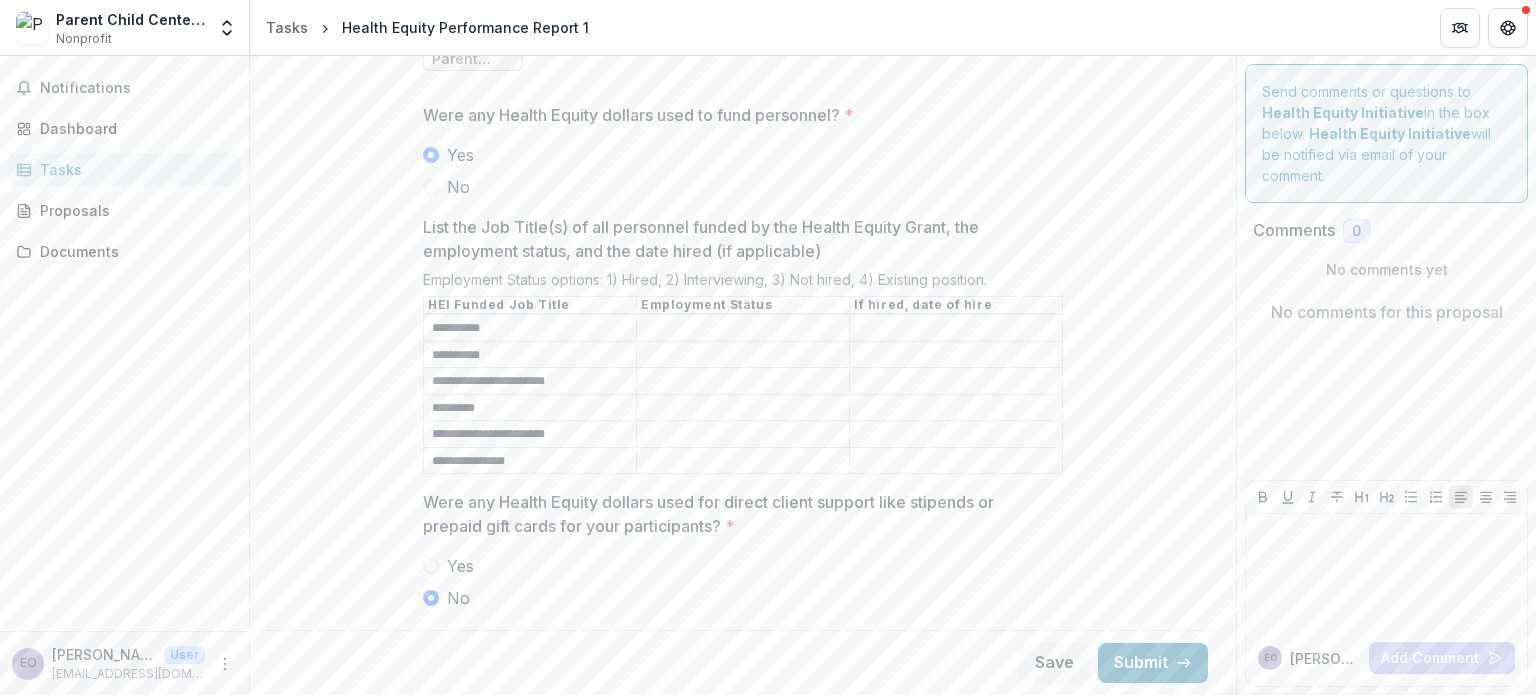 type on "**********" 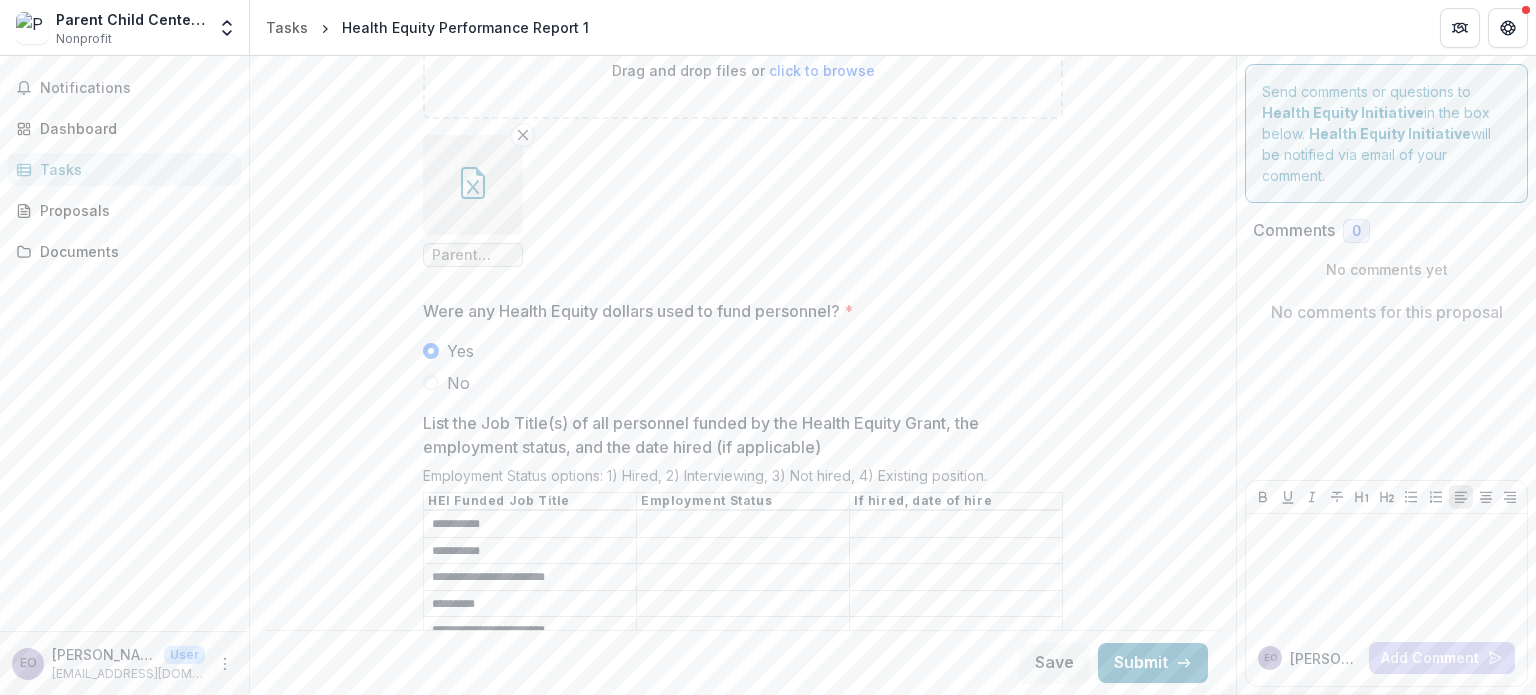 scroll, scrollTop: 2000, scrollLeft: 0, axis: vertical 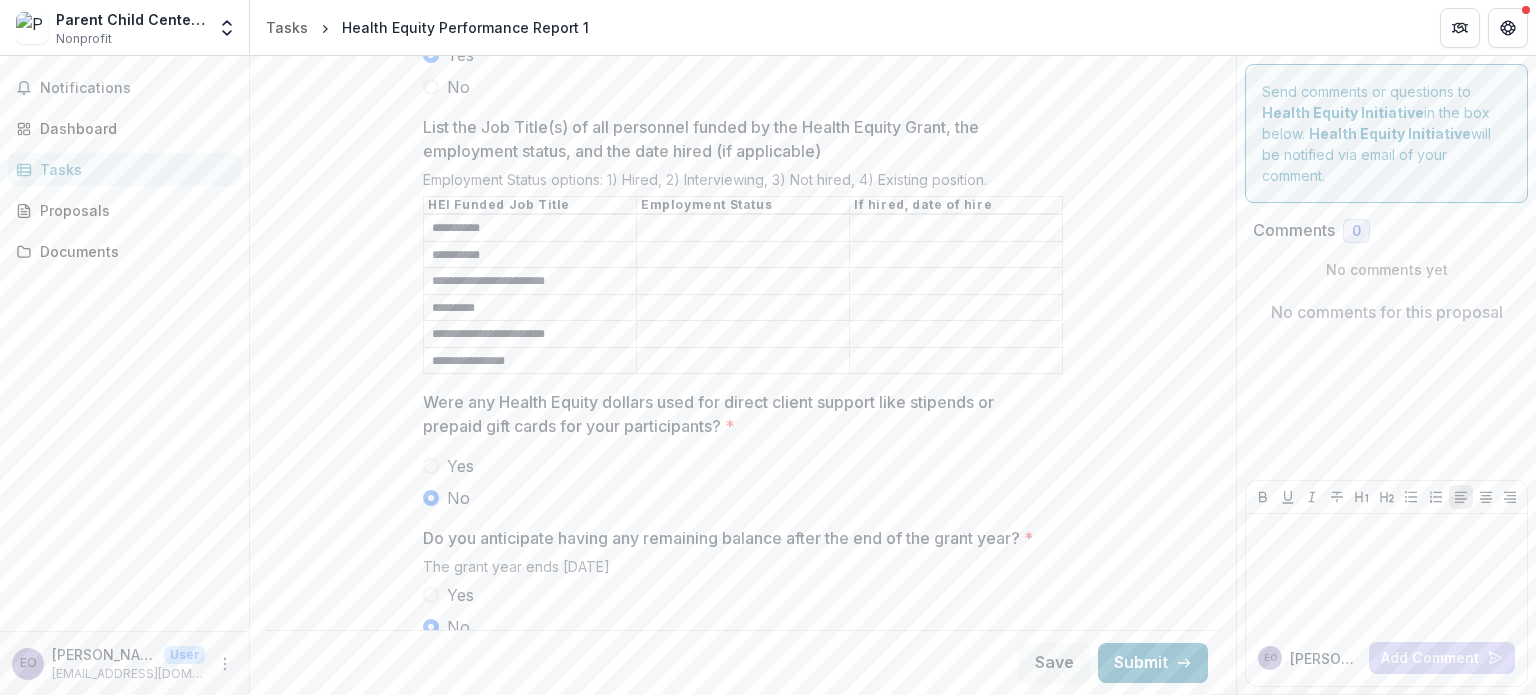 click on "**********" at bounding box center (530, 282) 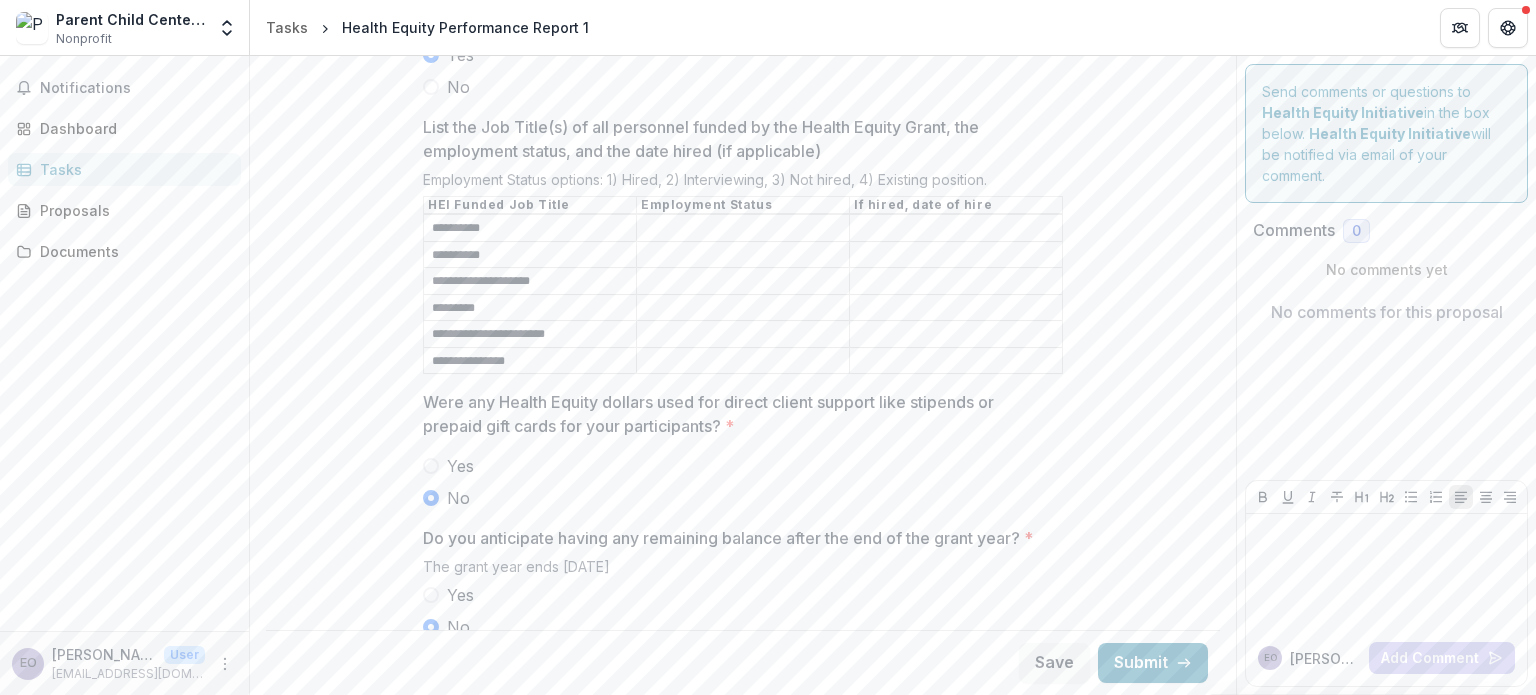 type on "**********" 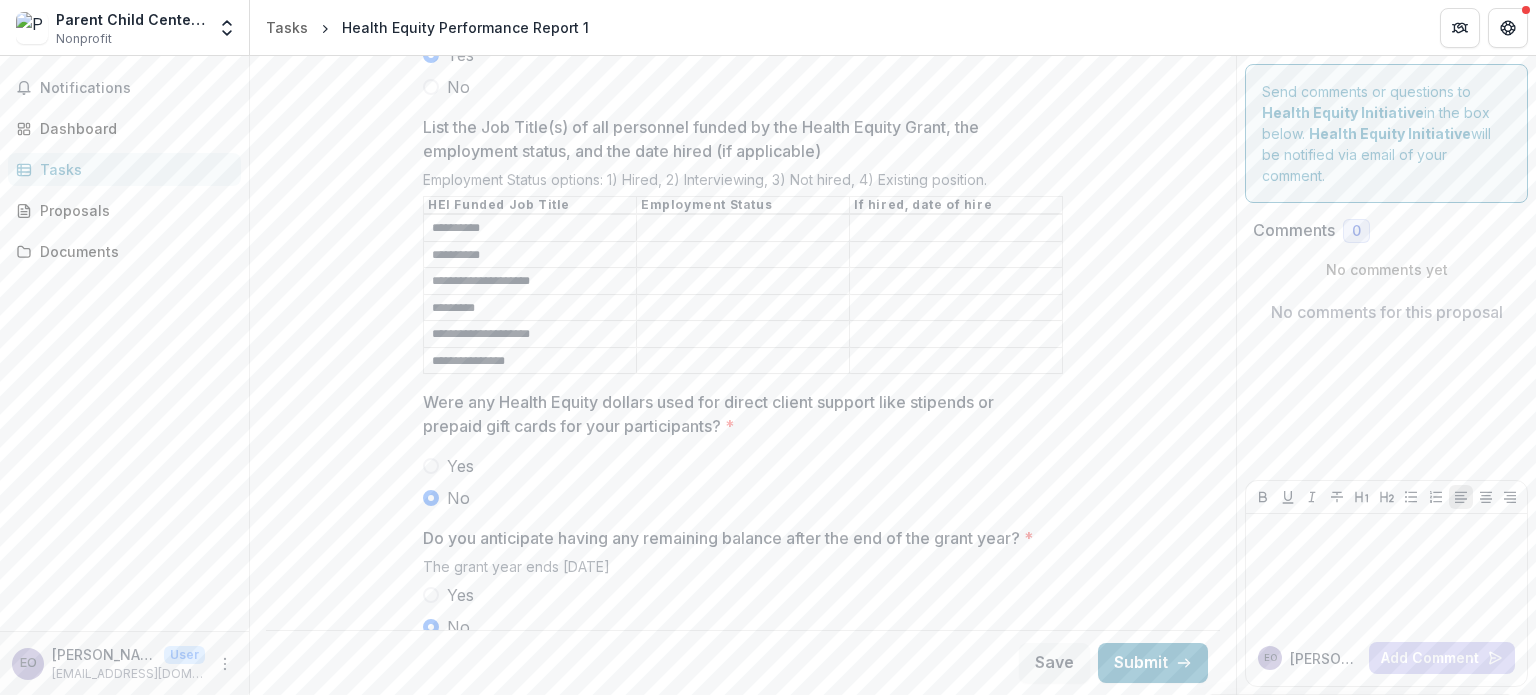 type on "**********" 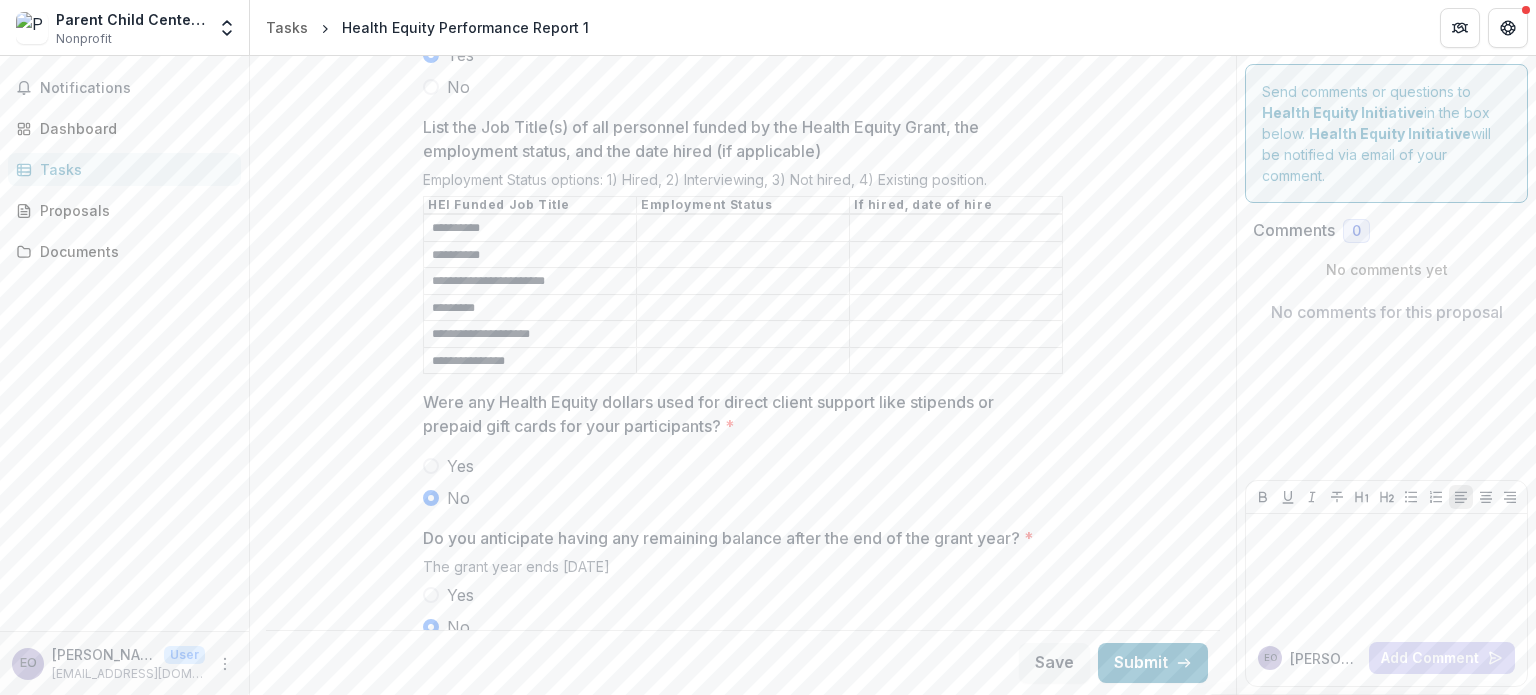 click on "**********" at bounding box center [530, 282] 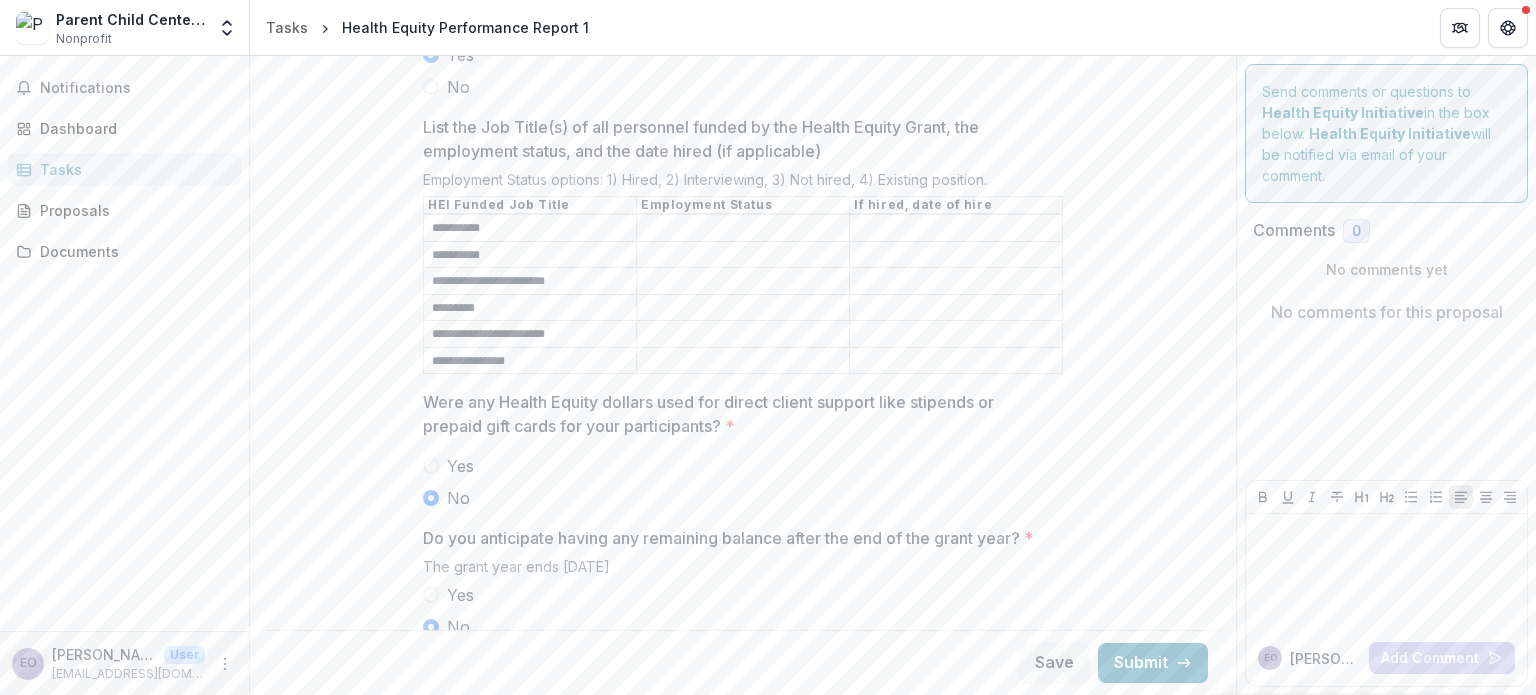 type on "**********" 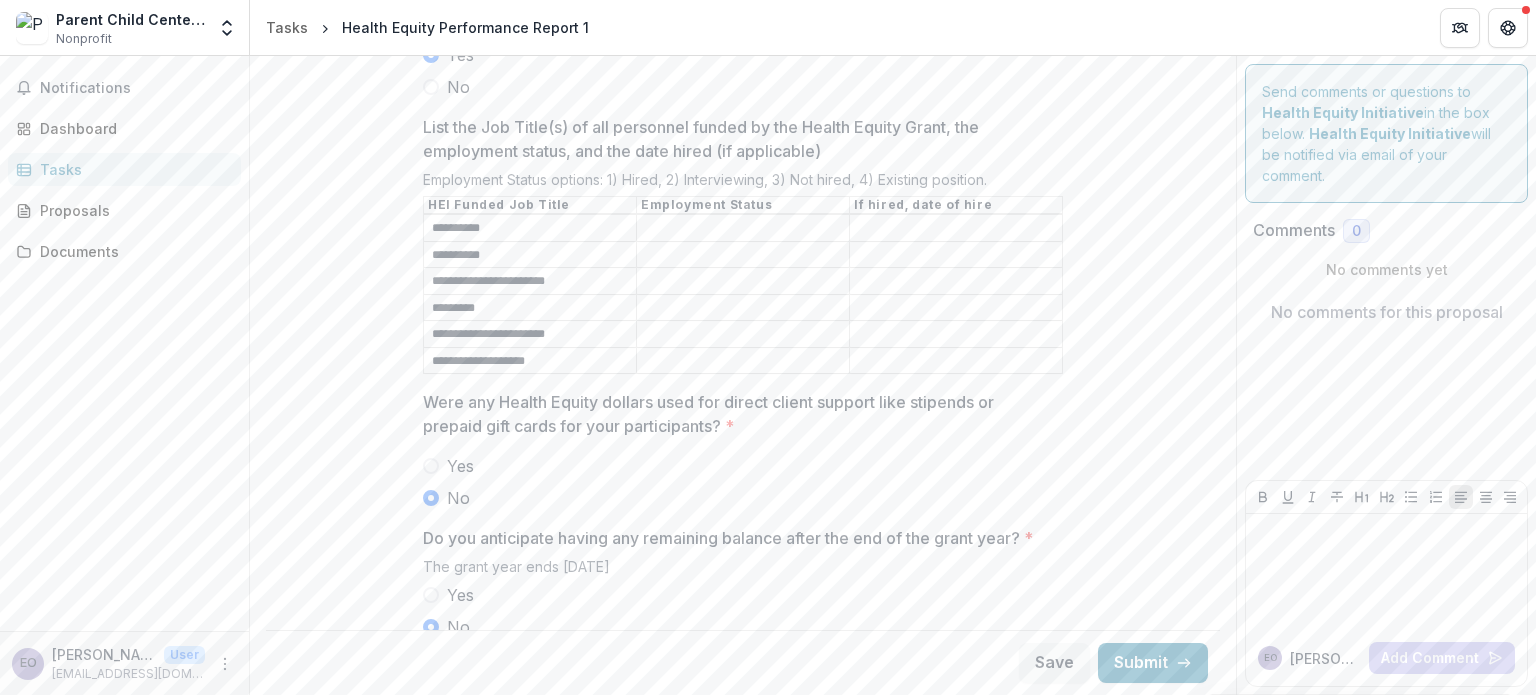 type on "**********" 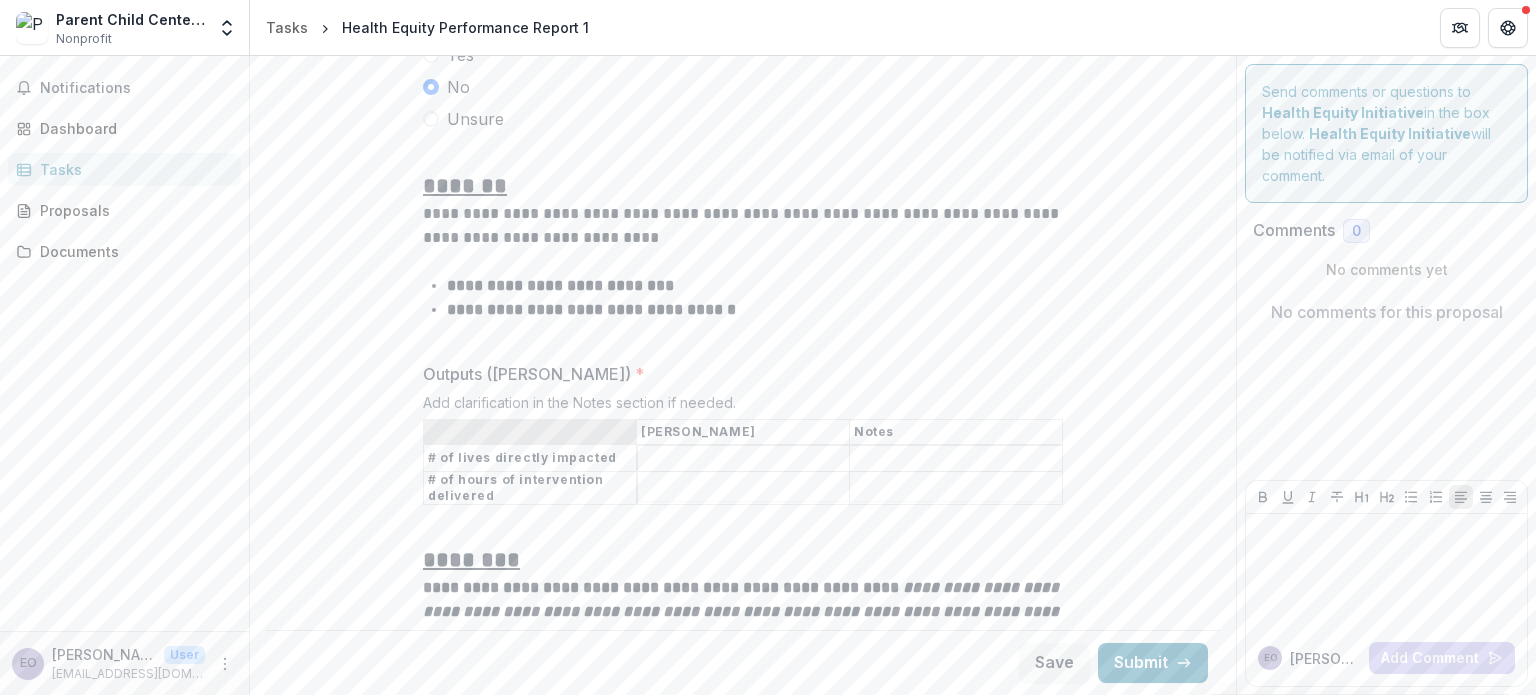 scroll, scrollTop: 2800, scrollLeft: 0, axis: vertical 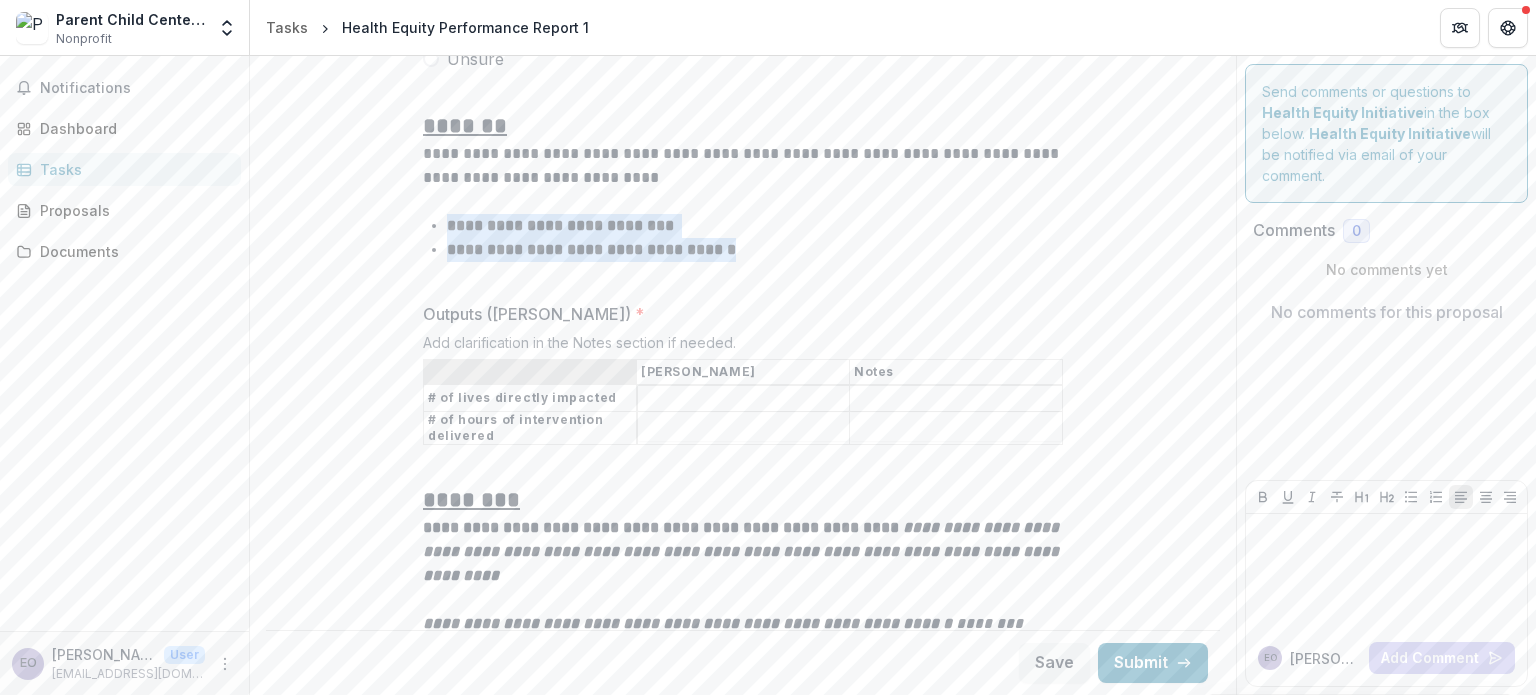 drag, startPoint x: 729, startPoint y: 236, endPoint x: 432, endPoint y: 210, distance: 298.13586 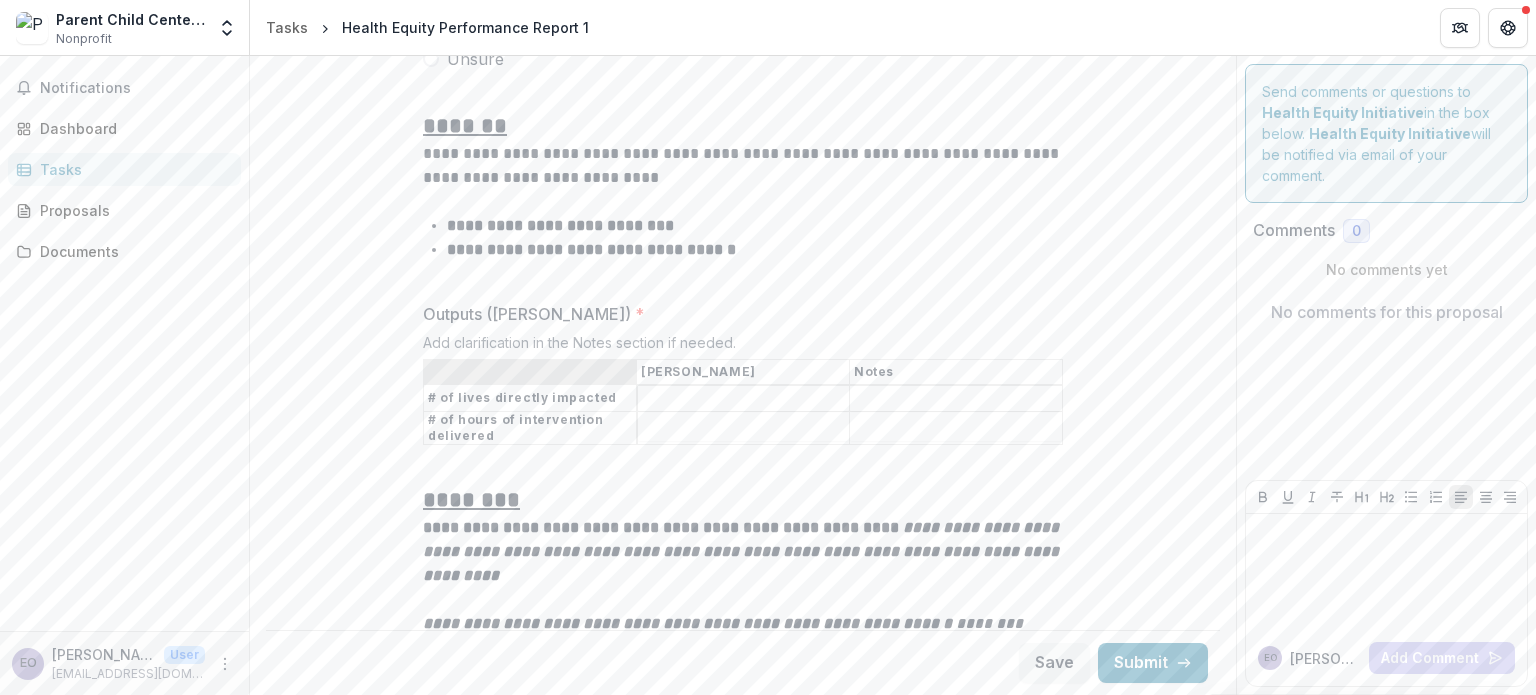 click on "Outputs ([PERSON_NAME]) *" at bounding box center (744, 399) 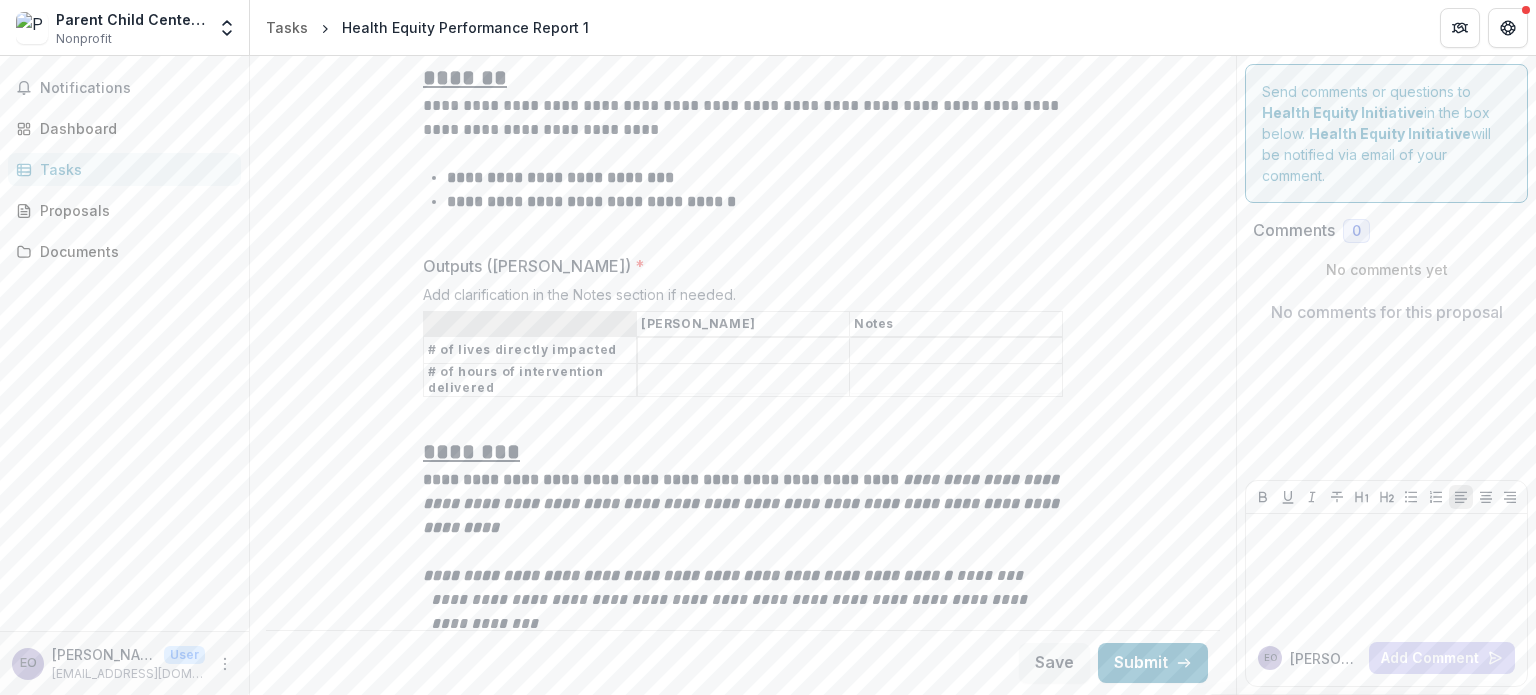 scroll, scrollTop: 2800, scrollLeft: 0, axis: vertical 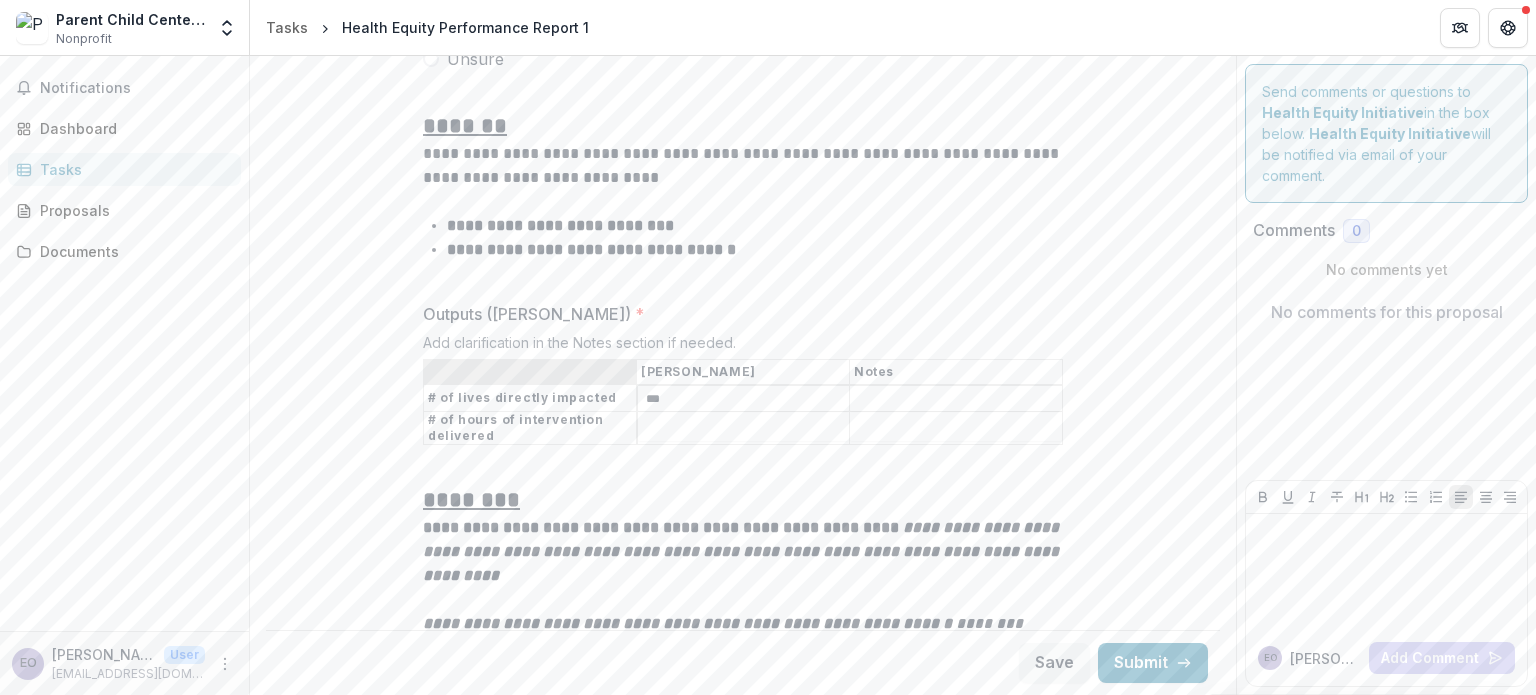type on "***" 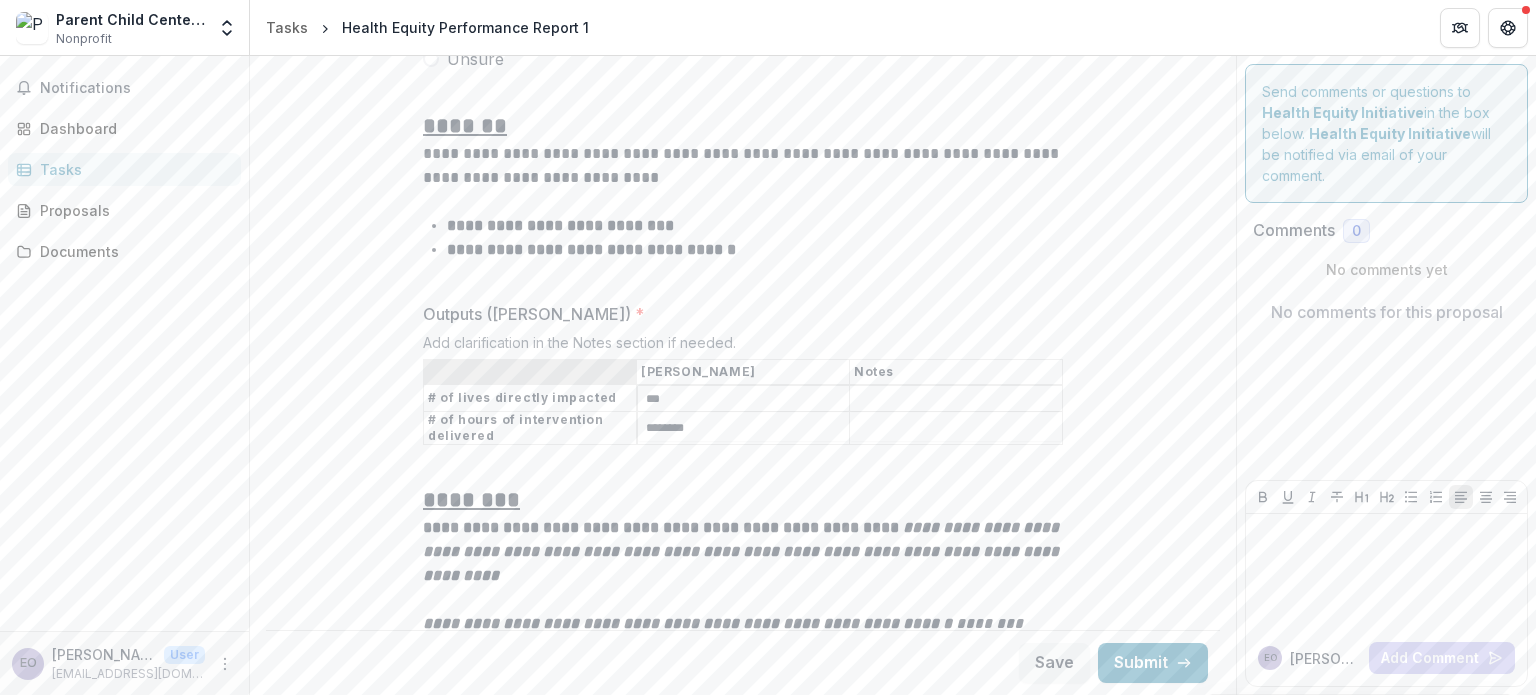 type on "*******" 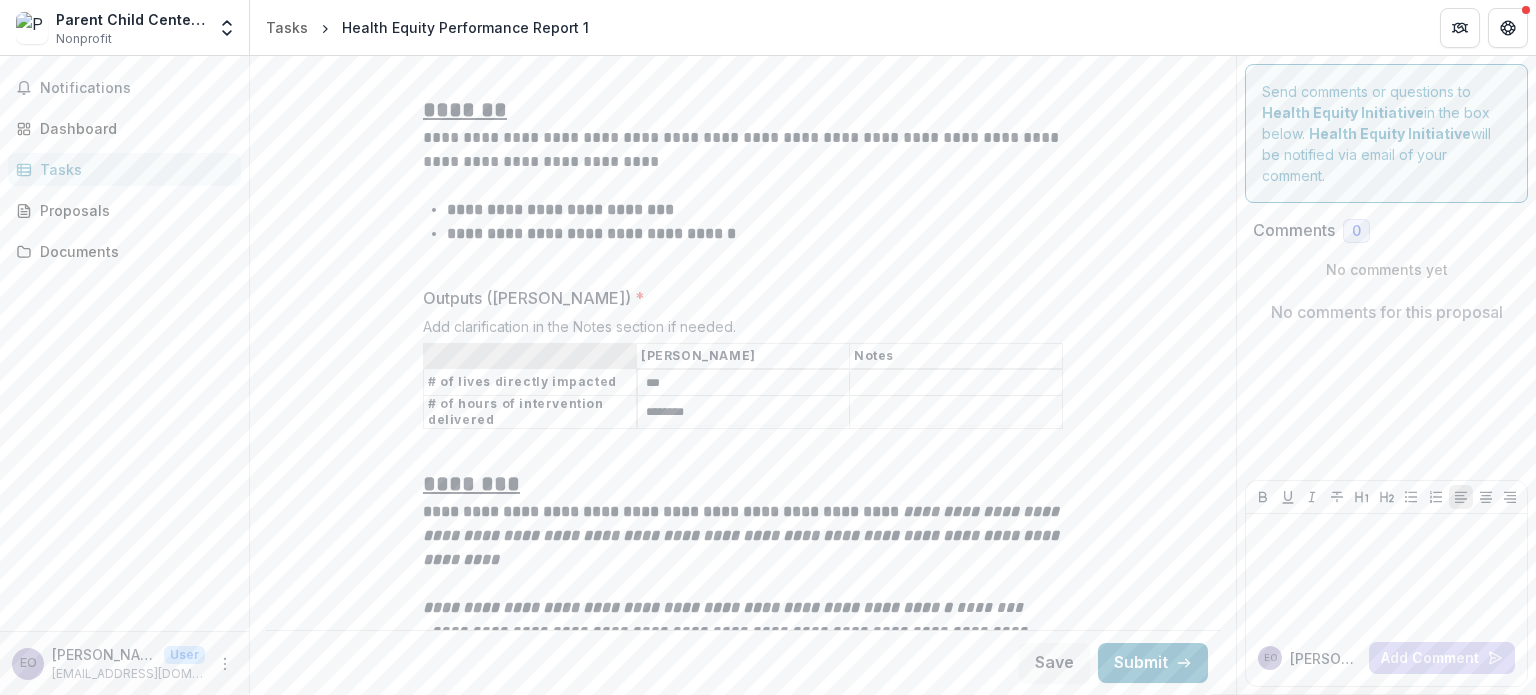 scroll, scrollTop: 2800, scrollLeft: 0, axis: vertical 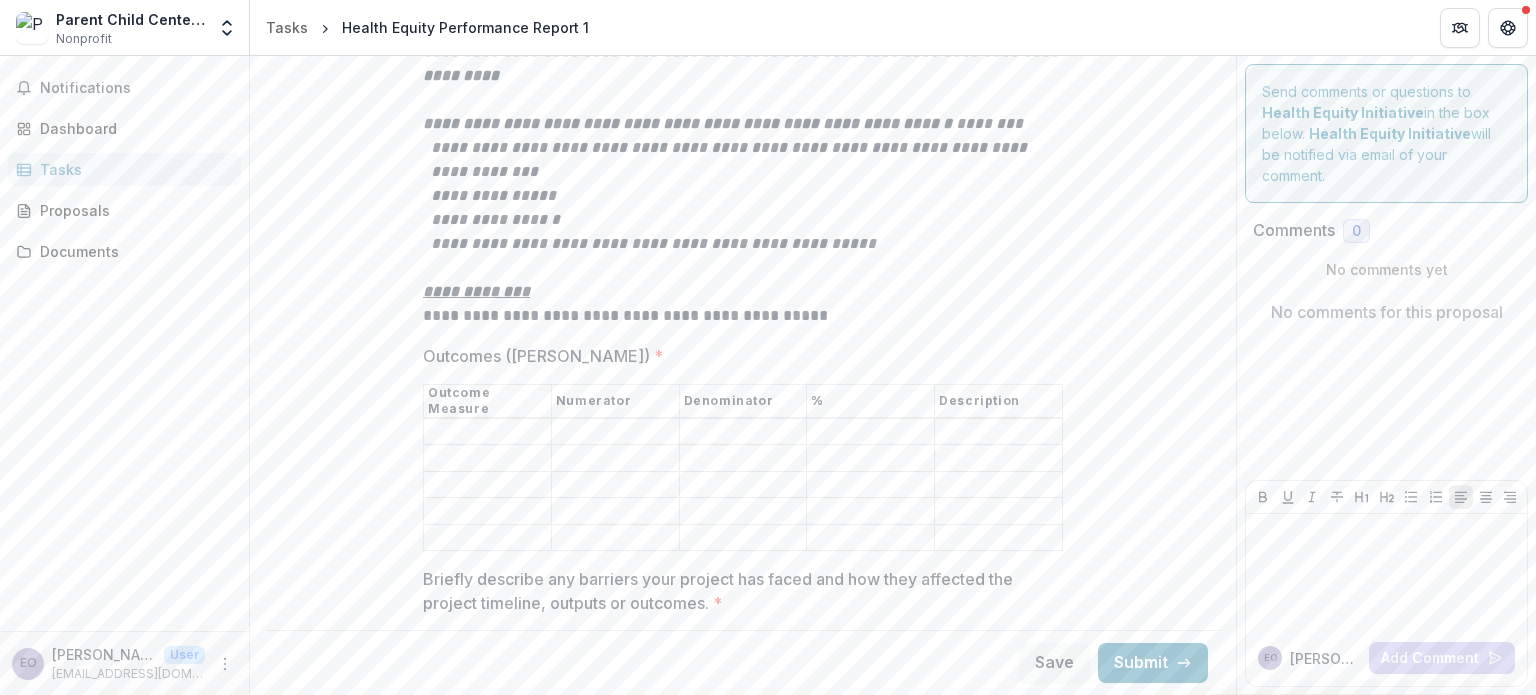 click on "Outcomes ([PERSON_NAME]) *" at bounding box center (487, 432) 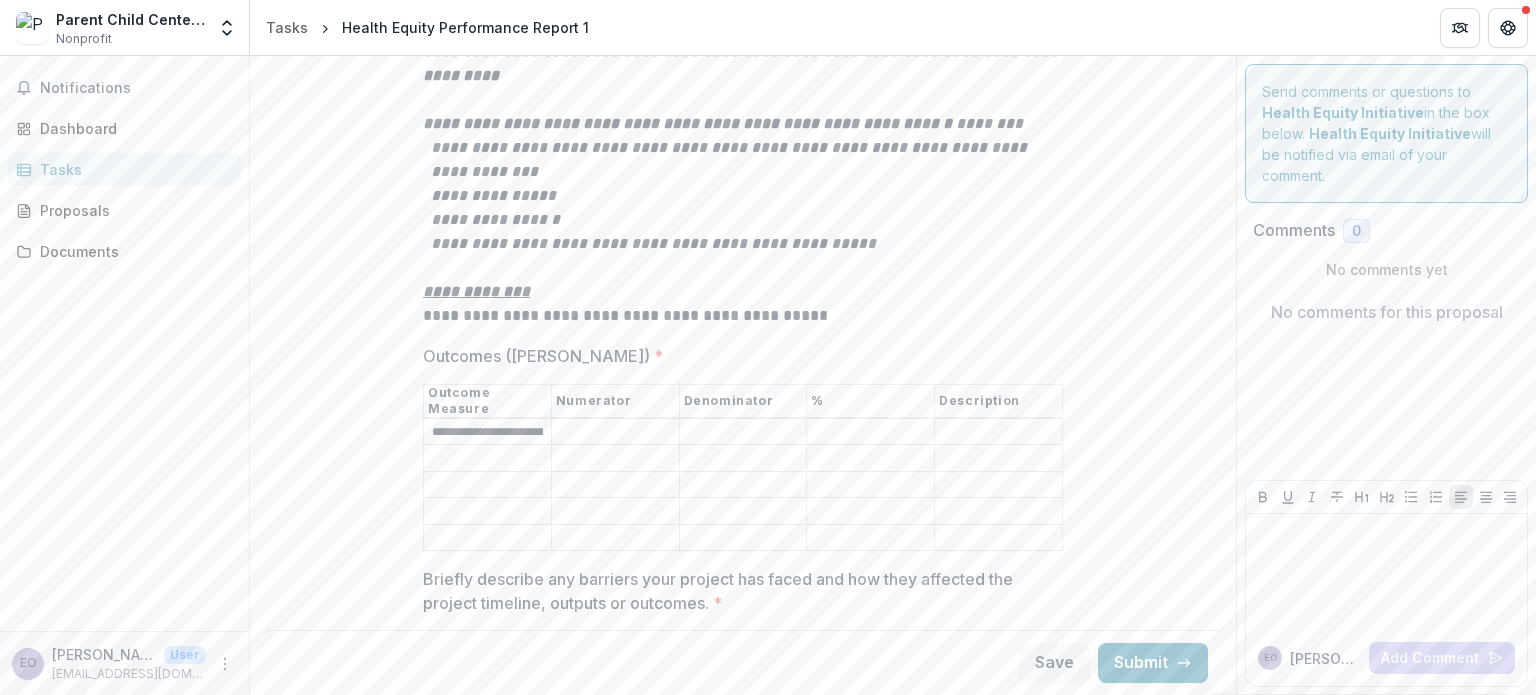 scroll, scrollTop: 0, scrollLeft: 538, axis: horizontal 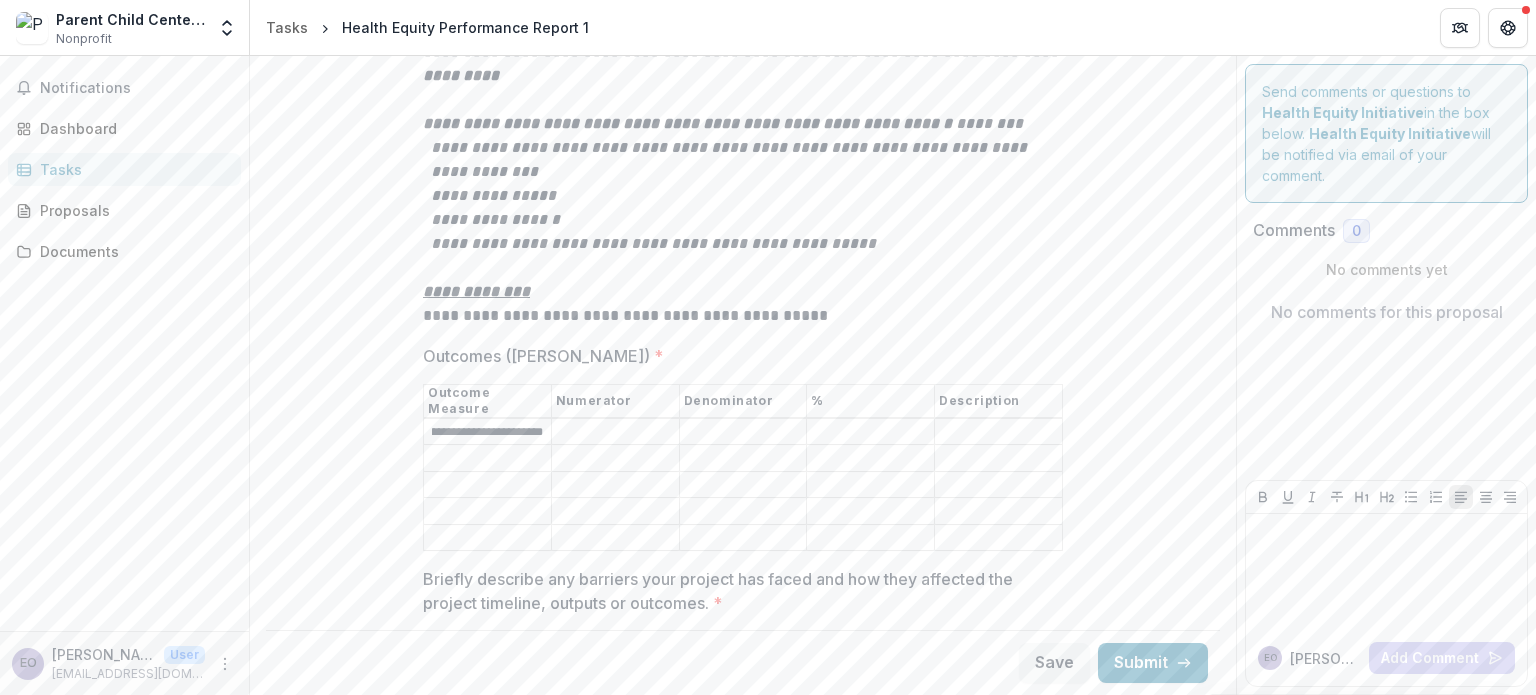 type on "**********" 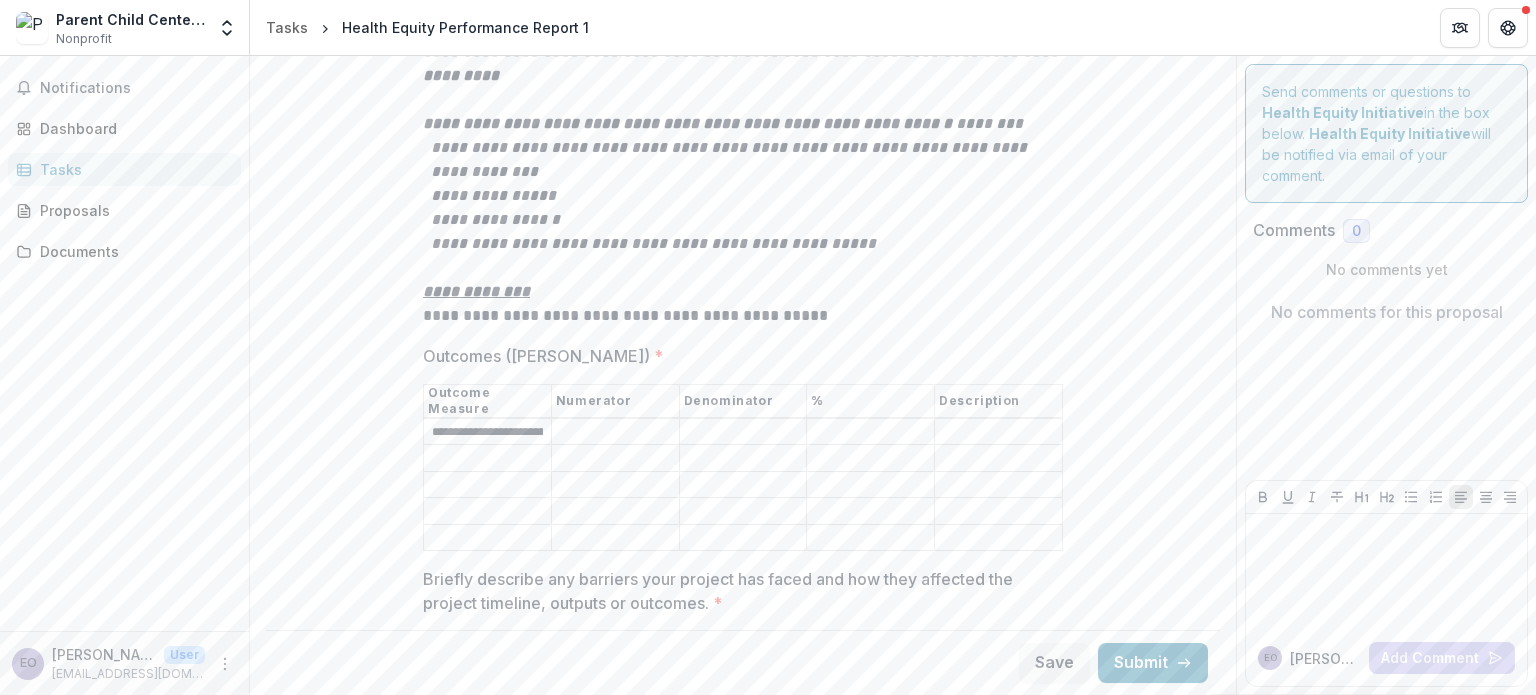 click on "Outcomes ([PERSON_NAME]) *" at bounding box center (487, 459) 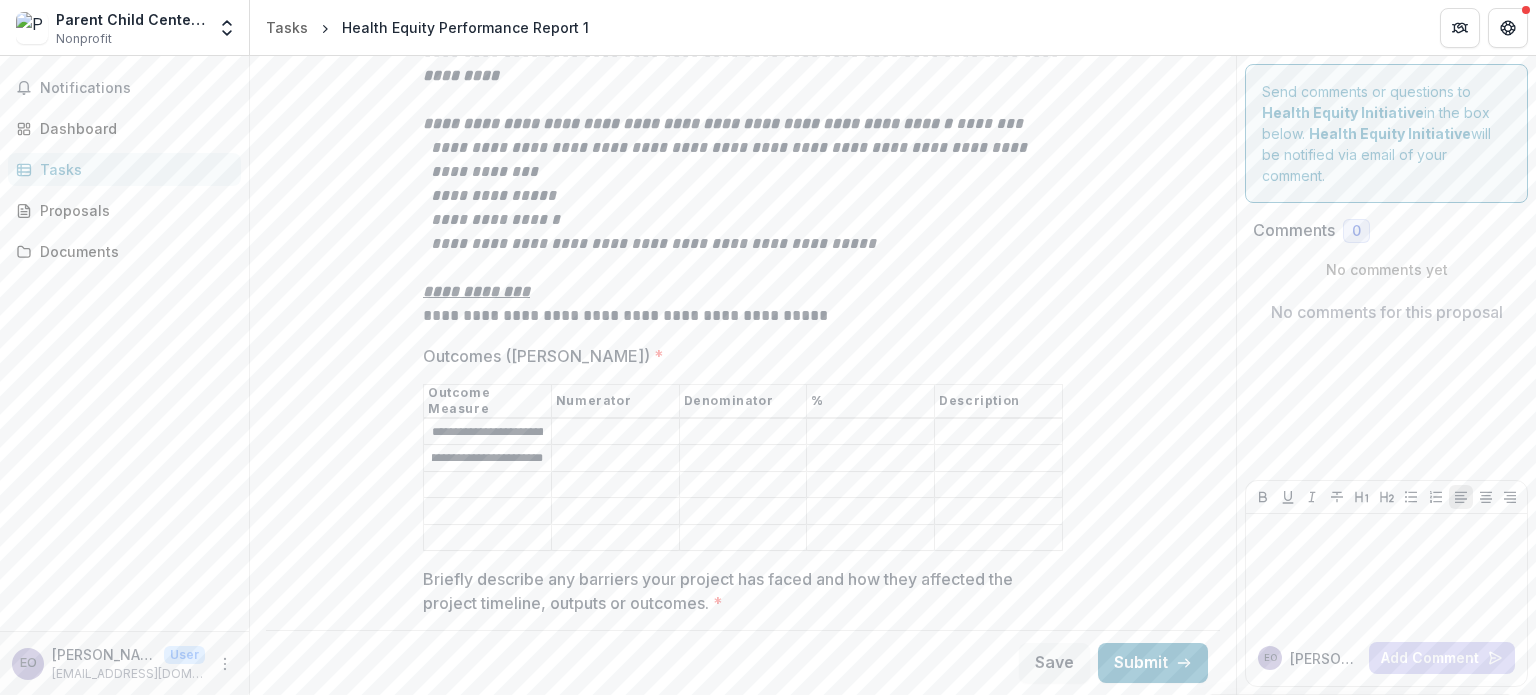 scroll, scrollTop: 0, scrollLeft: 776, axis: horizontal 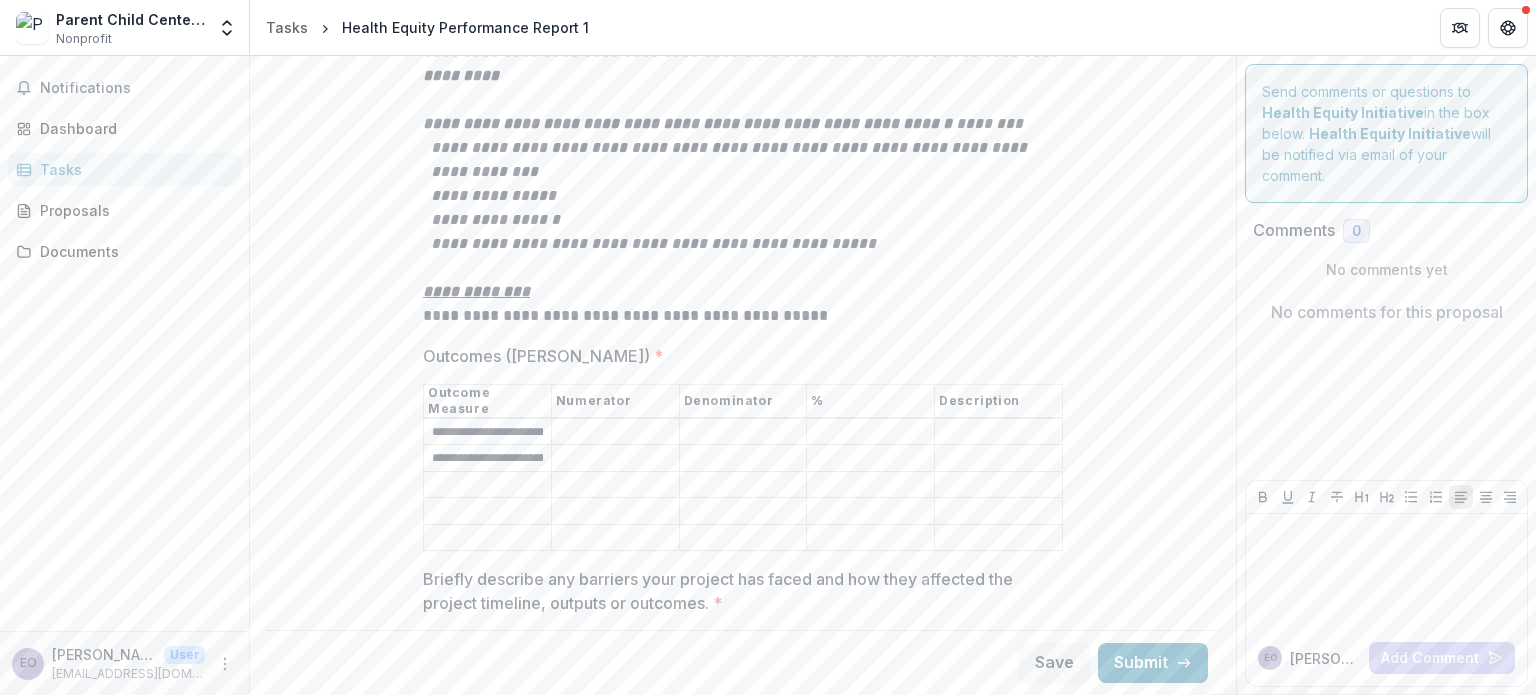 click on "Outcomes ([PERSON_NAME]) *" at bounding box center (487, 485) 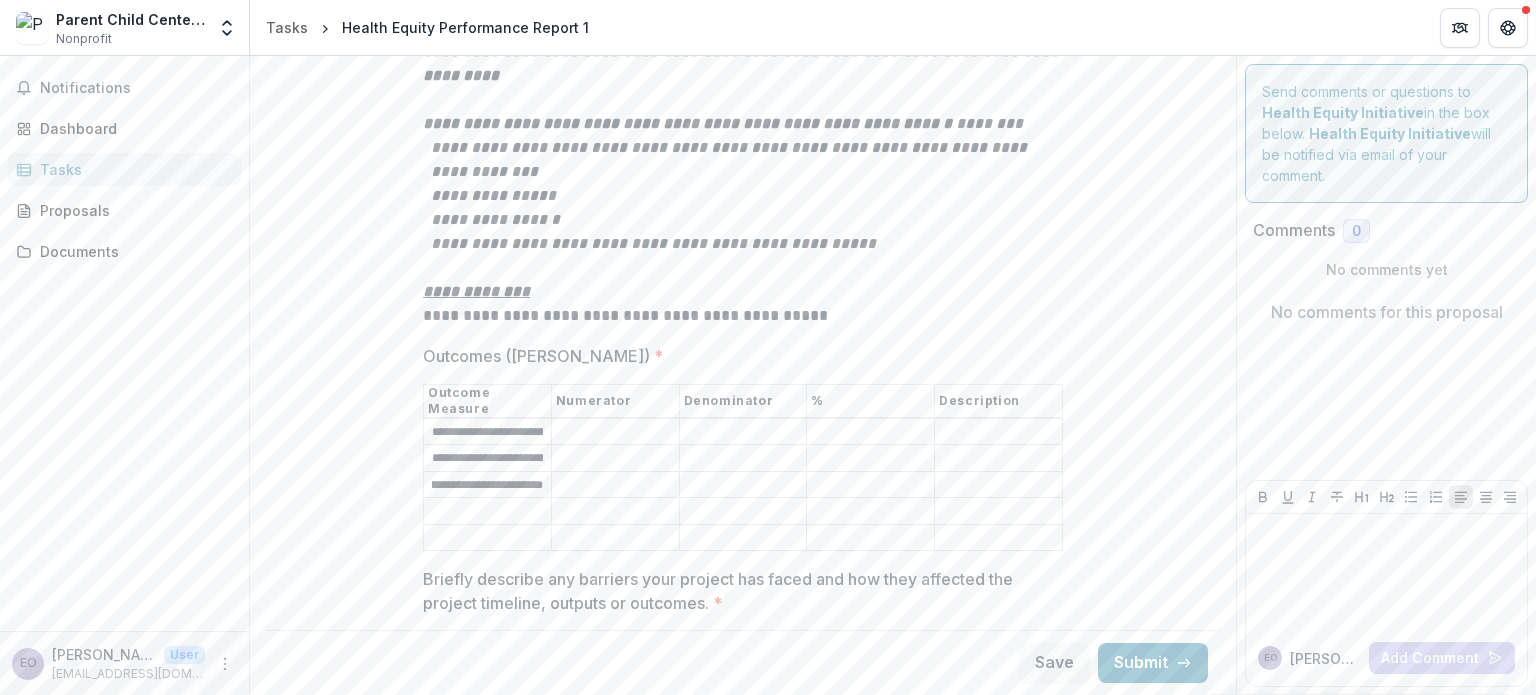 scroll, scrollTop: 0, scrollLeft: 607, axis: horizontal 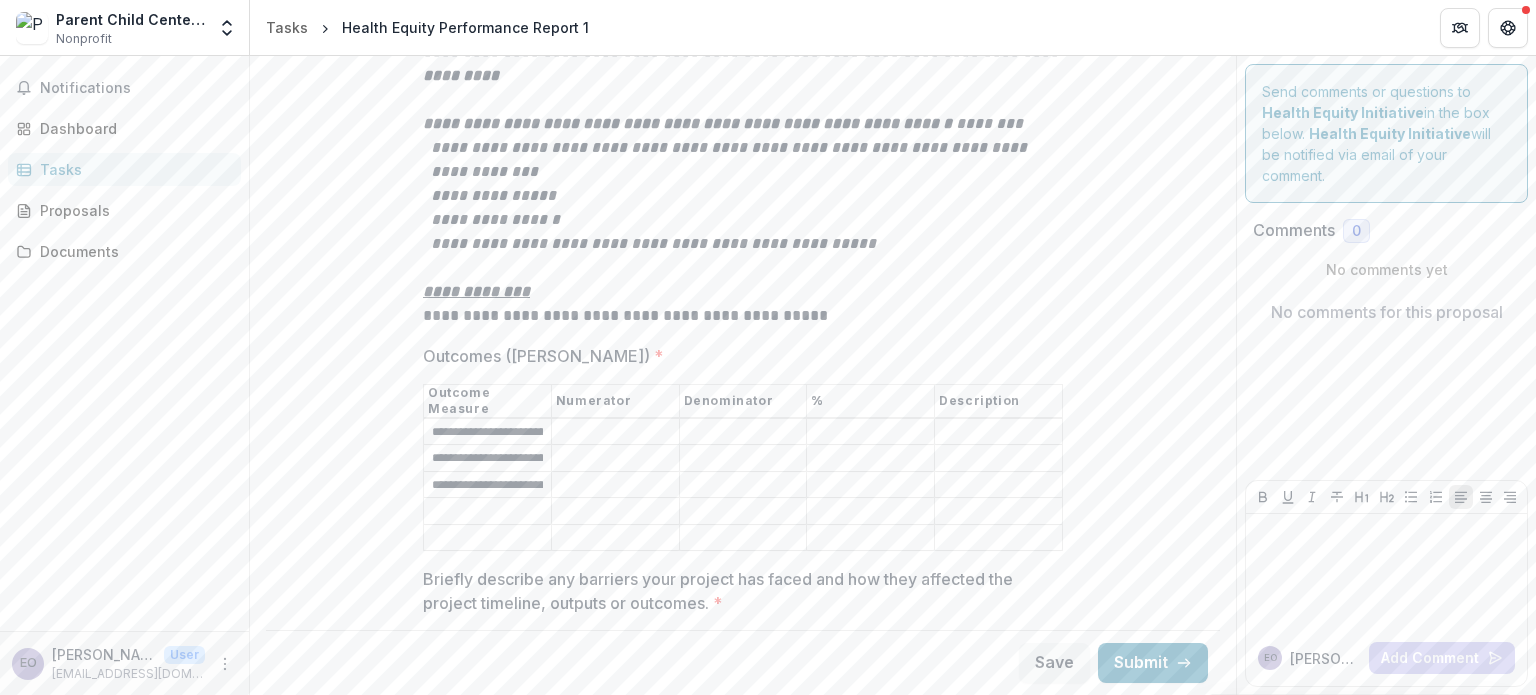 click on "Outcomes ([PERSON_NAME]) *" at bounding box center [487, 512] 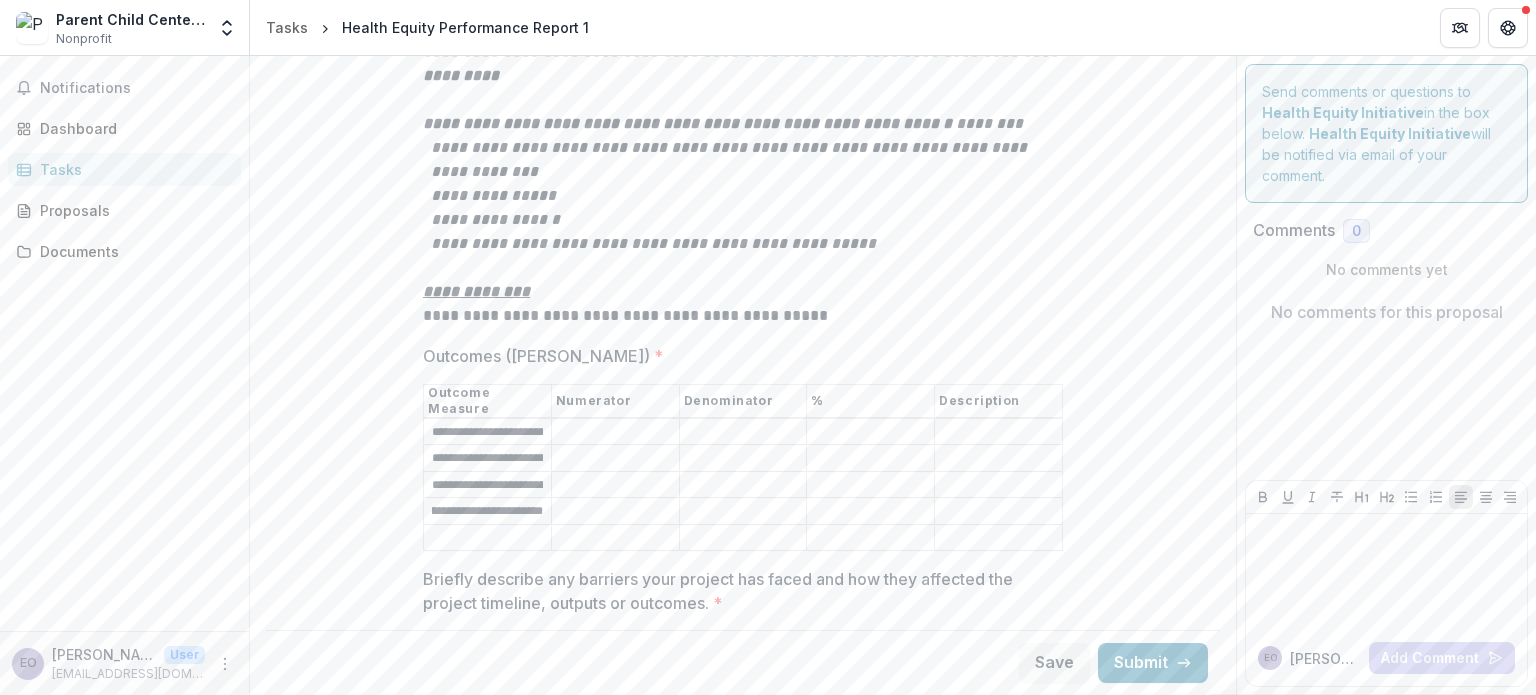 scroll, scrollTop: 0, scrollLeft: 475, axis: horizontal 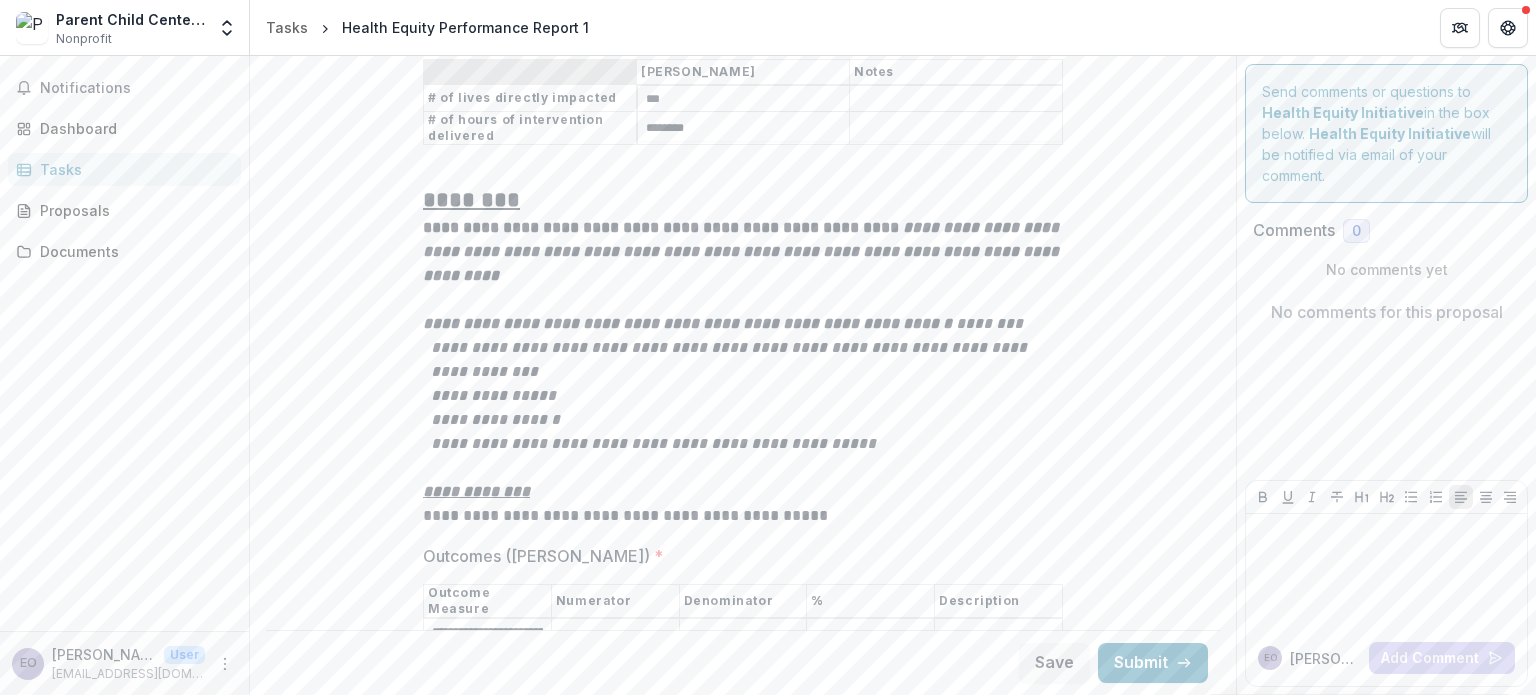type on "**********" 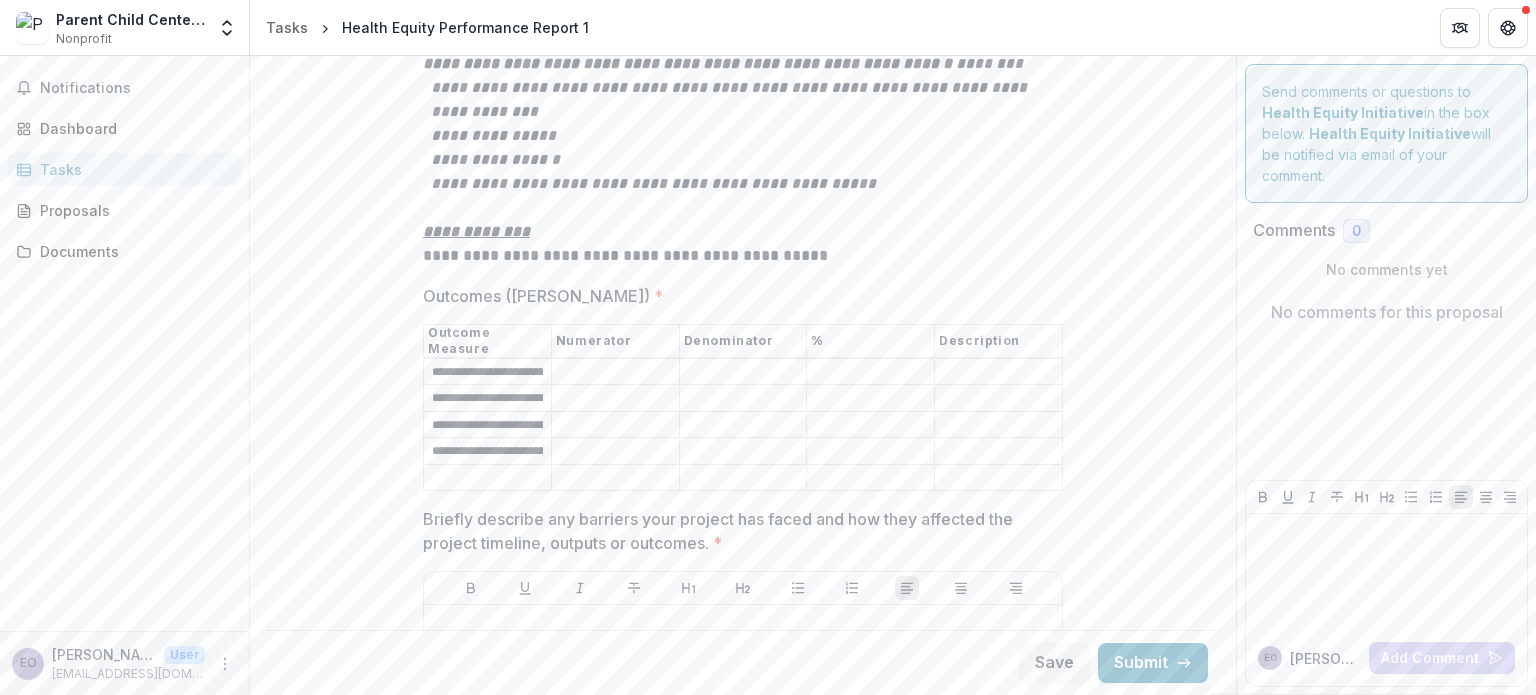 scroll, scrollTop: 3400, scrollLeft: 0, axis: vertical 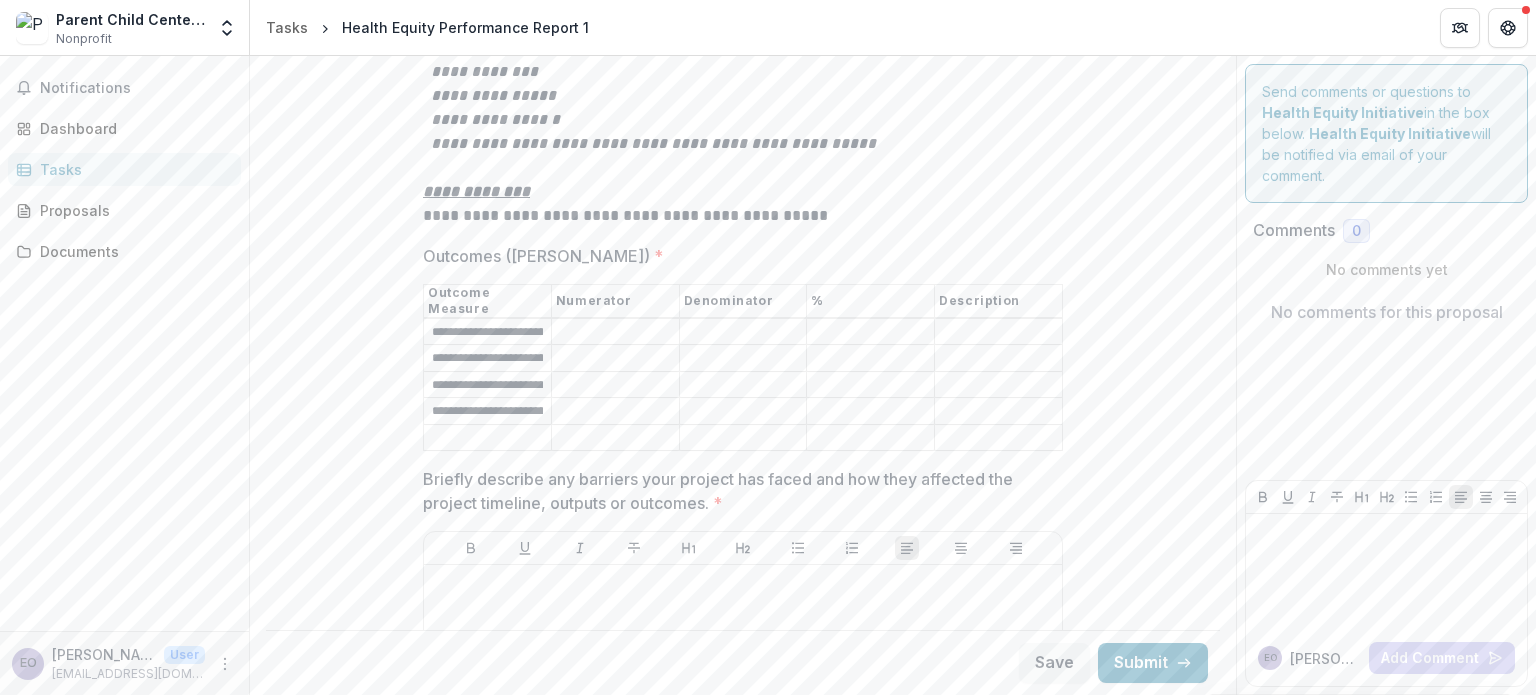 click on "**********" at bounding box center [487, 332] 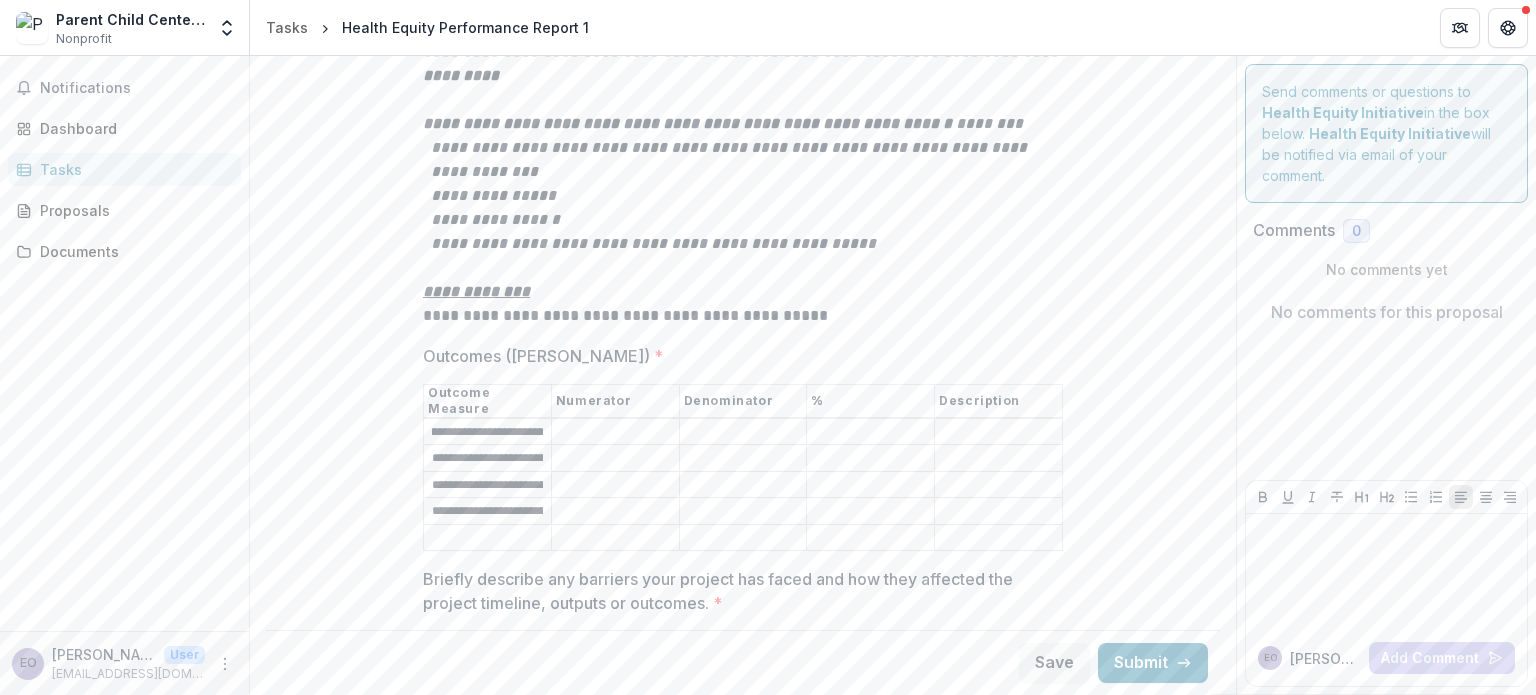 scroll, scrollTop: 0, scrollLeft: 0, axis: both 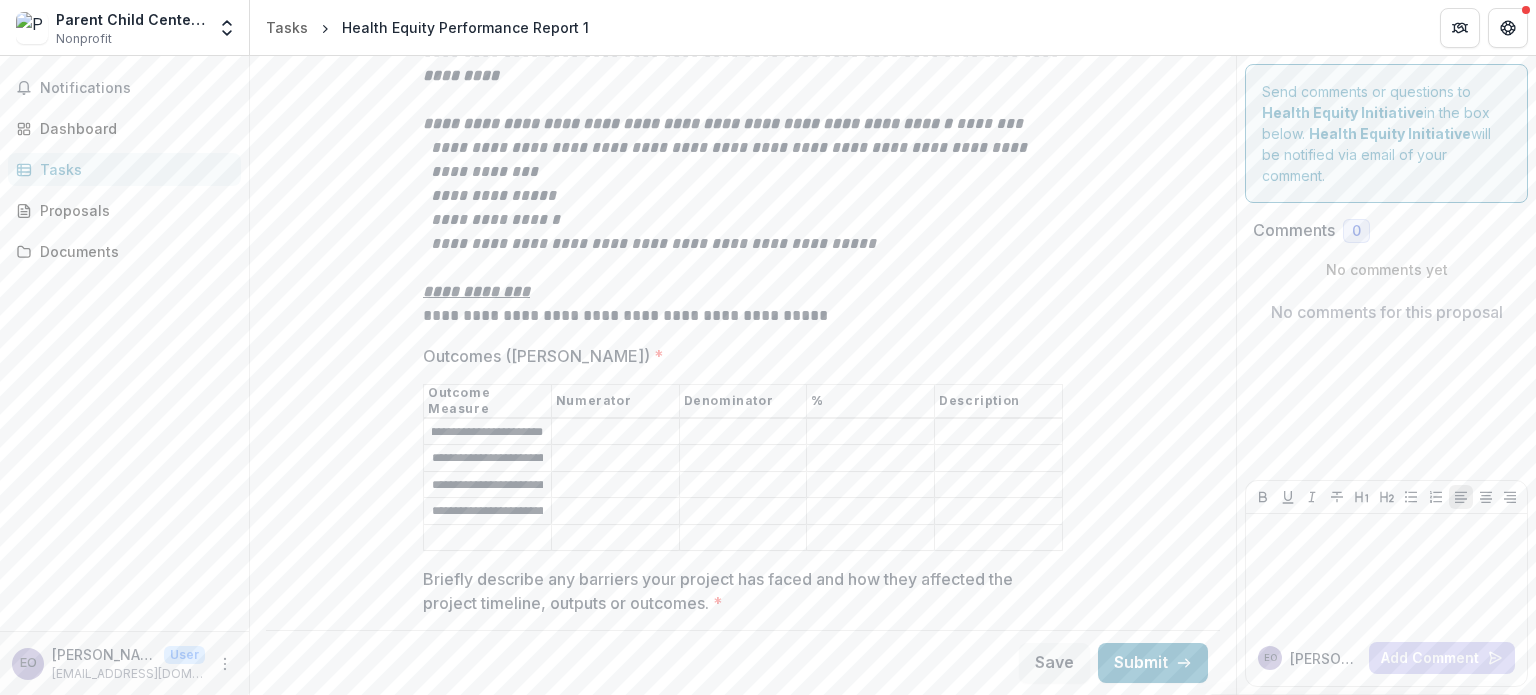 drag, startPoint x: 424, startPoint y: 399, endPoint x: 604, endPoint y: 413, distance: 180.54362 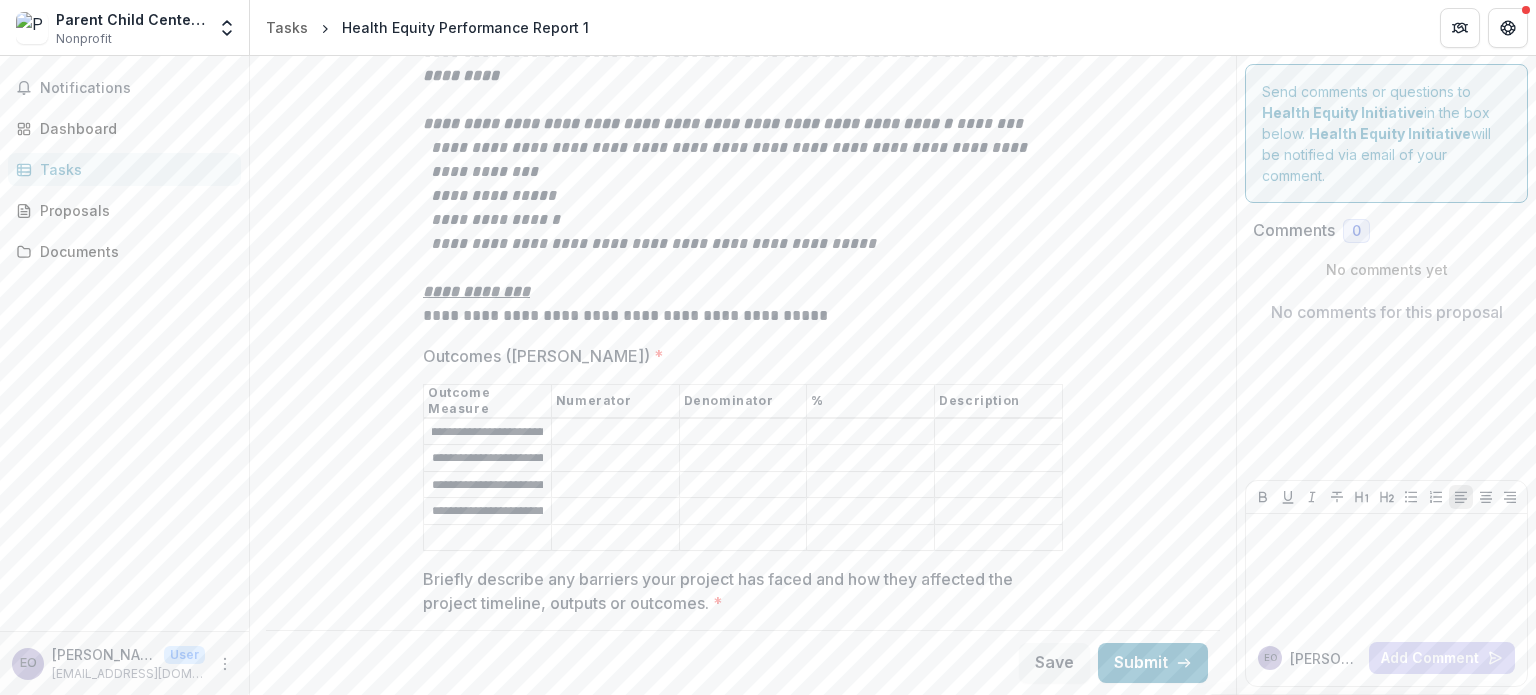 scroll, scrollTop: 0, scrollLeft: 0, axis: both 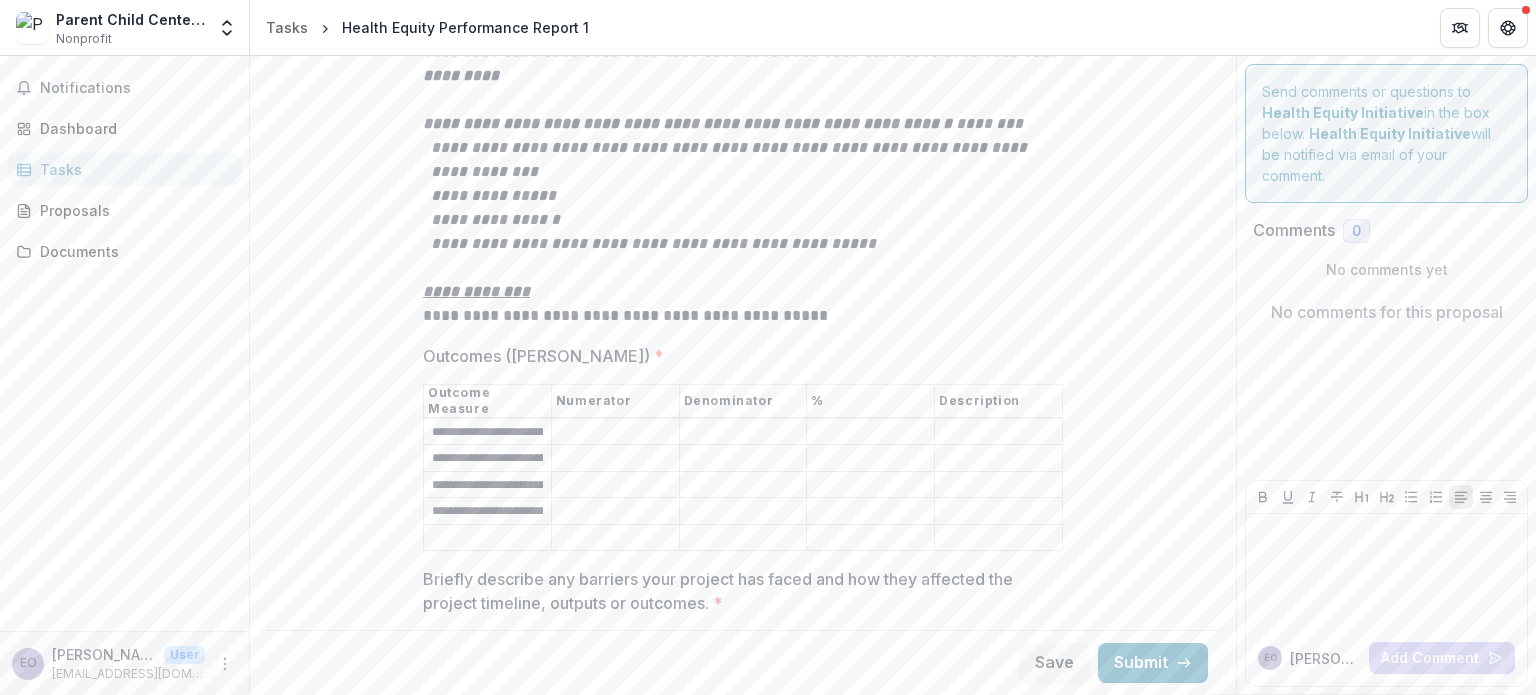 type on "**********" 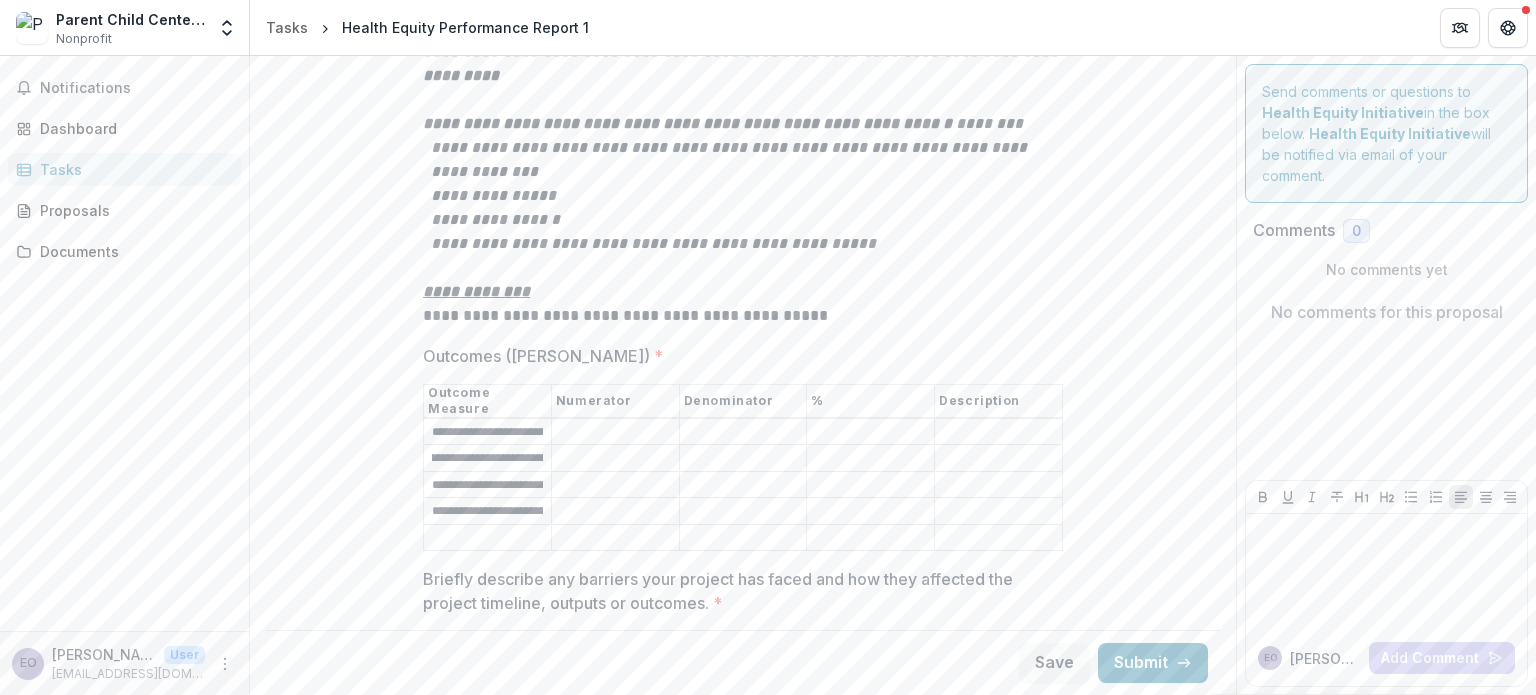 scroll, scrollTop: 0, scrollLeft: 776, axis: horizontal 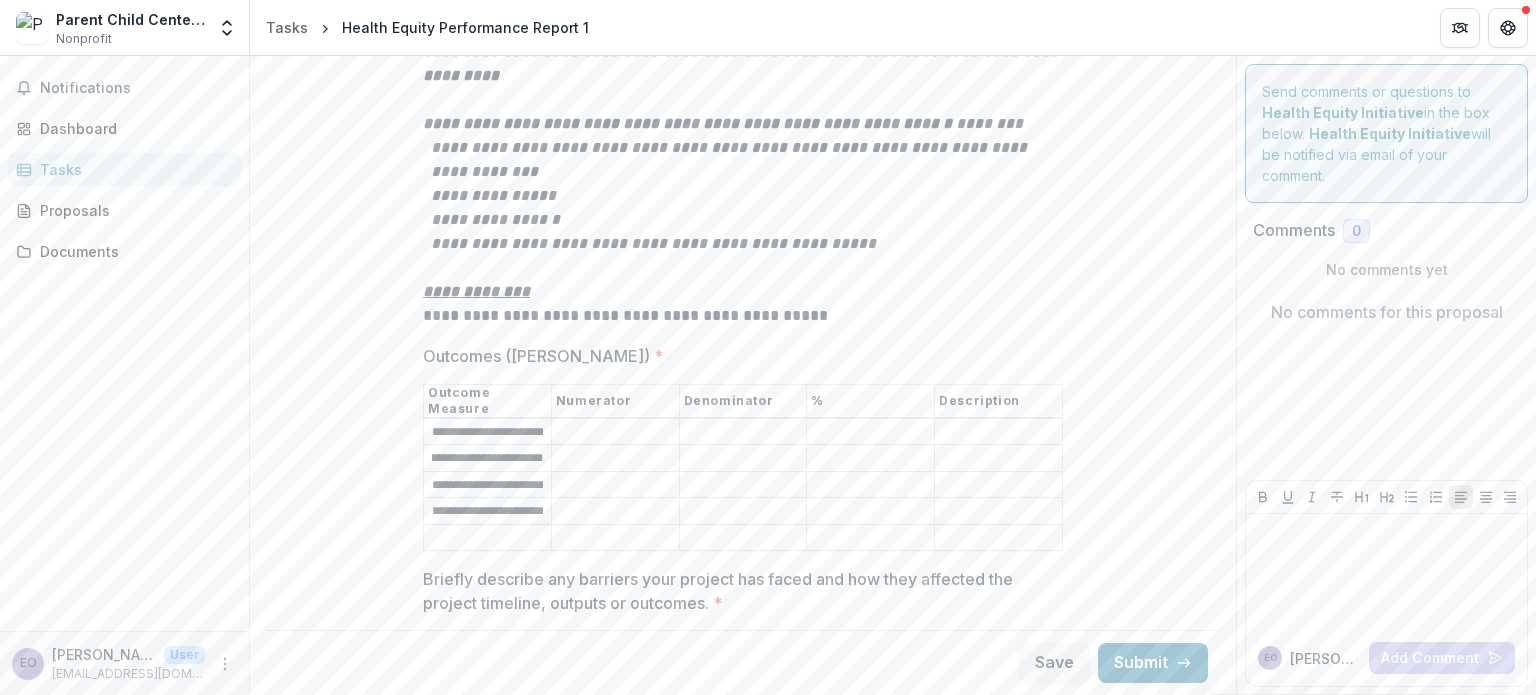 drag, startPoint x: 427, startPoint y: 423, endPoint x: 597, endPoint y: 427, distance: 170.04706 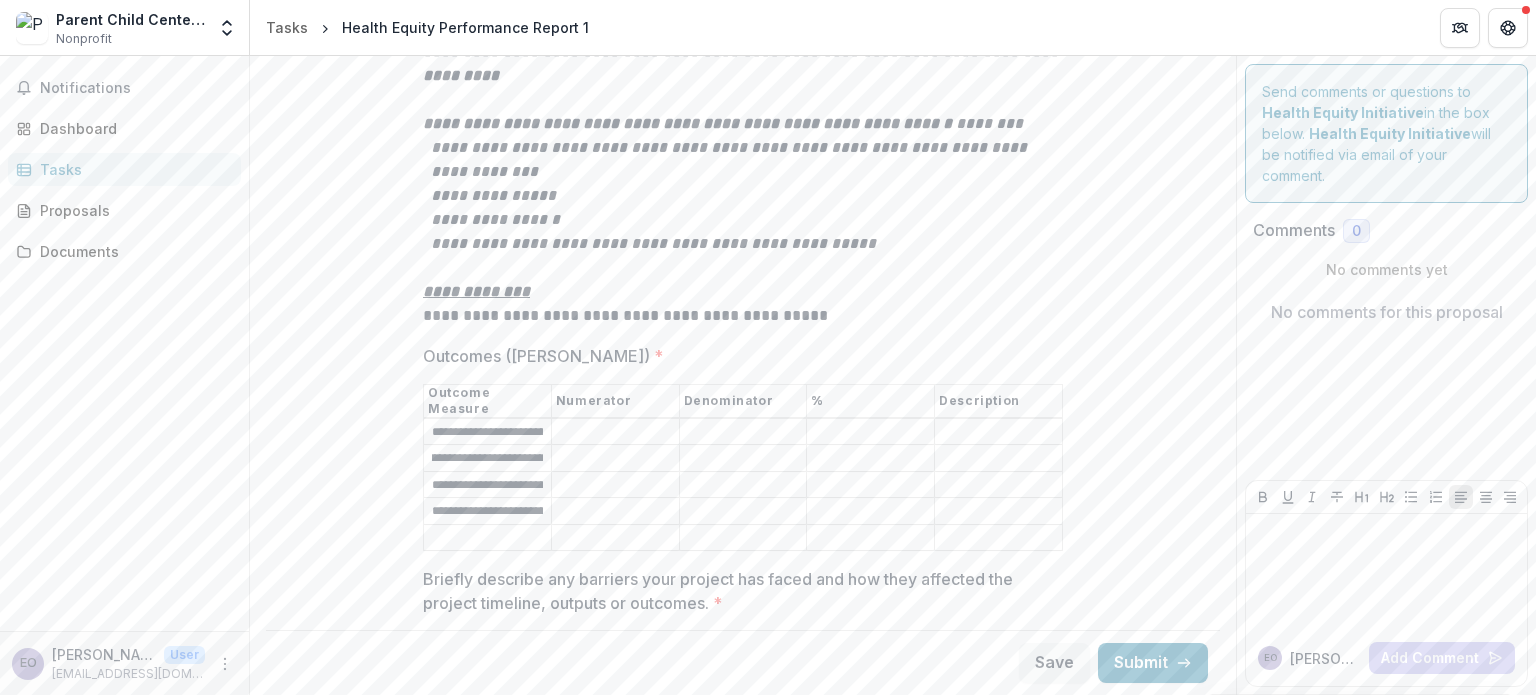 scroll, scrollTop: 0, scrollLeft: 196, axis: horizontal 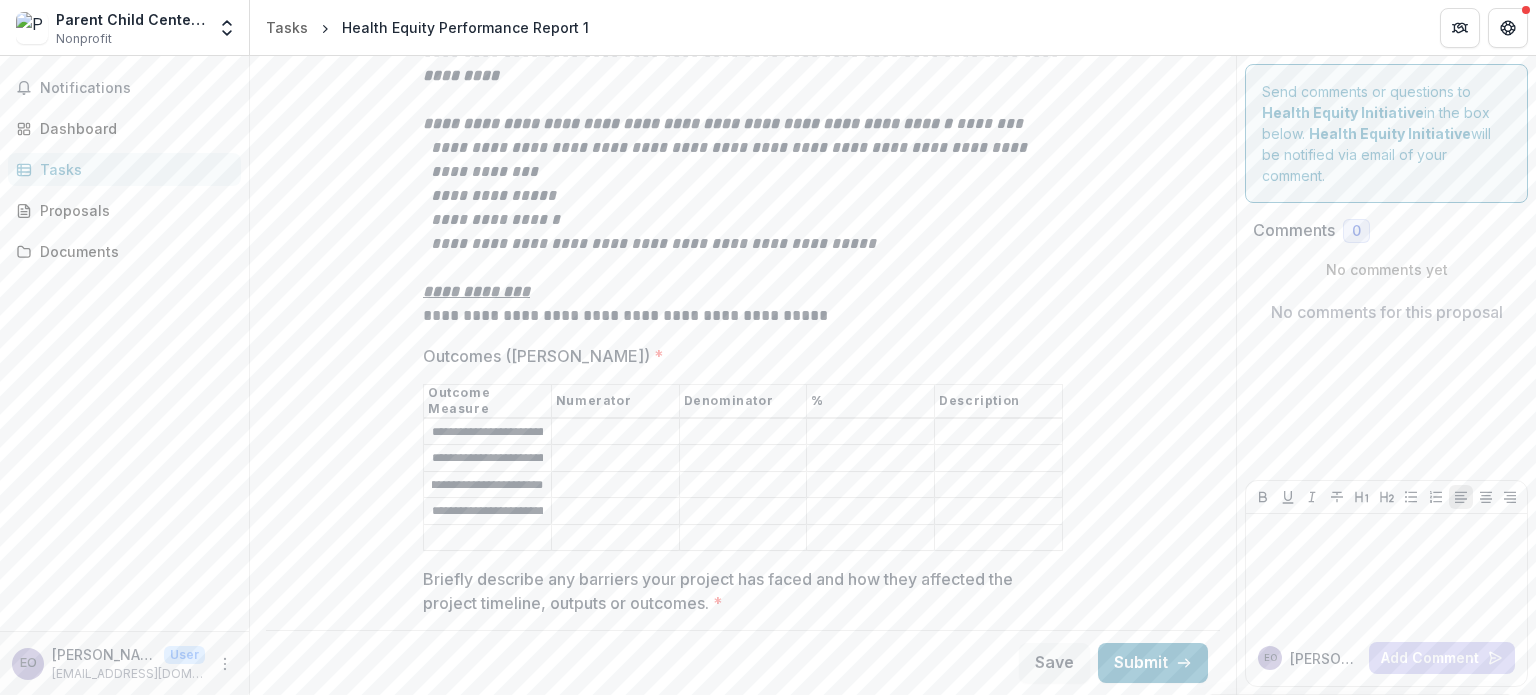 drag, startPoint x: 426, startPoint y: 448, endPoint x: 608, endPoint y: 459, distance: 182.3321 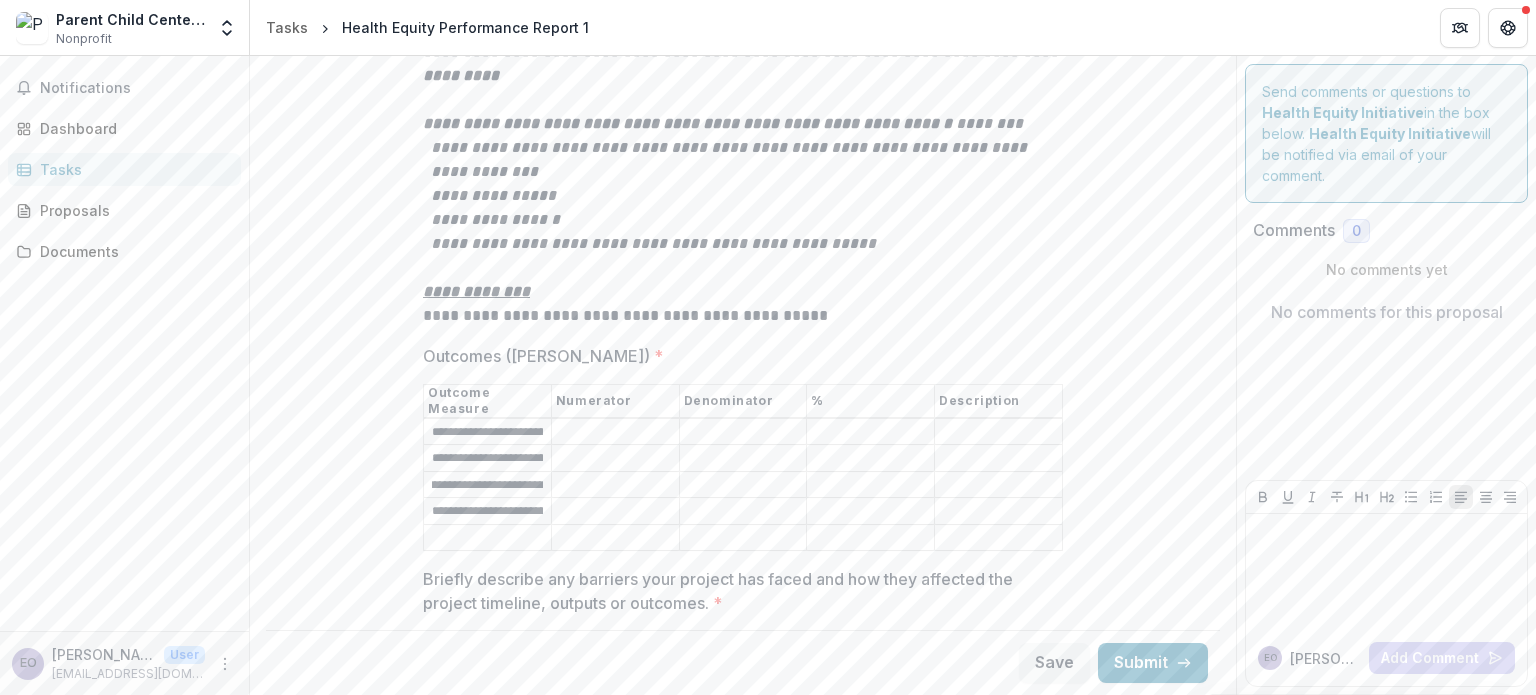 scroll, scrollTop: 0, scrollLeft: 0, axis: both 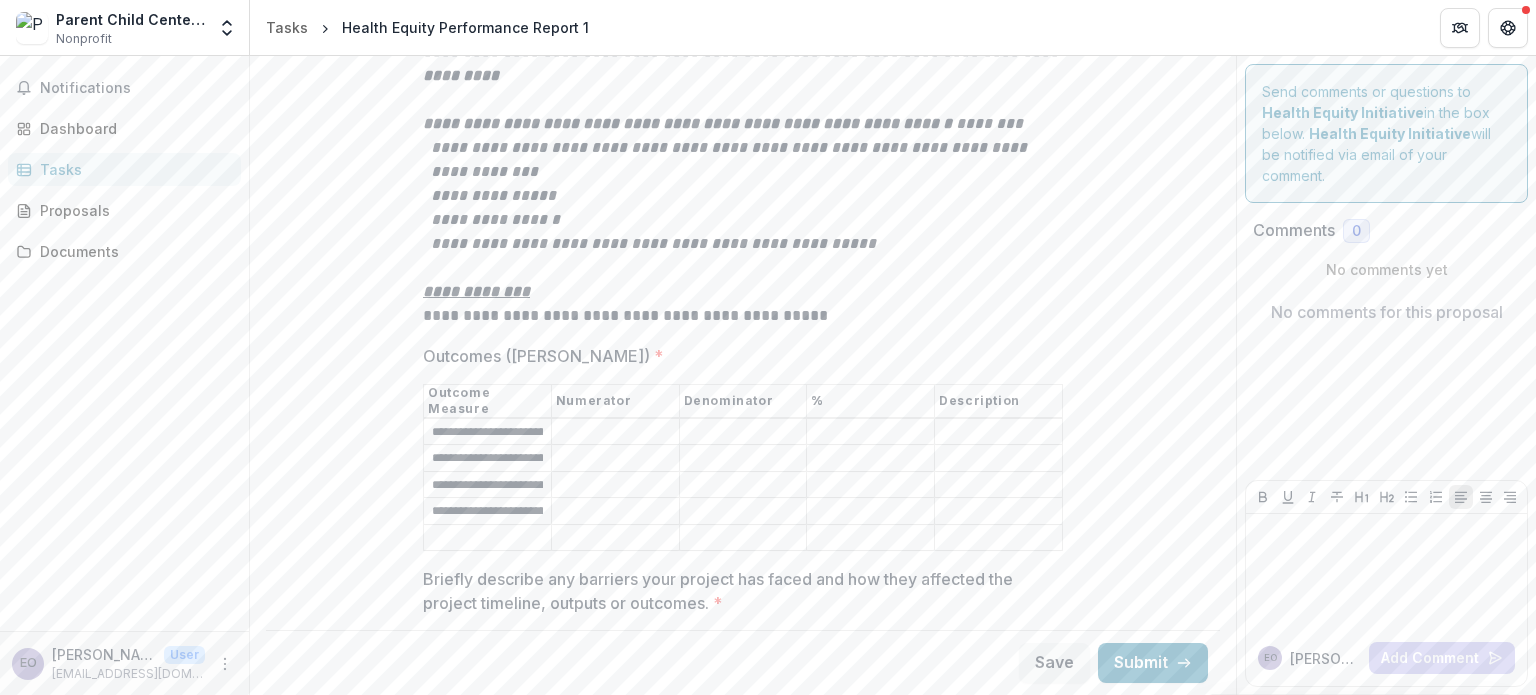 type on "**********" 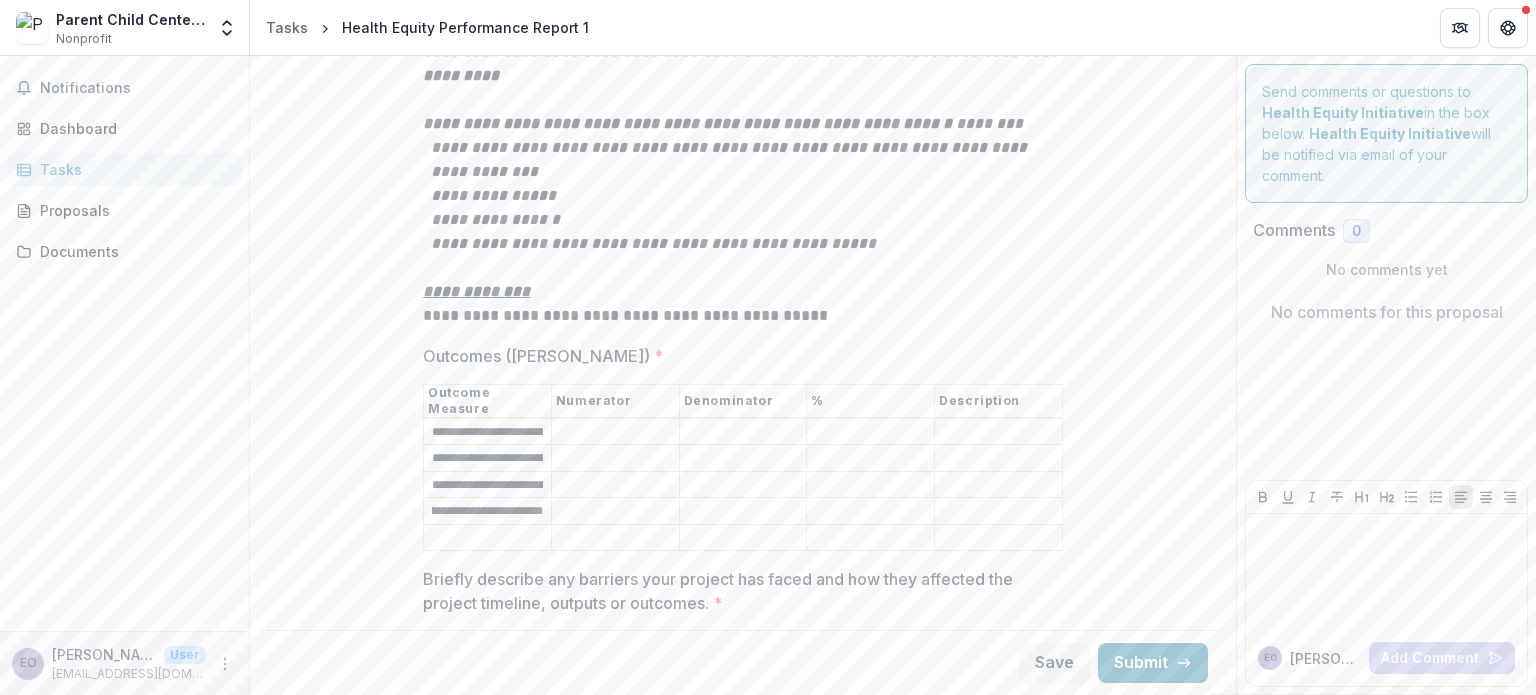 scroll, scrollTop: 0, scrollLeft: 475, axis: horizontal 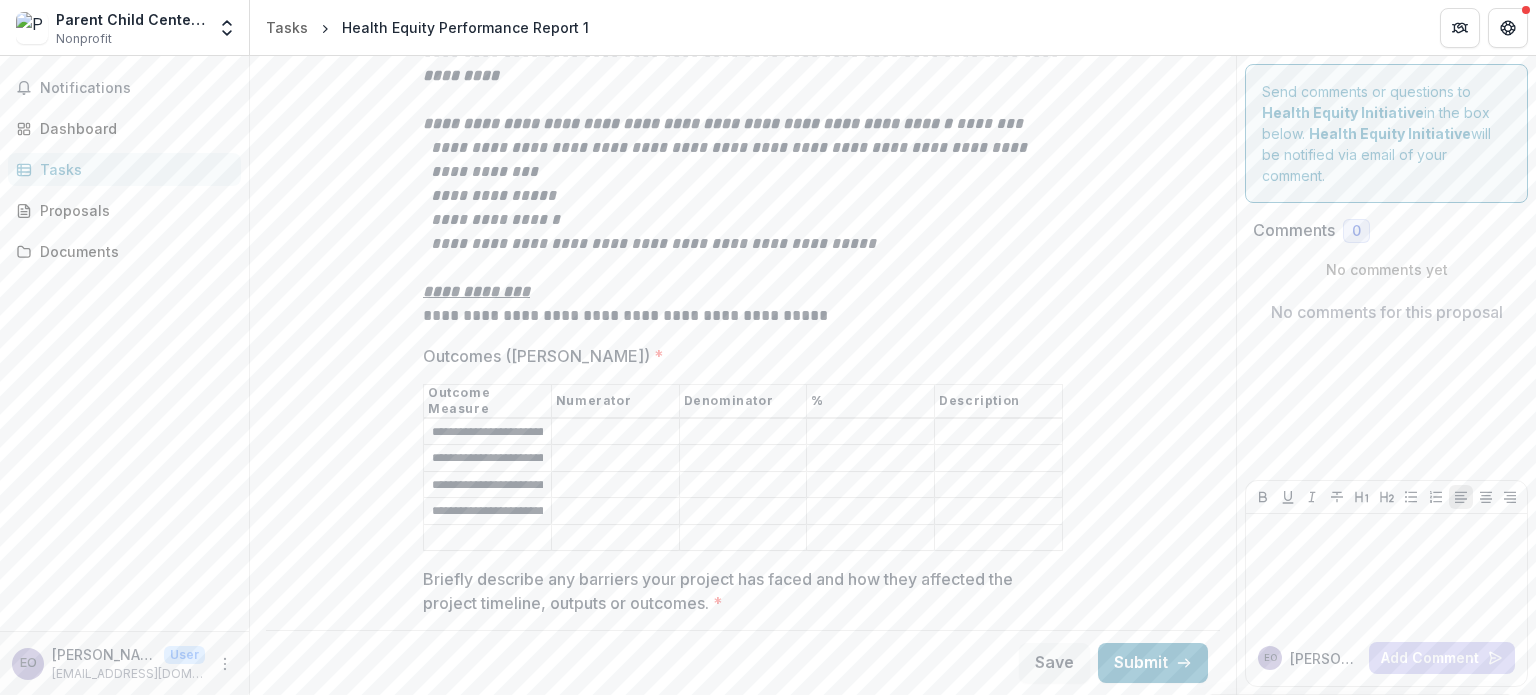 type on "**********" 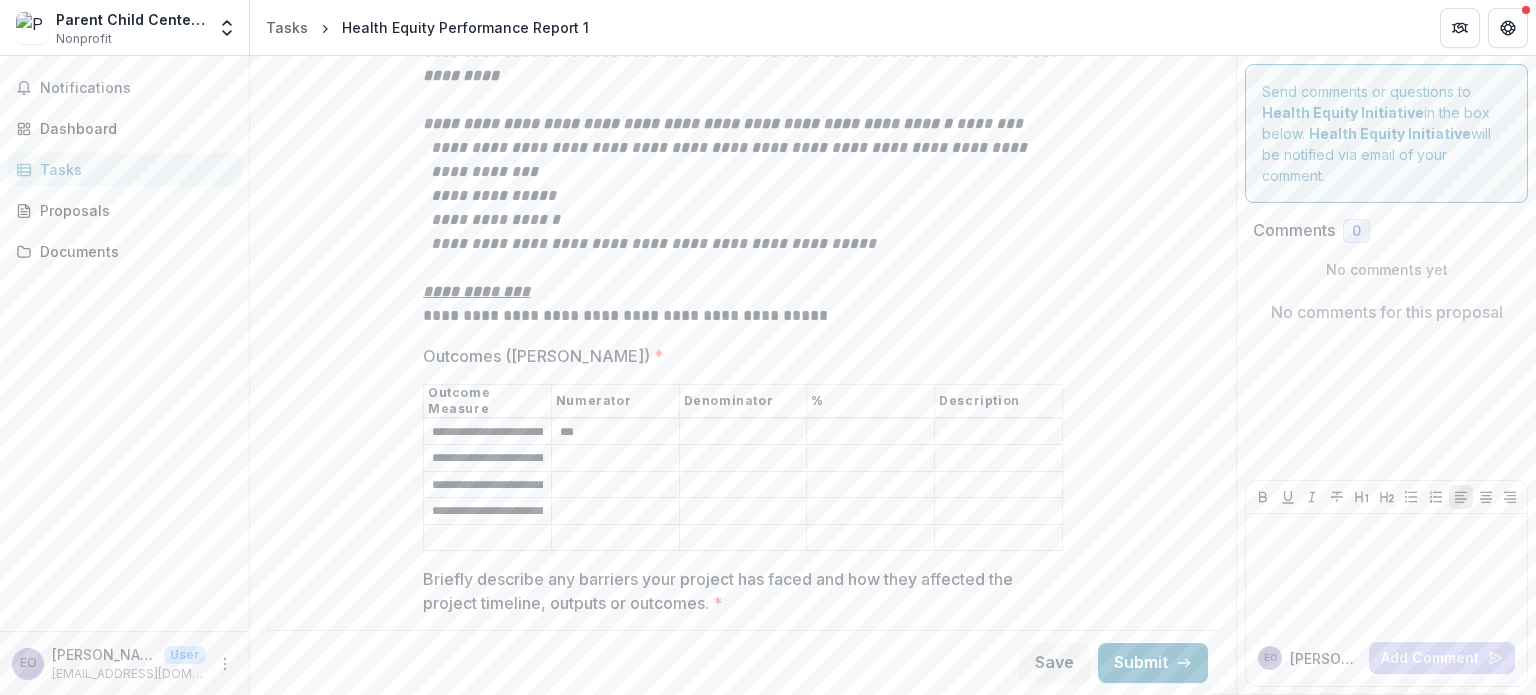 type on "***" 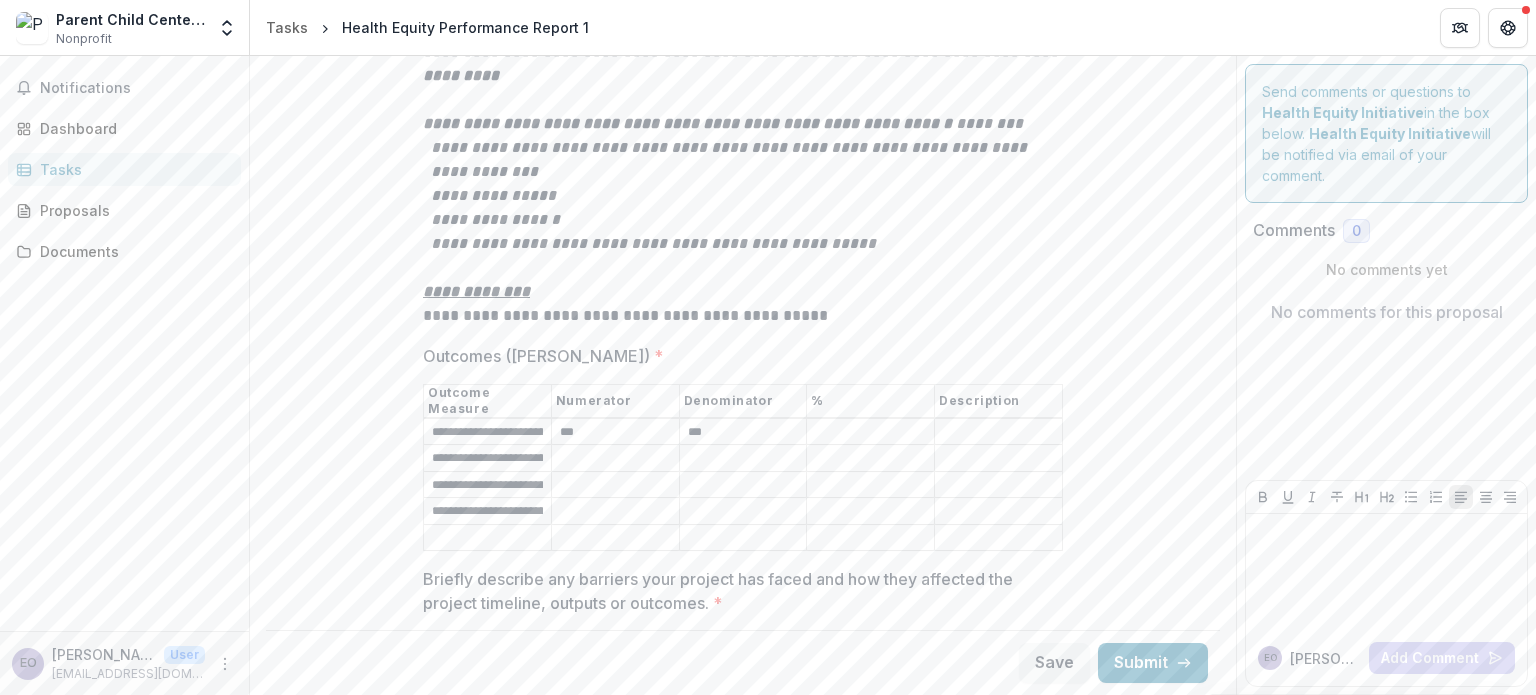 type on "***" 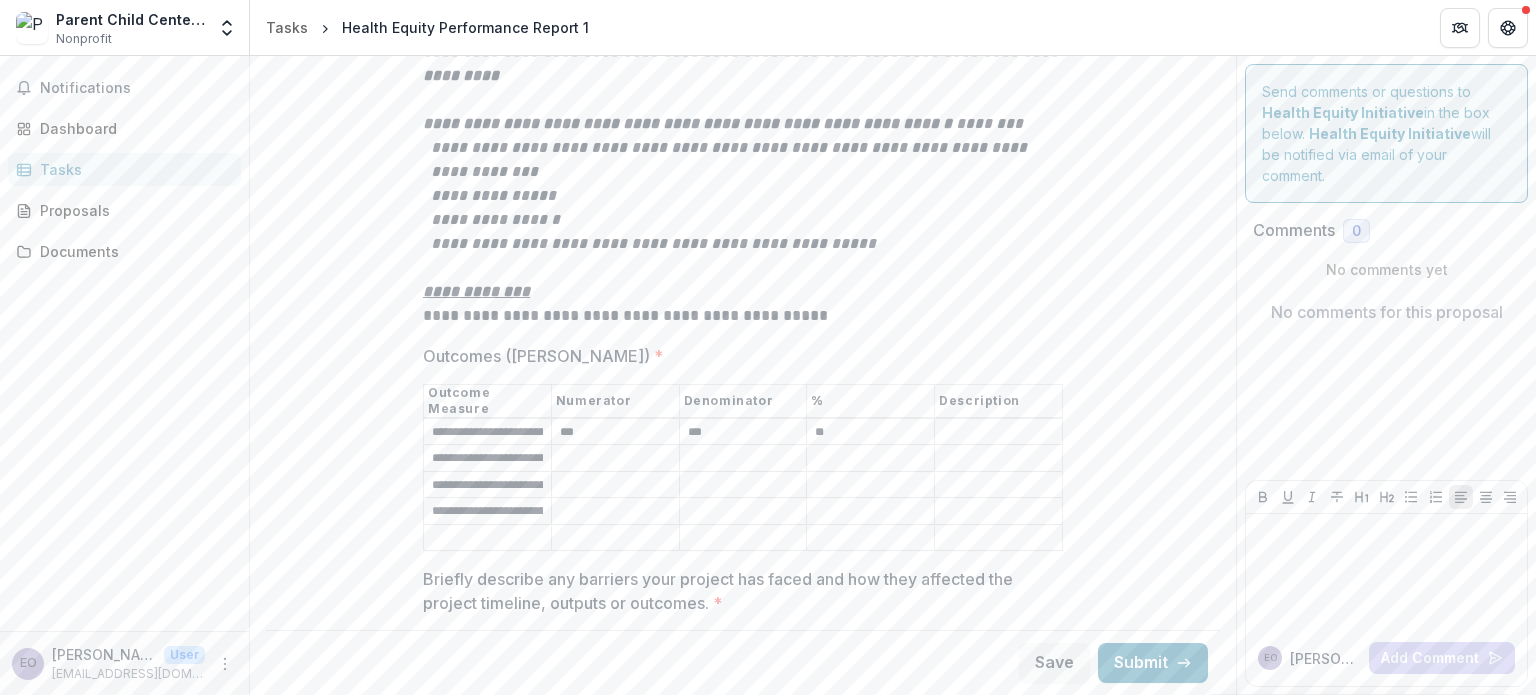 type on "**" 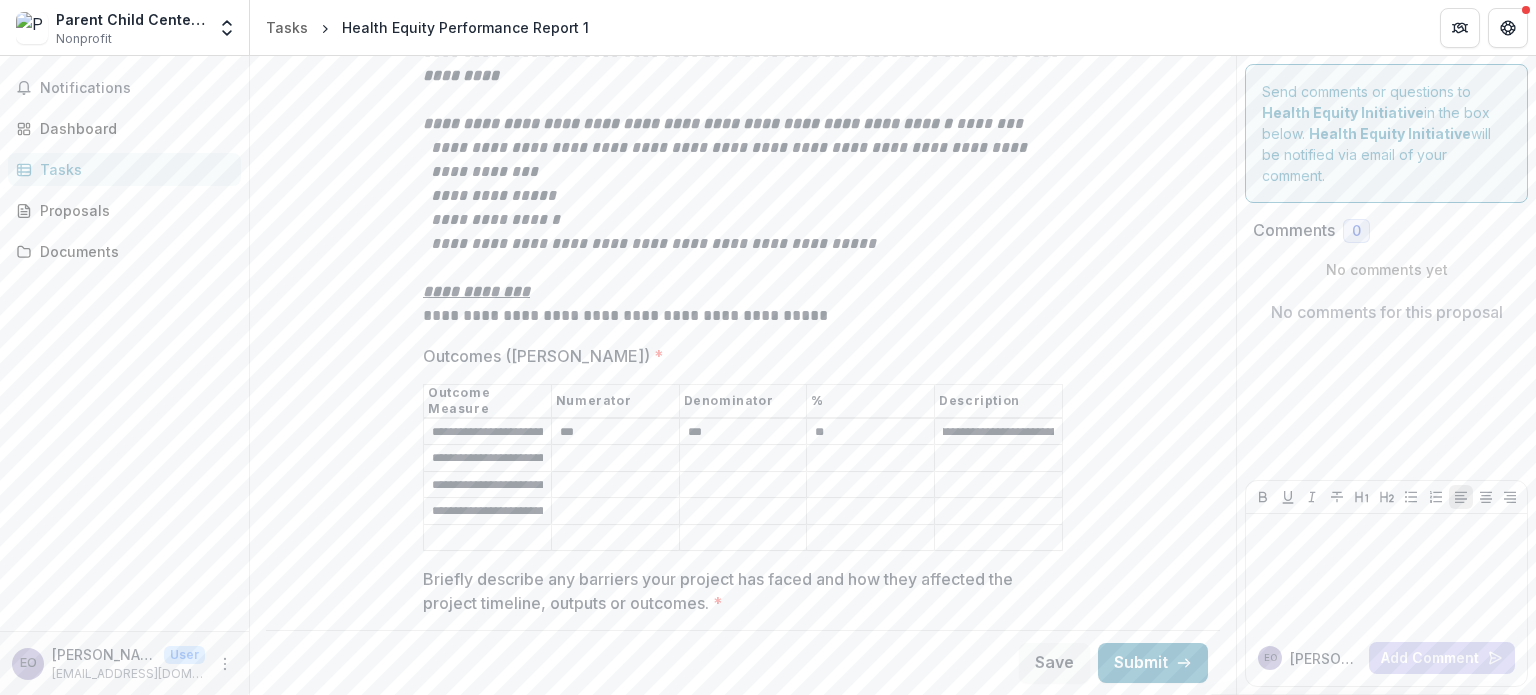 scroll, scrollTop: 0, scrollLeft: 0, axis: both 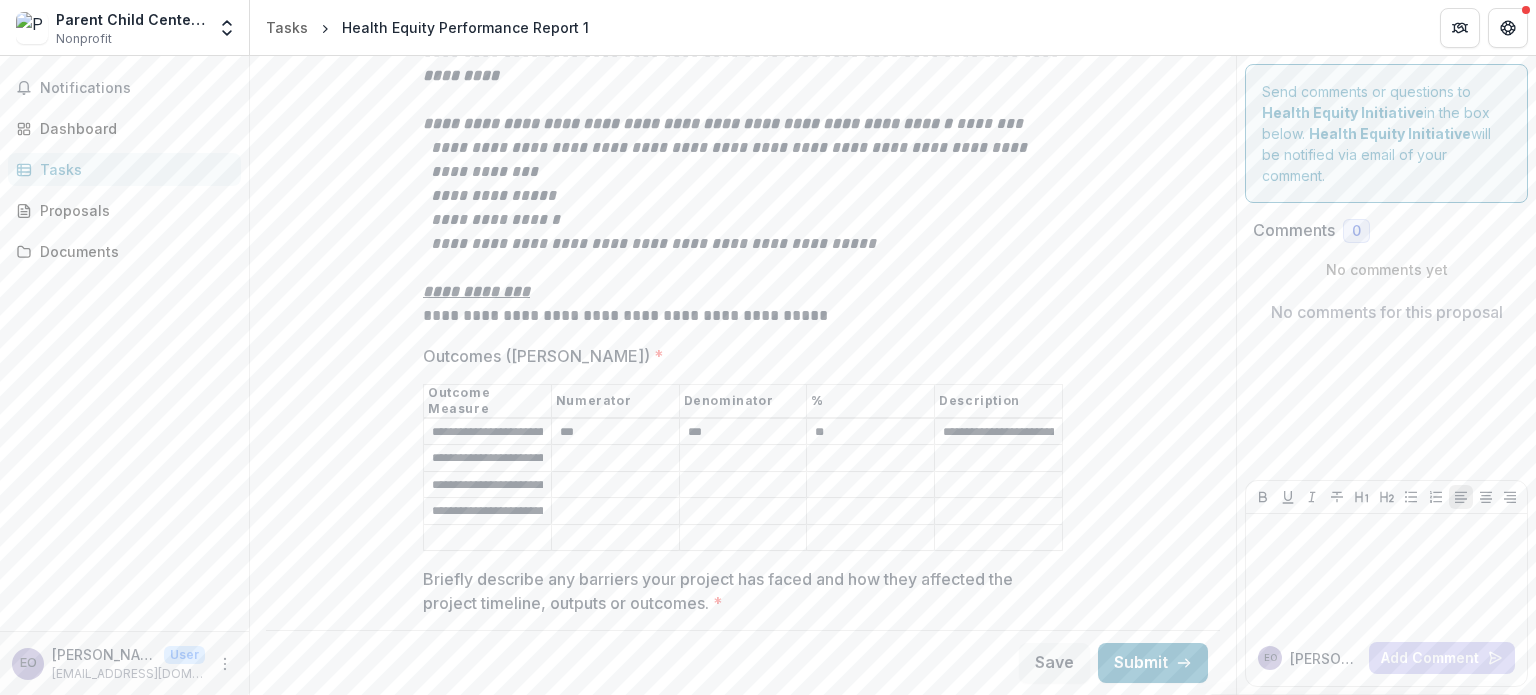 type on "**********" 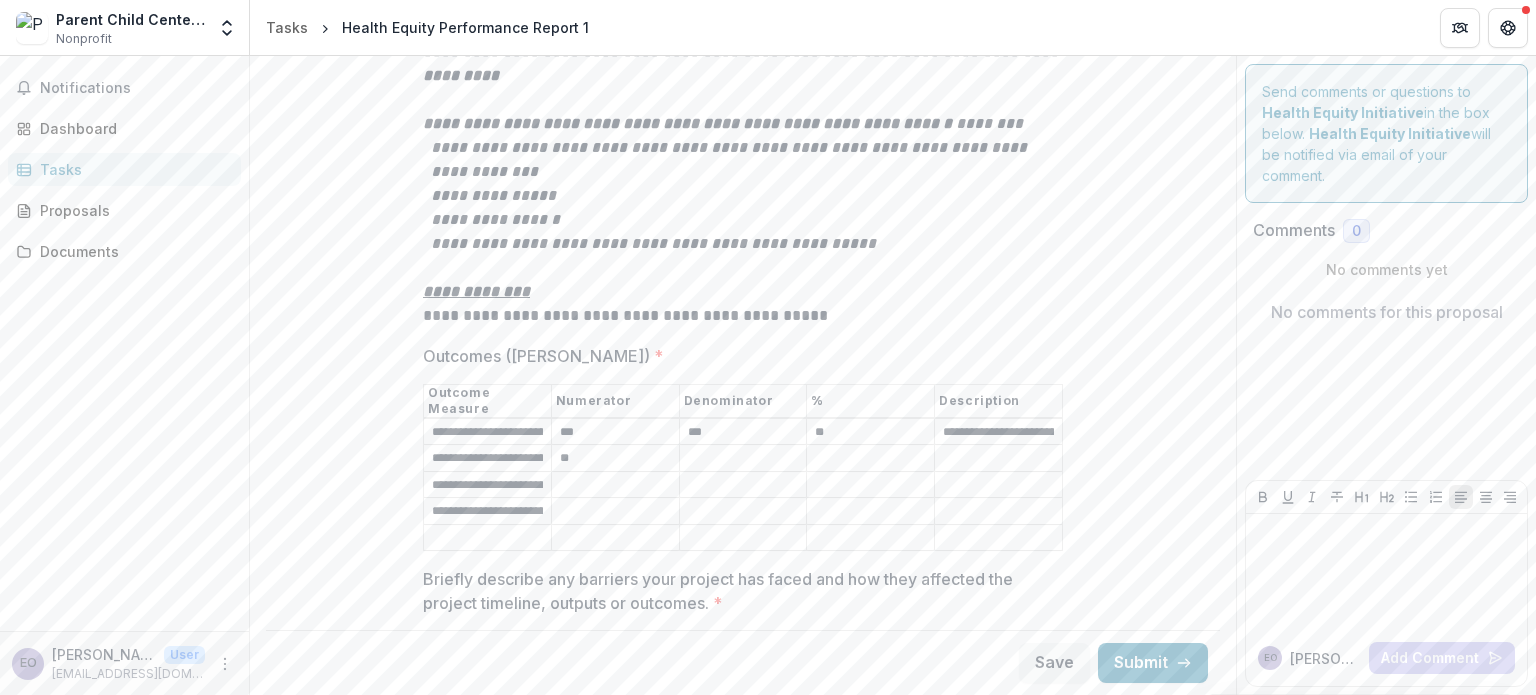 type on "**" 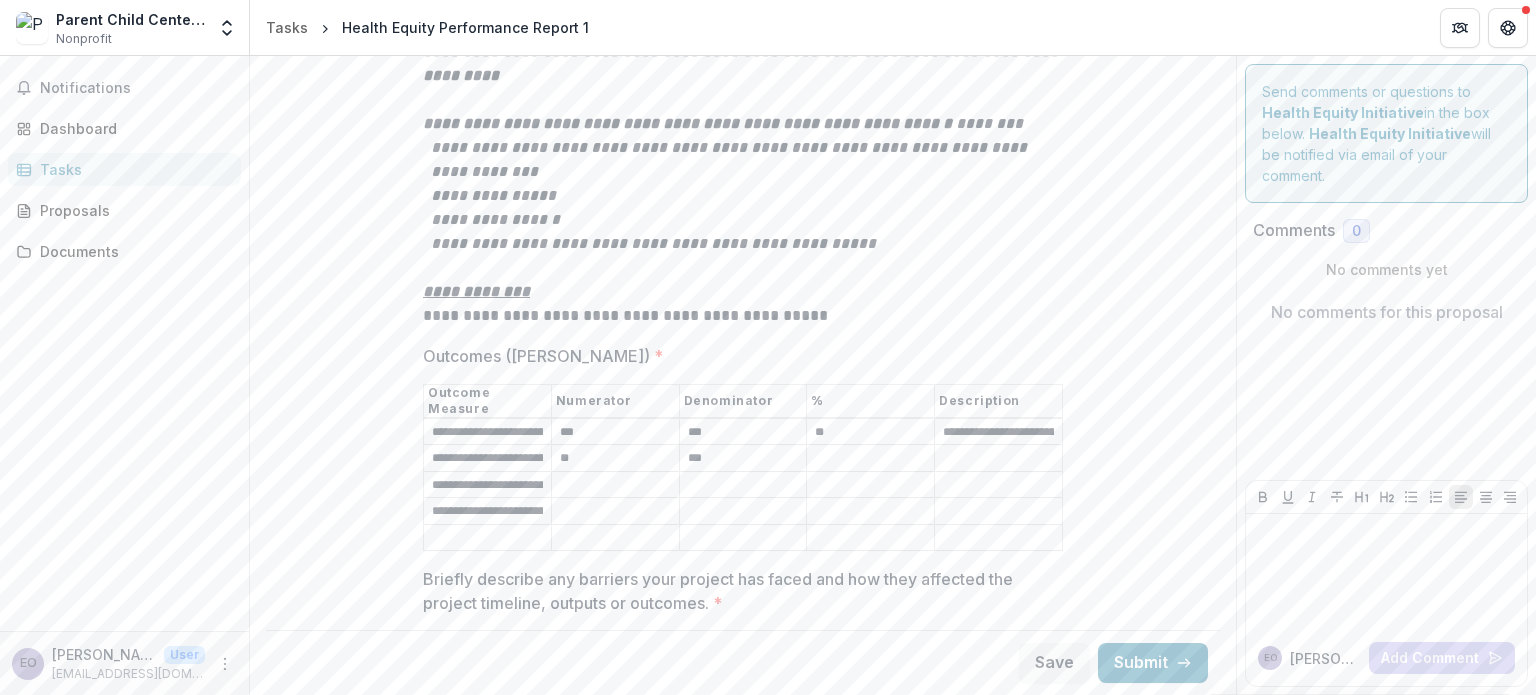 type on "***" 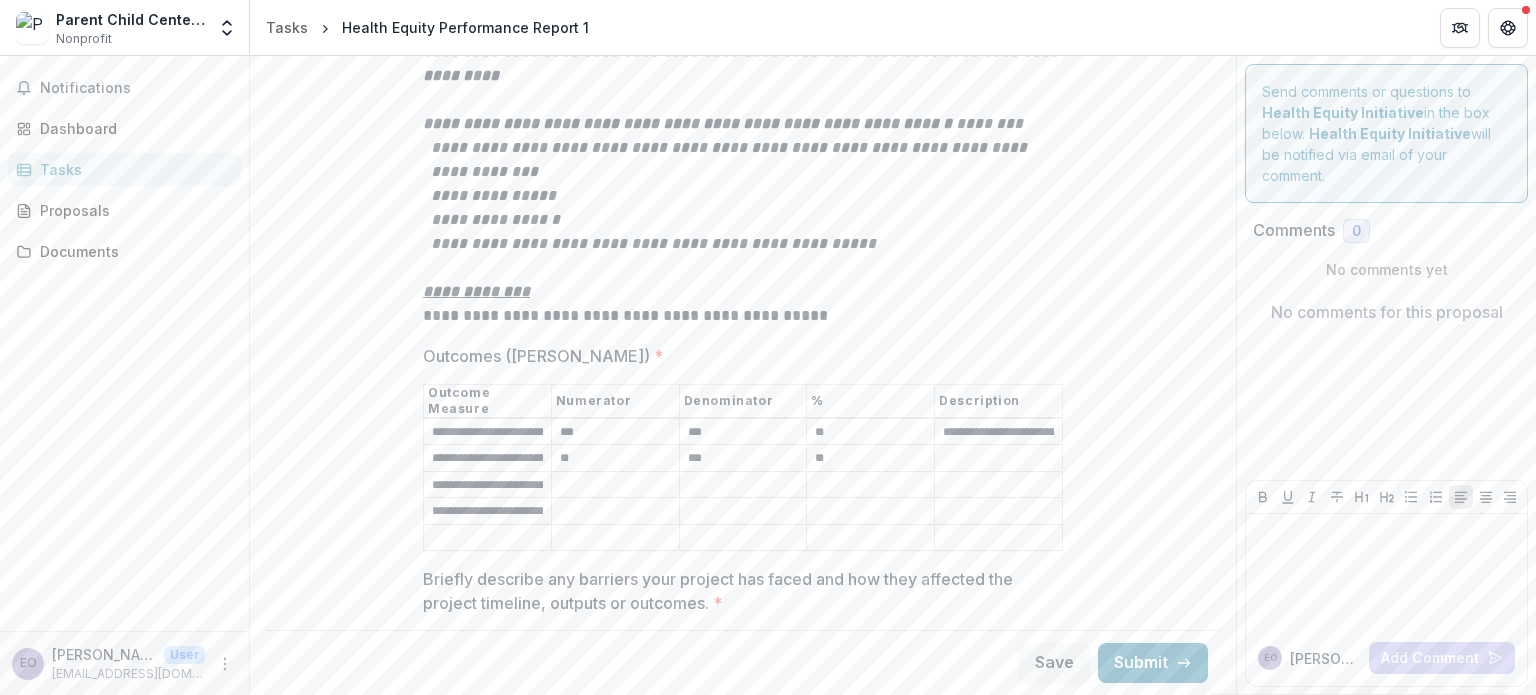 type on "**" 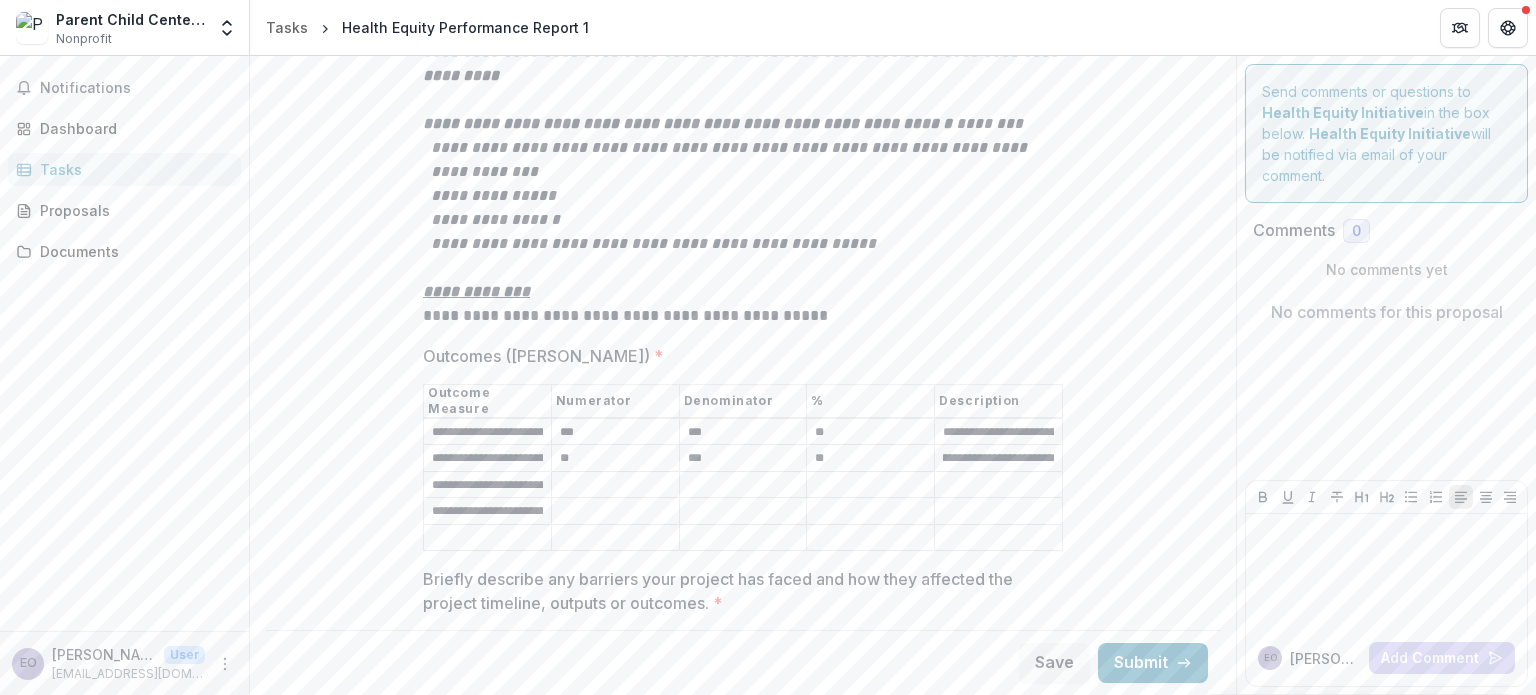 scroll, scrollTop: 0, scrollLeft: 0, axis: both 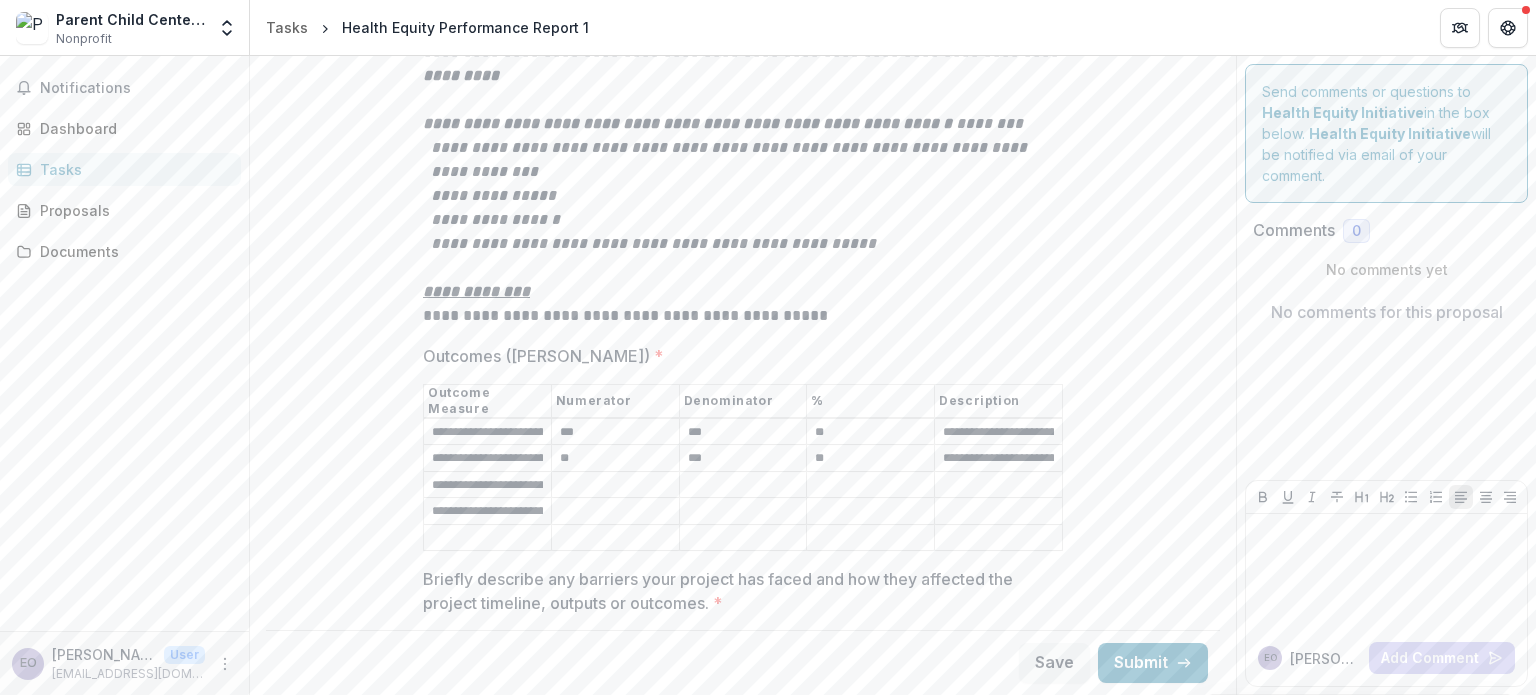type on "**********" 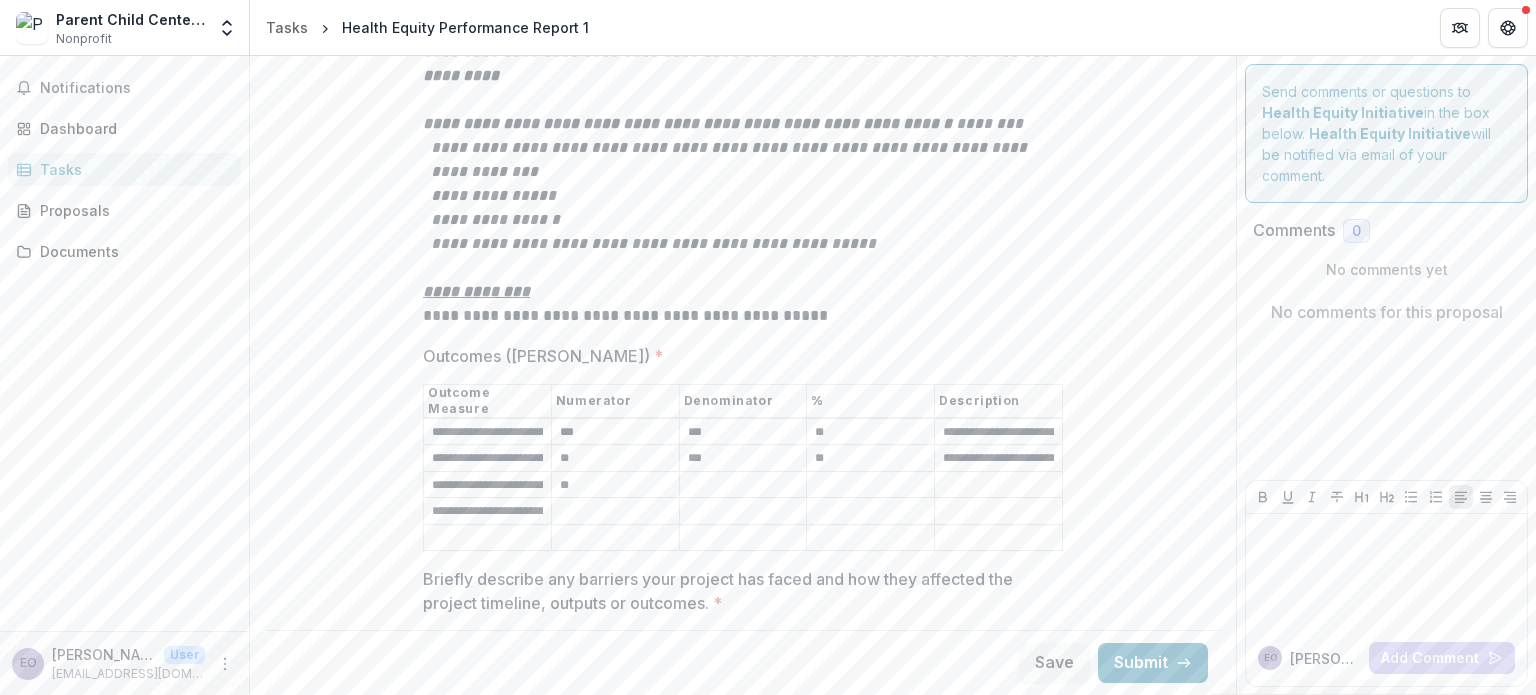 type on "**" 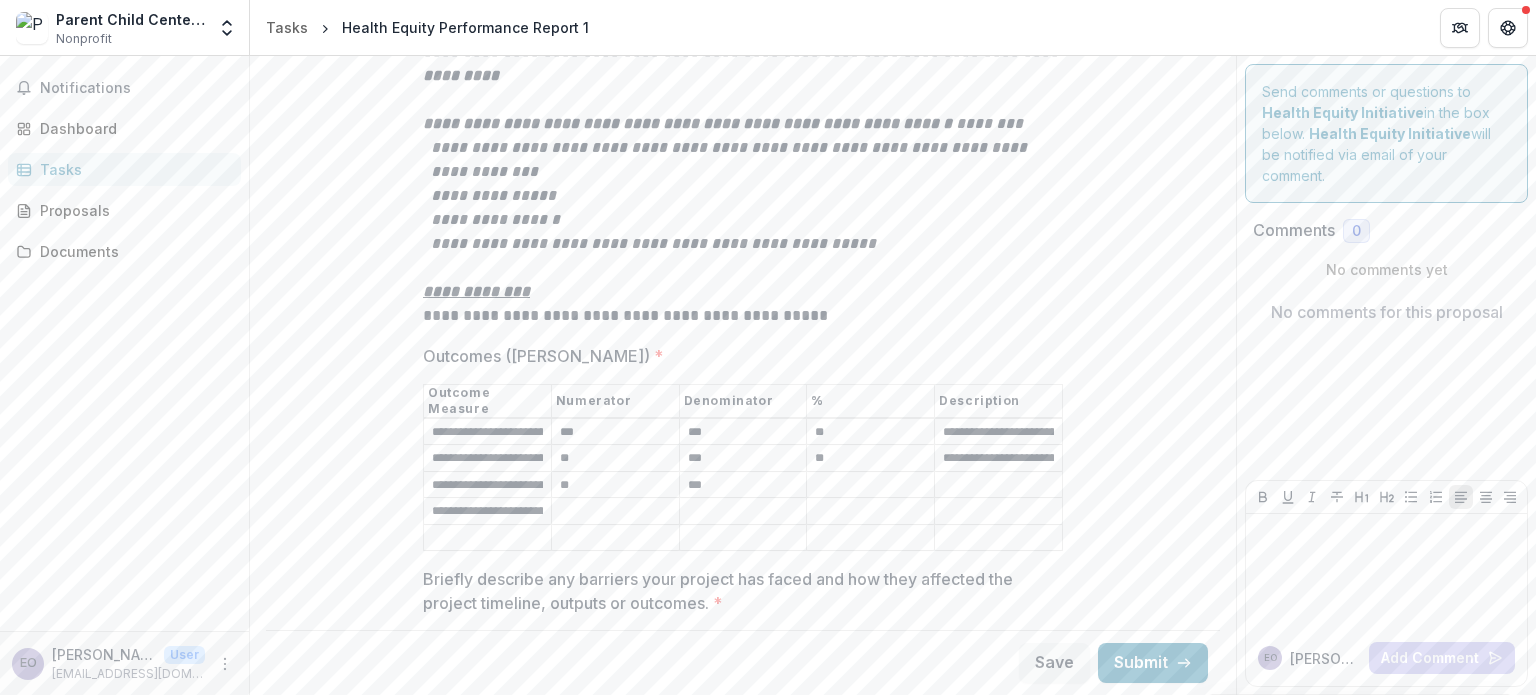 type on "***" 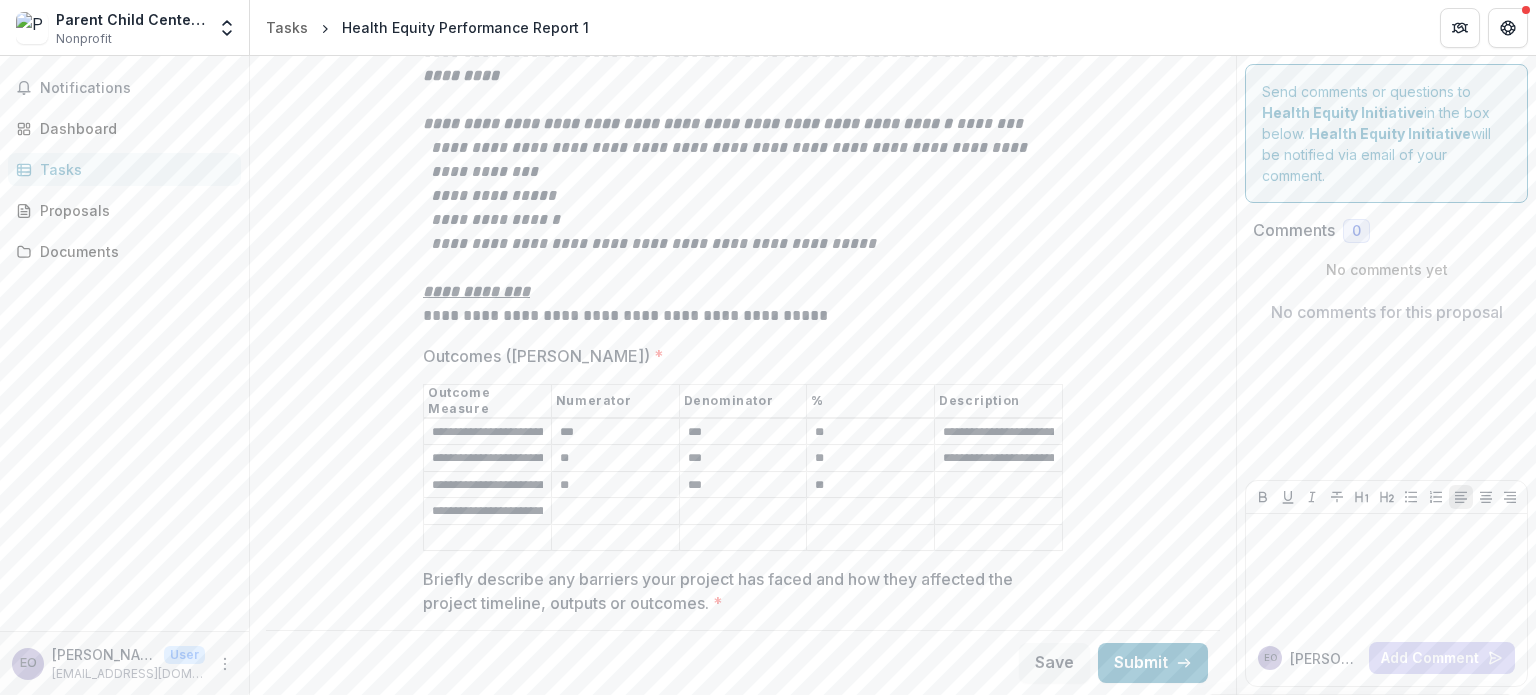type on "**" 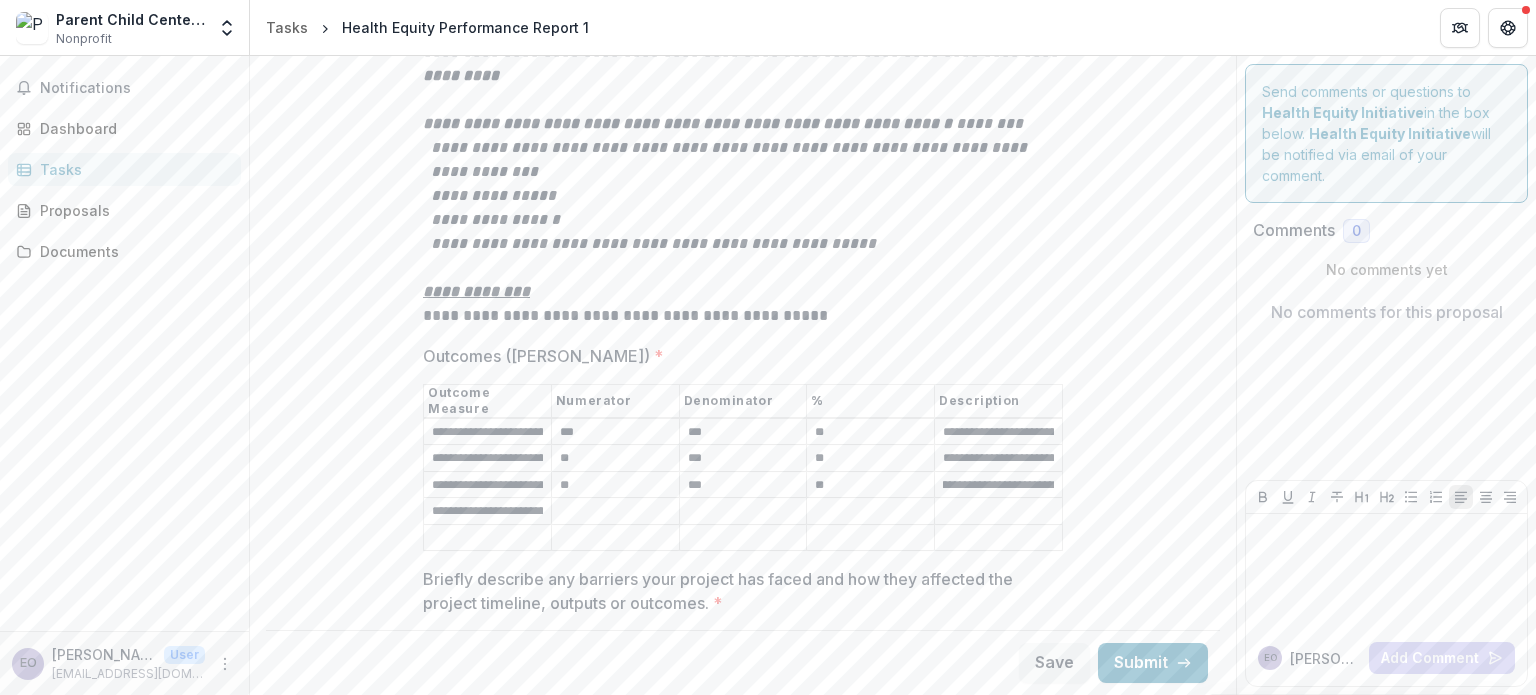 scroll, scrollTop: 0, scrollLeft: 0, axis: both 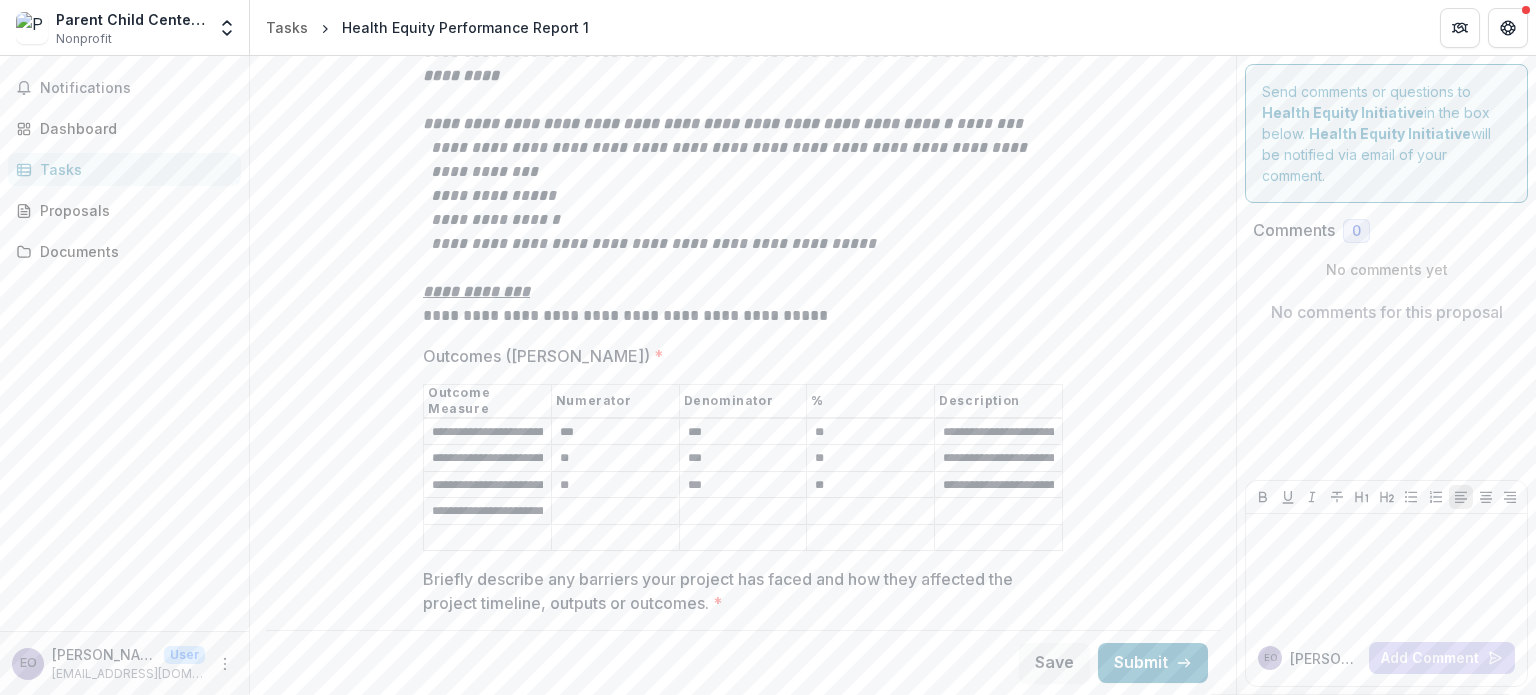 type on "**********" 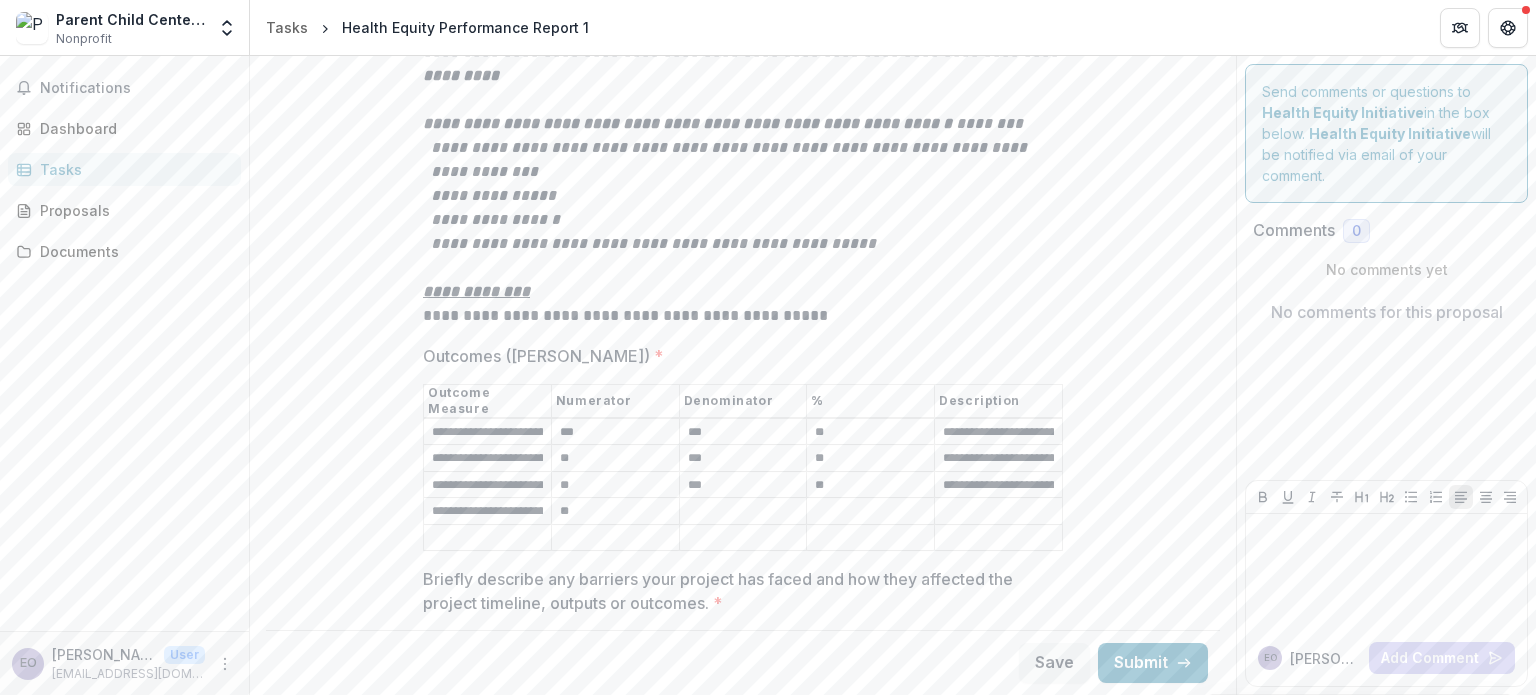 type on "**" 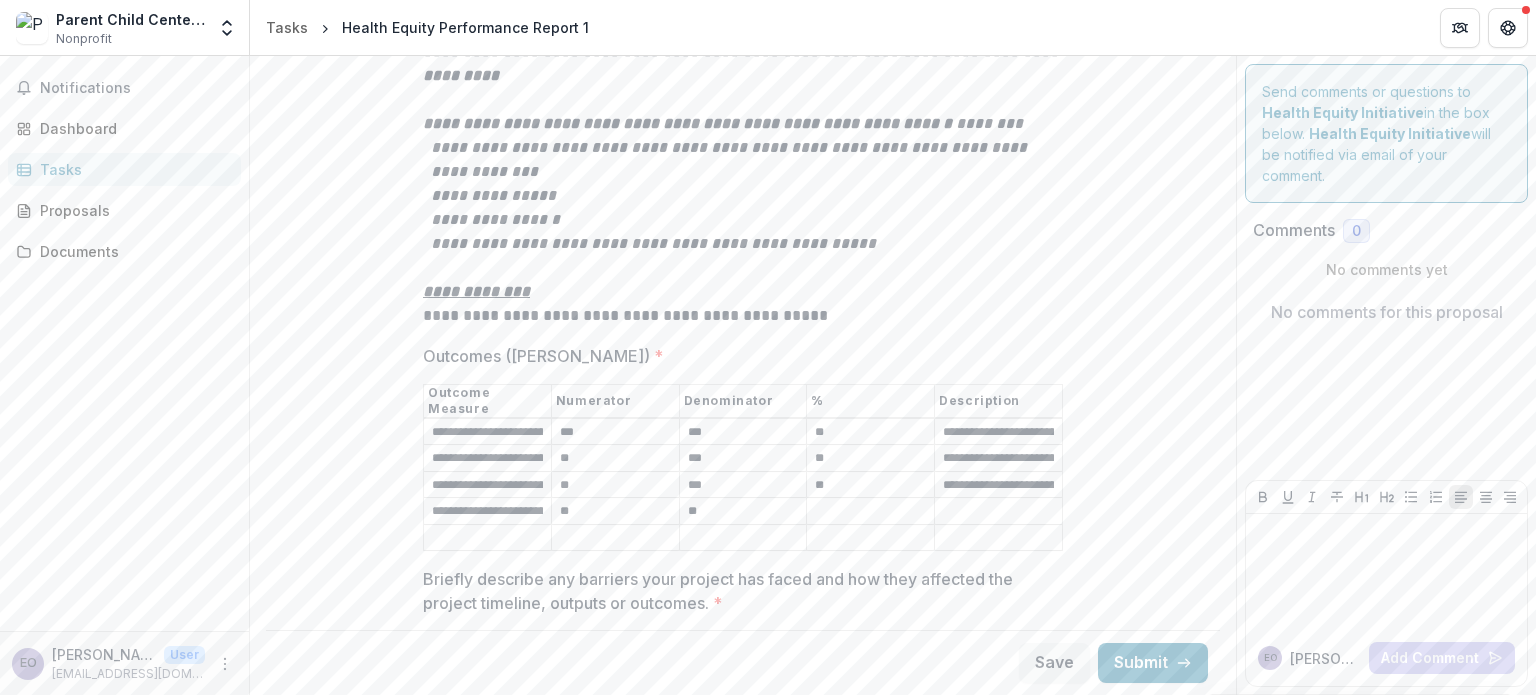 type on "**" 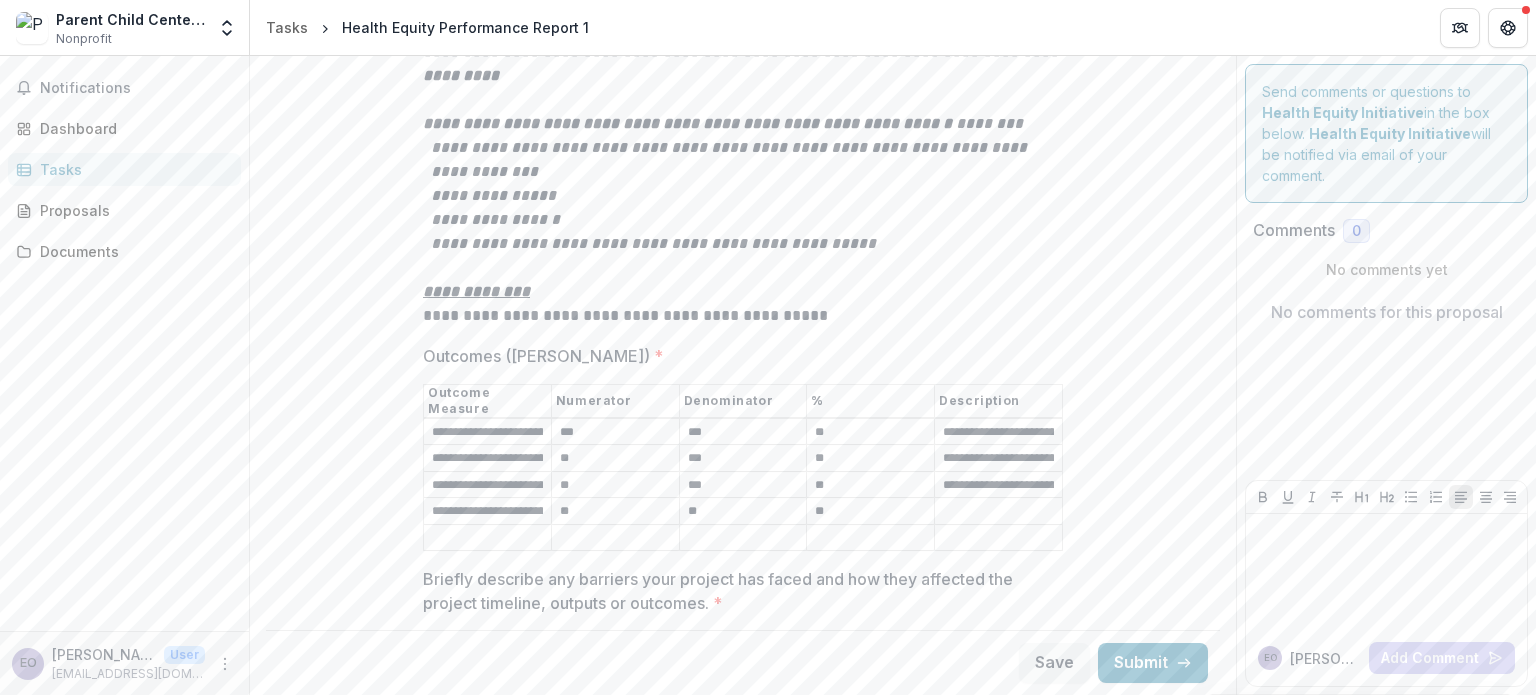 type on "**" 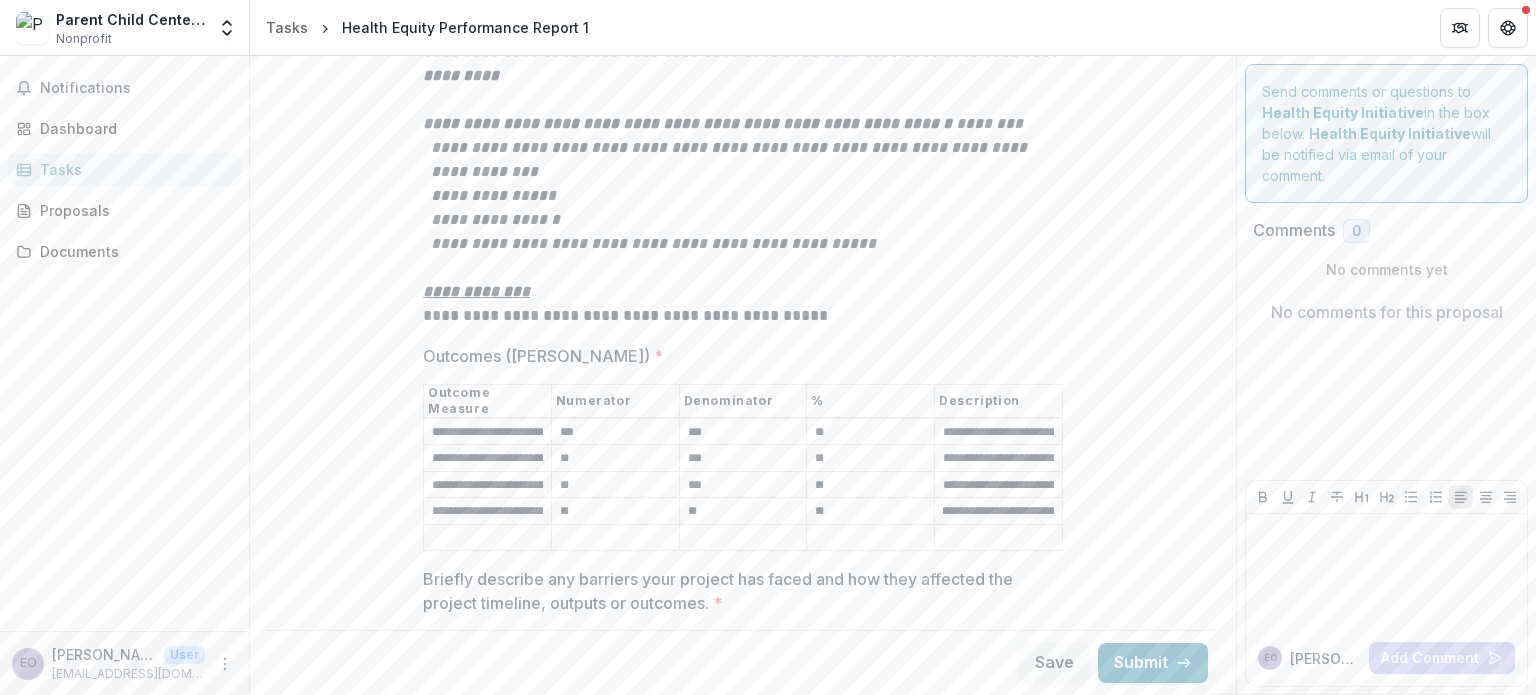 scroll, scrollTop: 0, scrollLeft: 0, axis: both 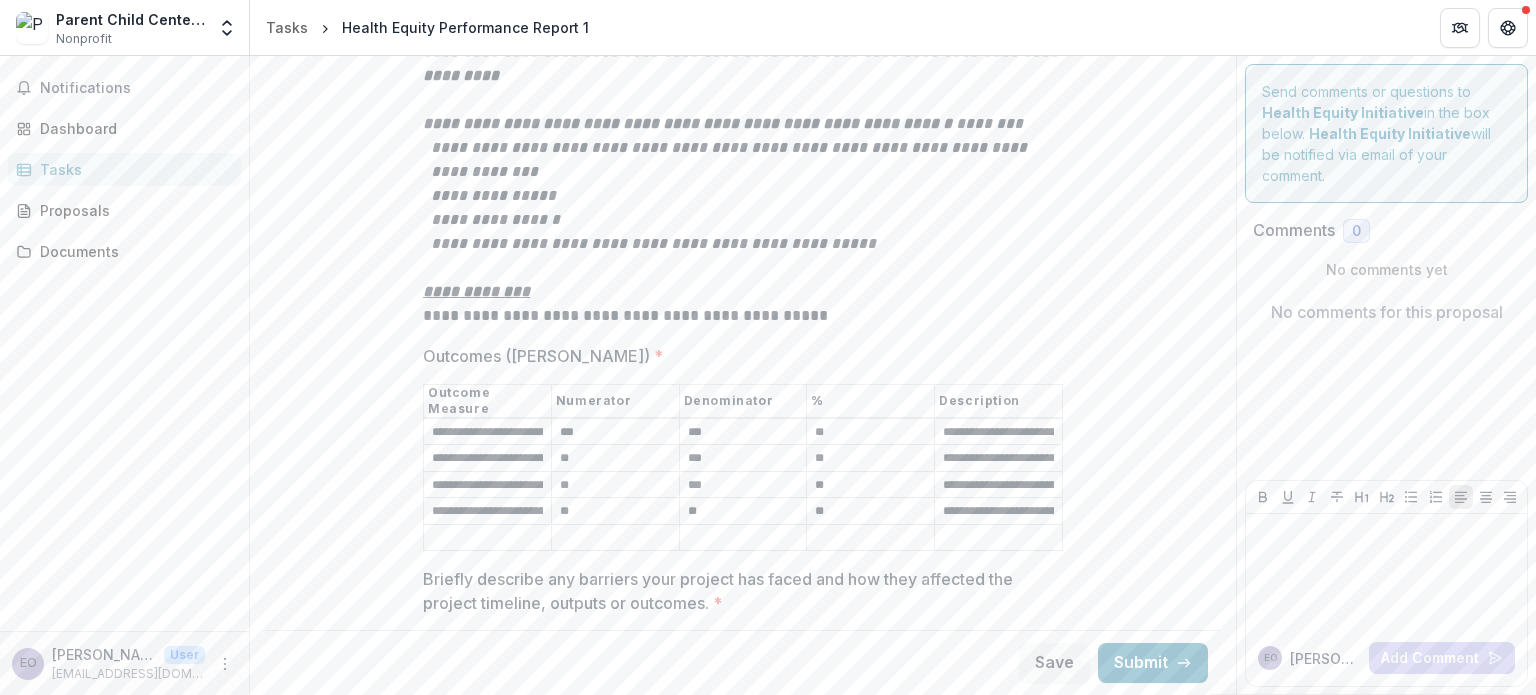 type on "**********" 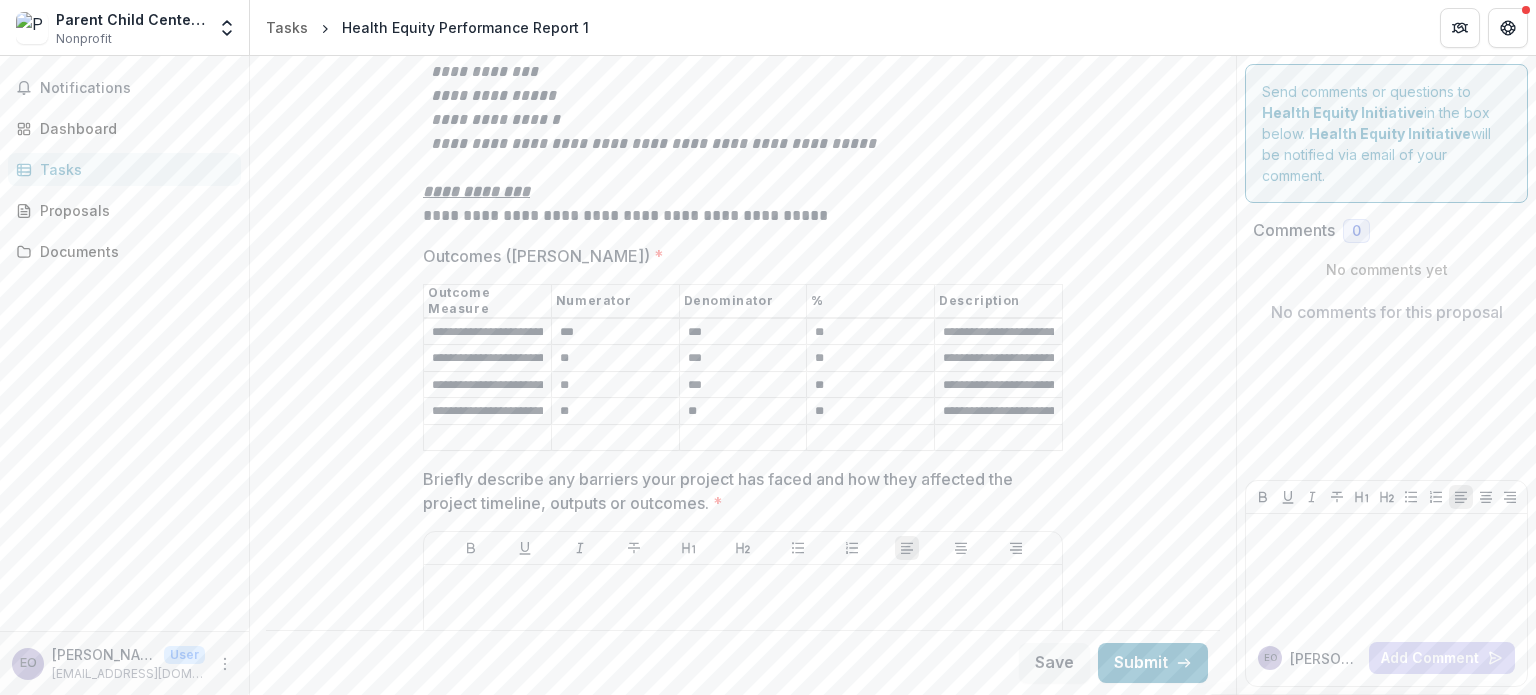 scroll, scrollTop: 3500, scrollLeft: 0, axis: vertical 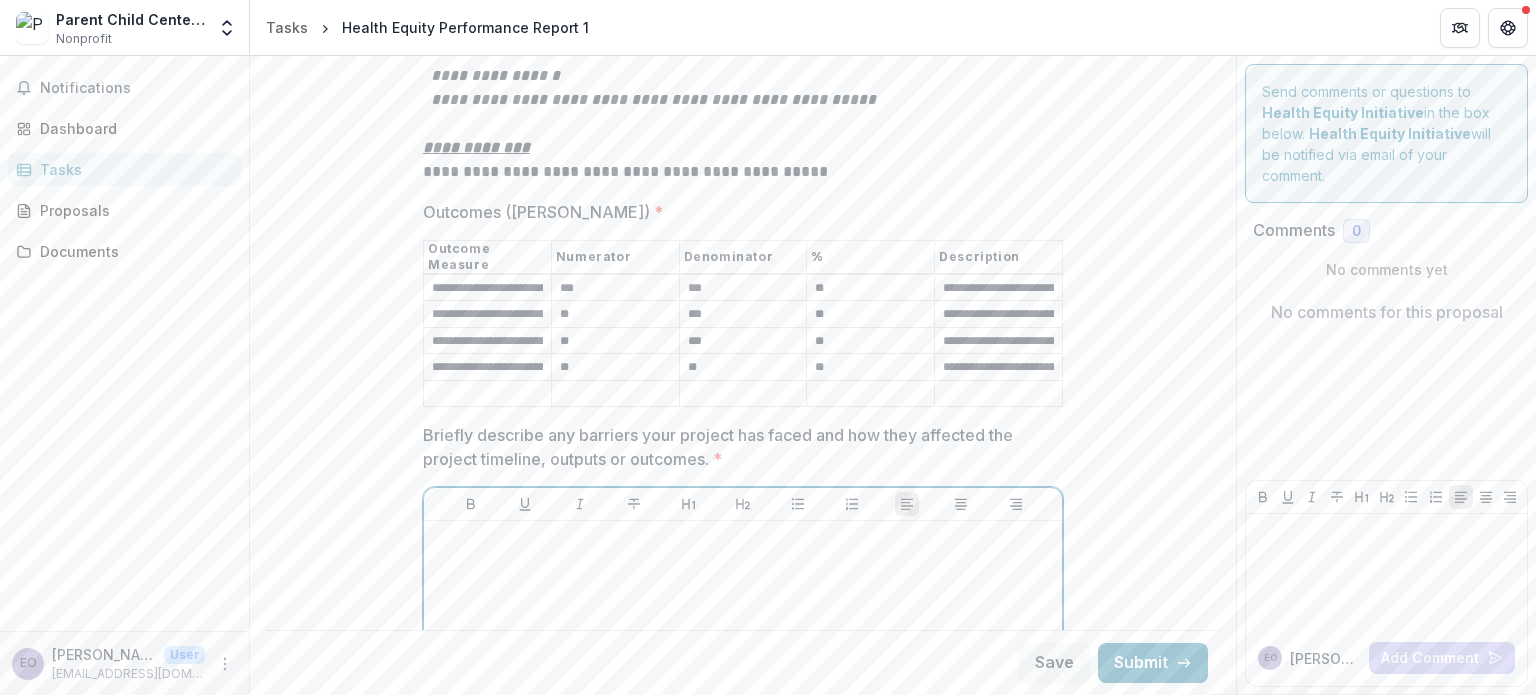 click at bounding box center [743, 679] 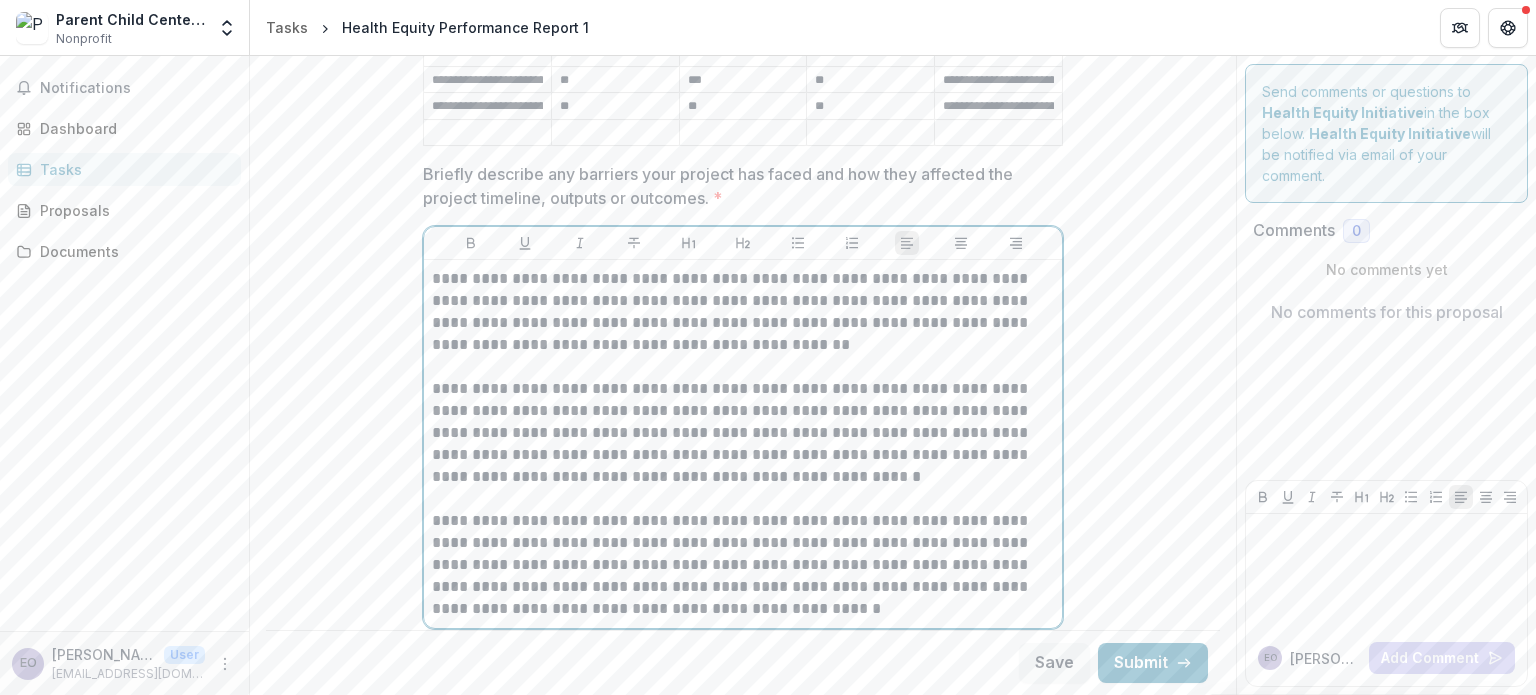 scroll, scrollTop: 3692, scrollLeft: 0, axis: vertical 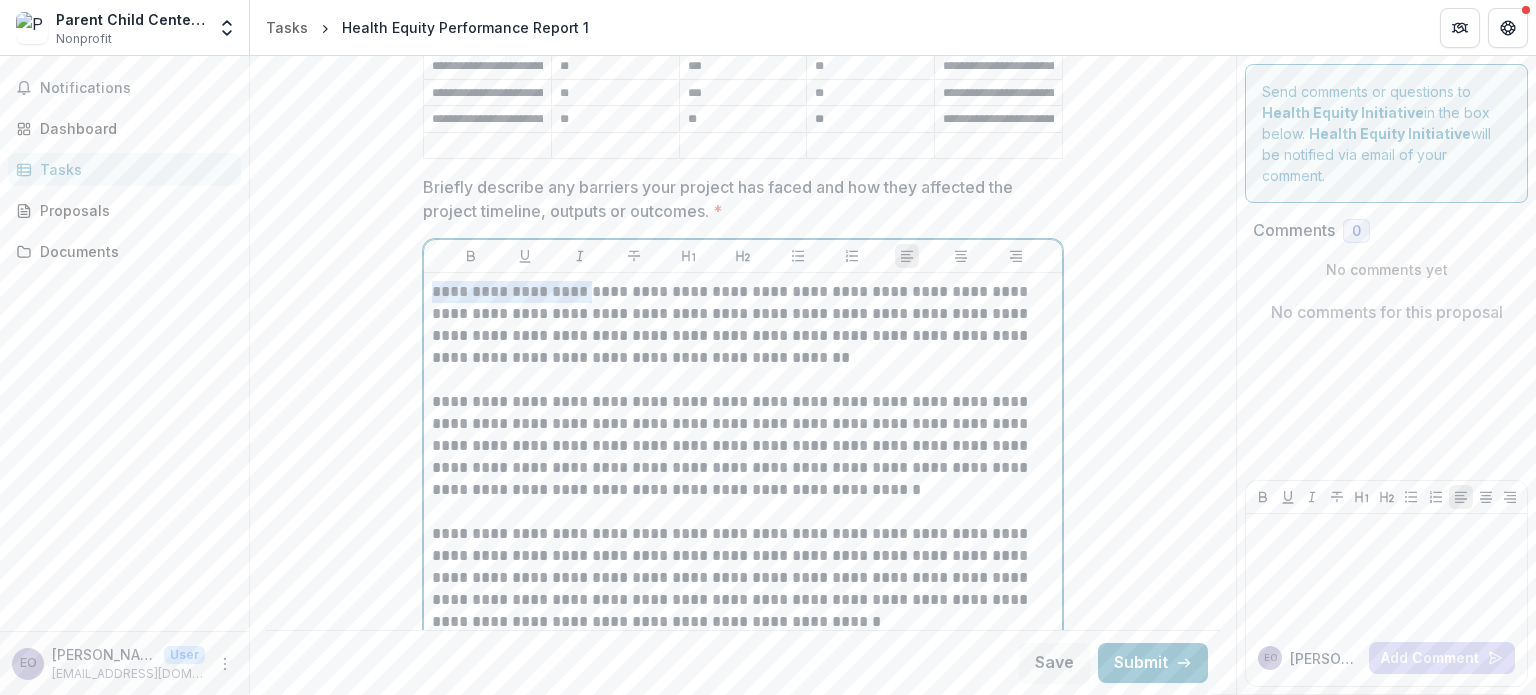drag, startPoint x: 588, startPoint y: 248, endPoint x: 408, endPoint y: 243, distance: 180.06943 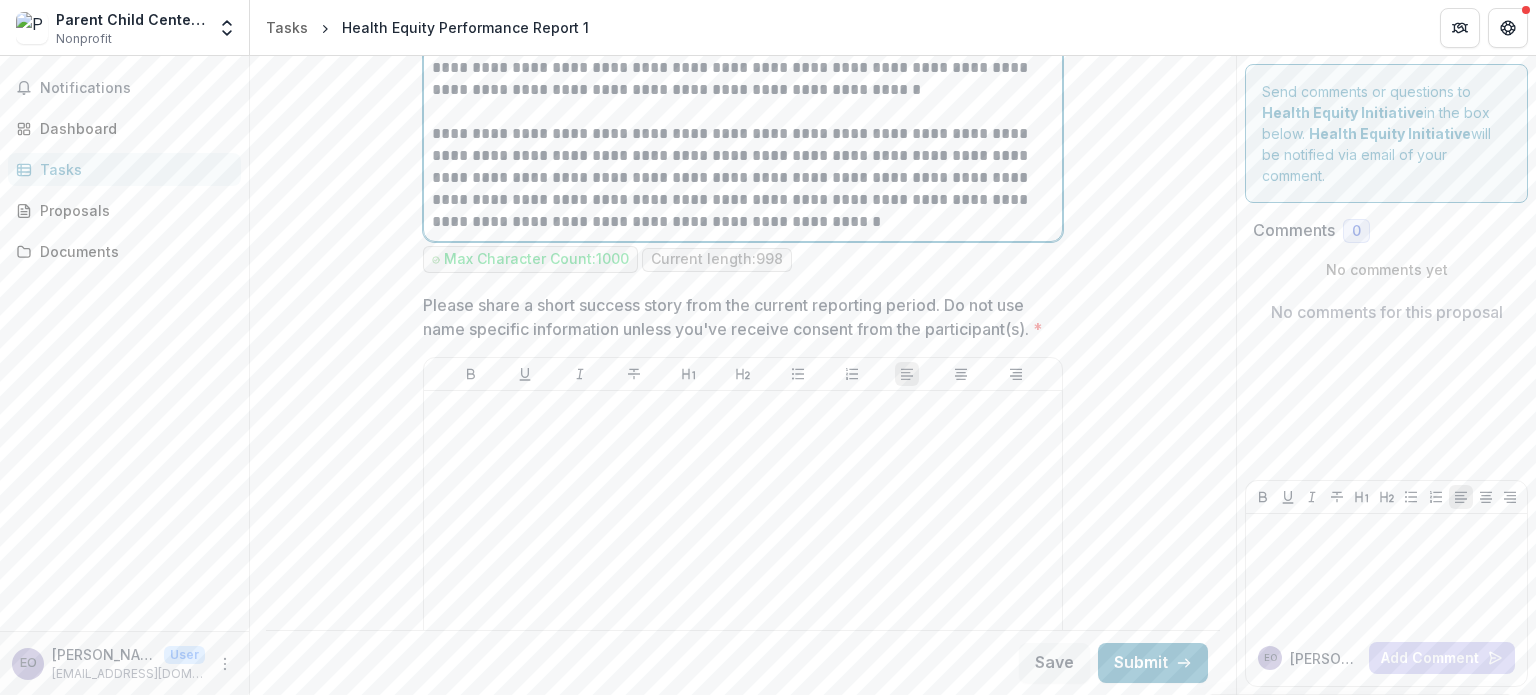 scroll, scrollTop: 4192, scrollLeft: 0, axis: vertical 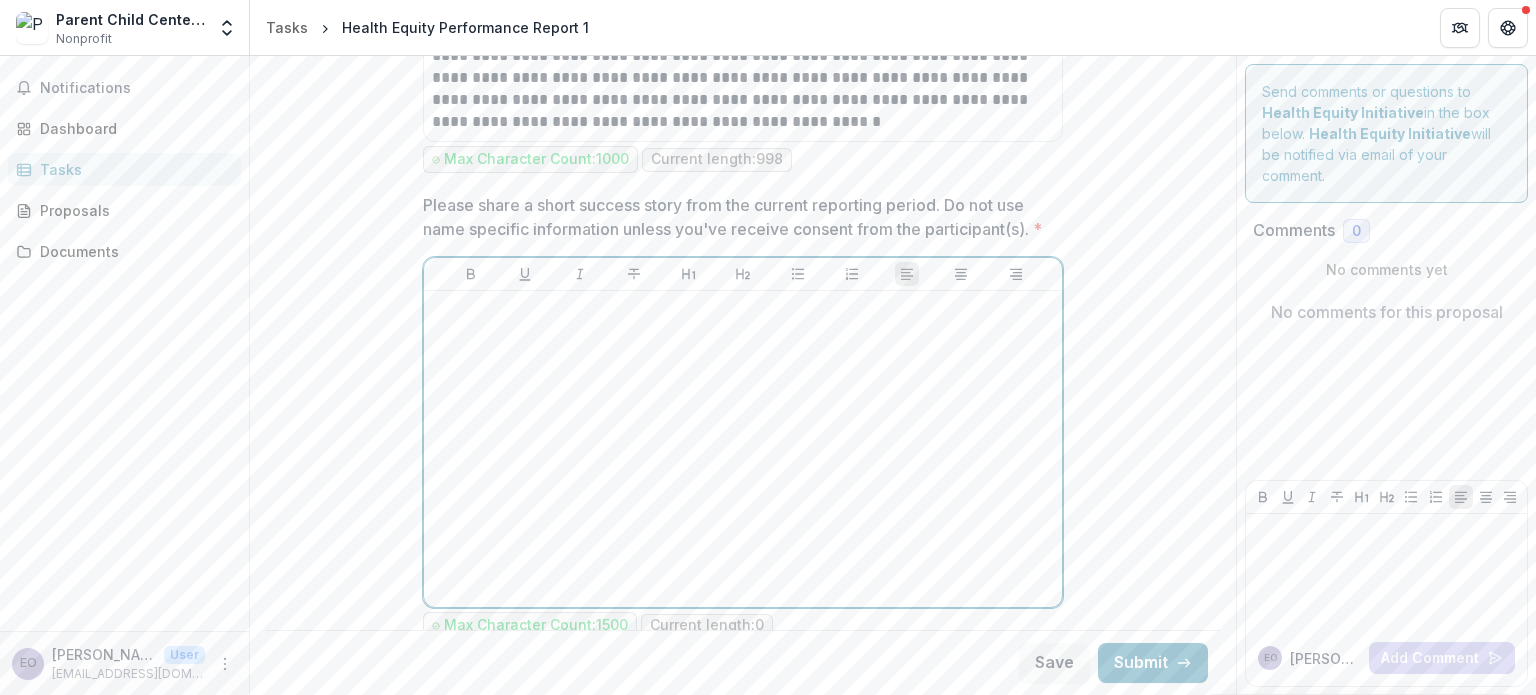 click at bounding box center [743, 449] 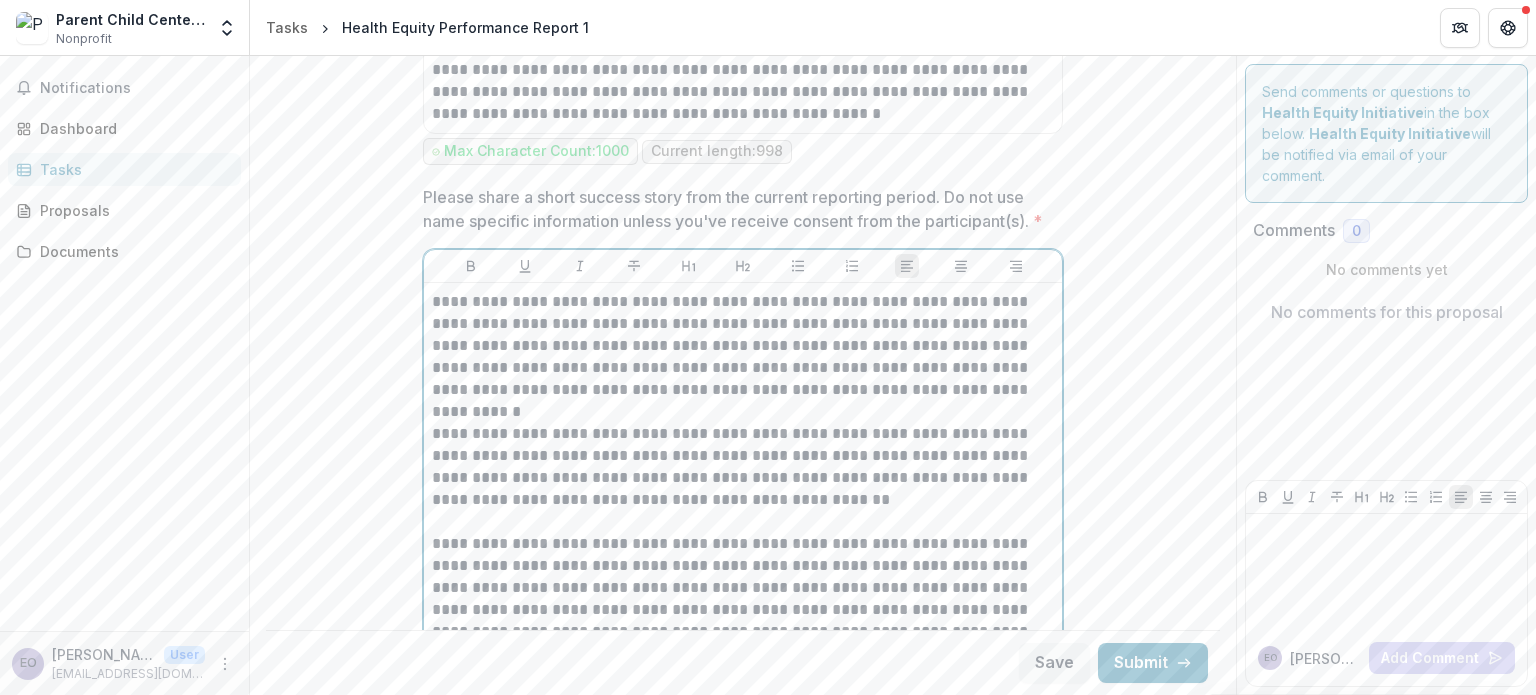 scroll, scrollTop: 4187, scrollLeft: 0, axis: vertical 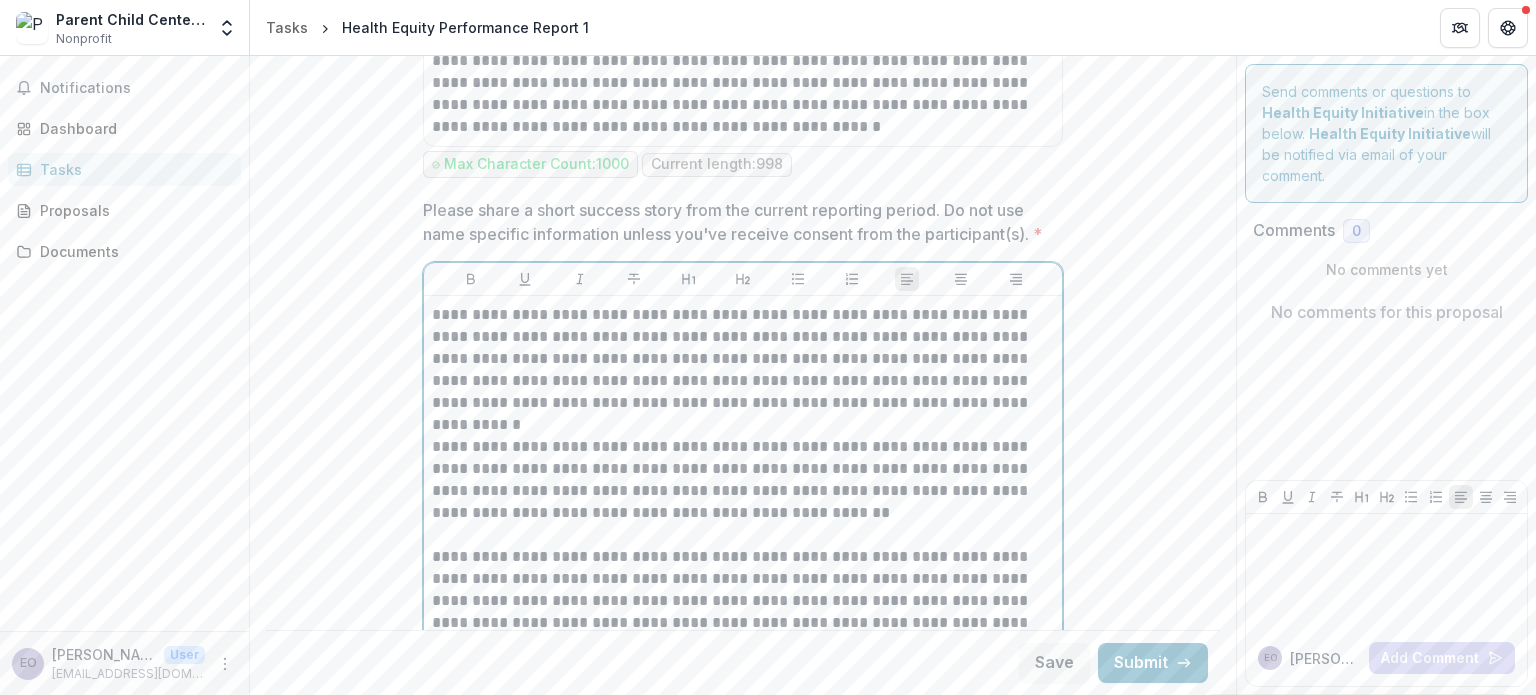 click on "**********" at bounding box center [743, 480] 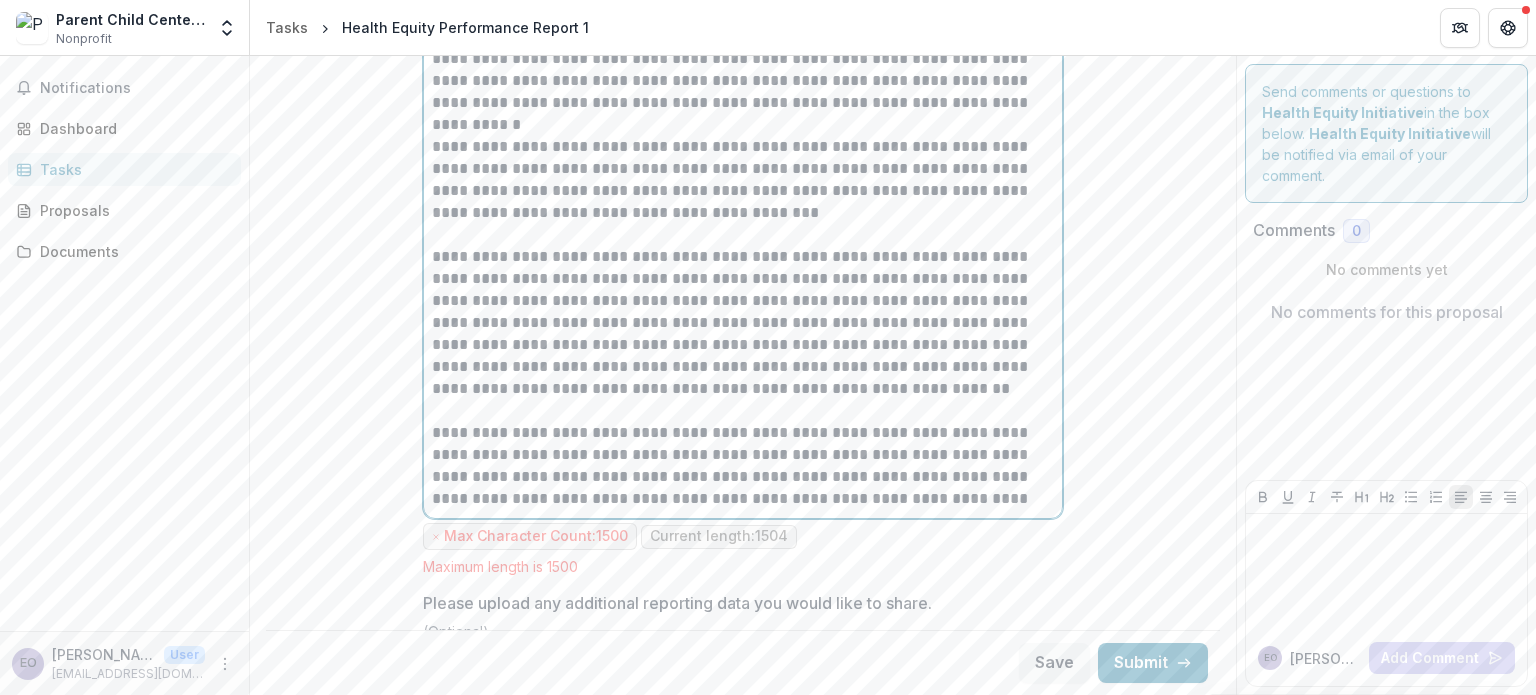 scroll, scrollTop: 4287, scrollLeft: 0, axis: vertical 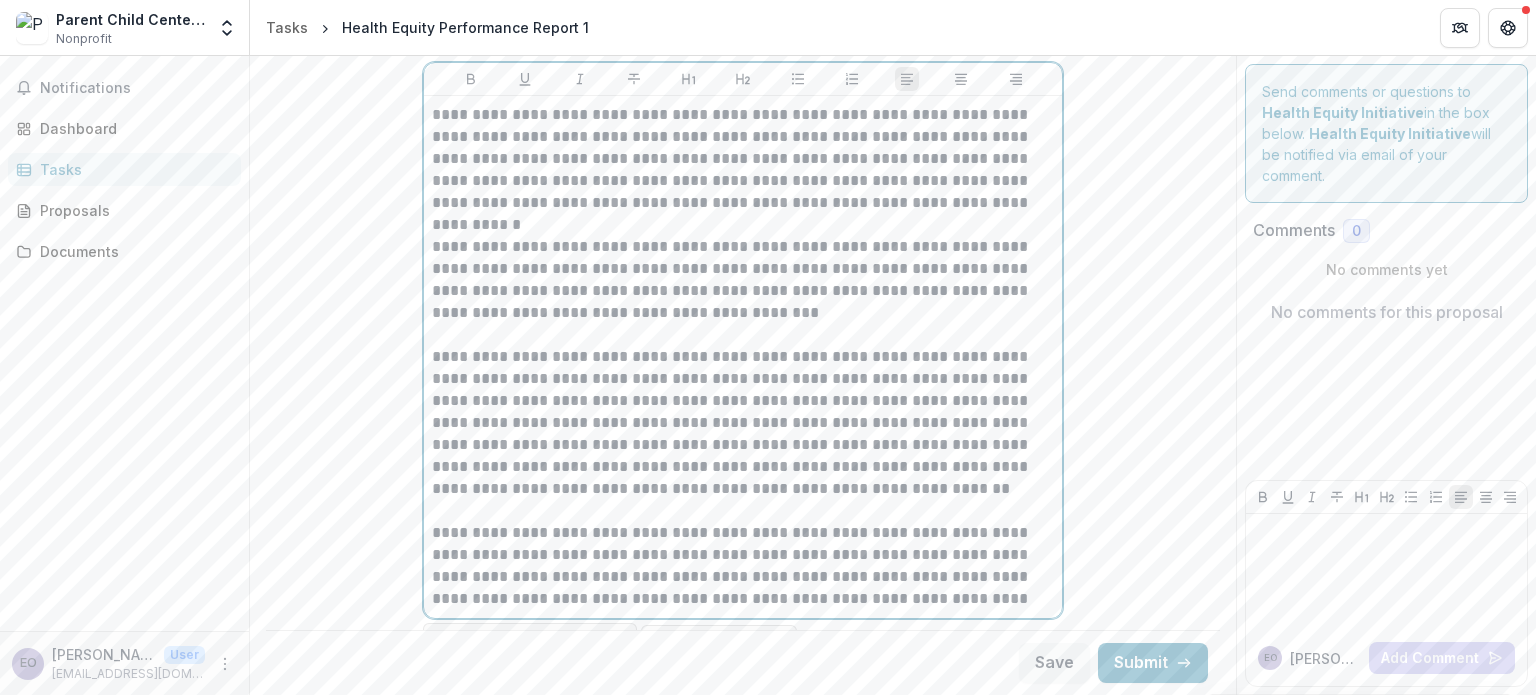 click on "**********" at bounding box center (743, 423) 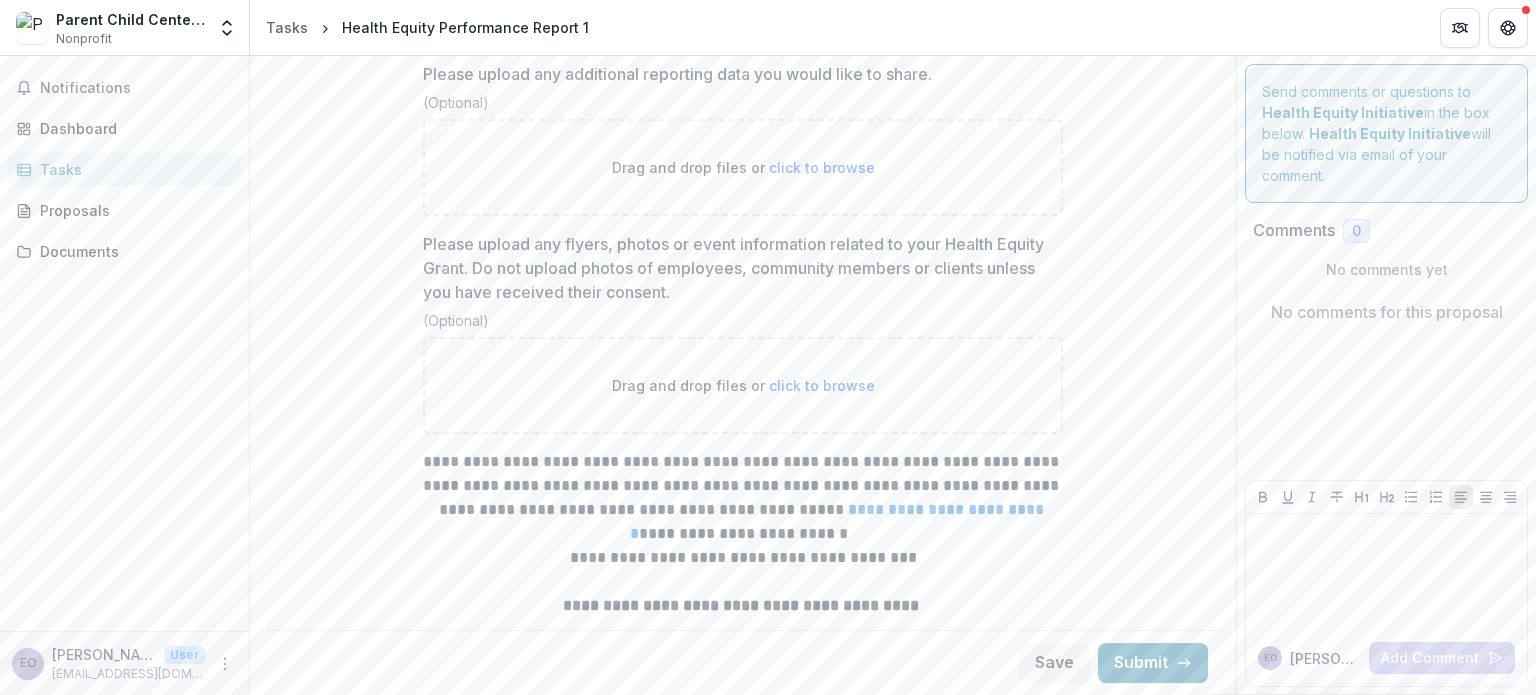 scroll, scrollTop: 5023, scrollLeft: 0, axis: vertical 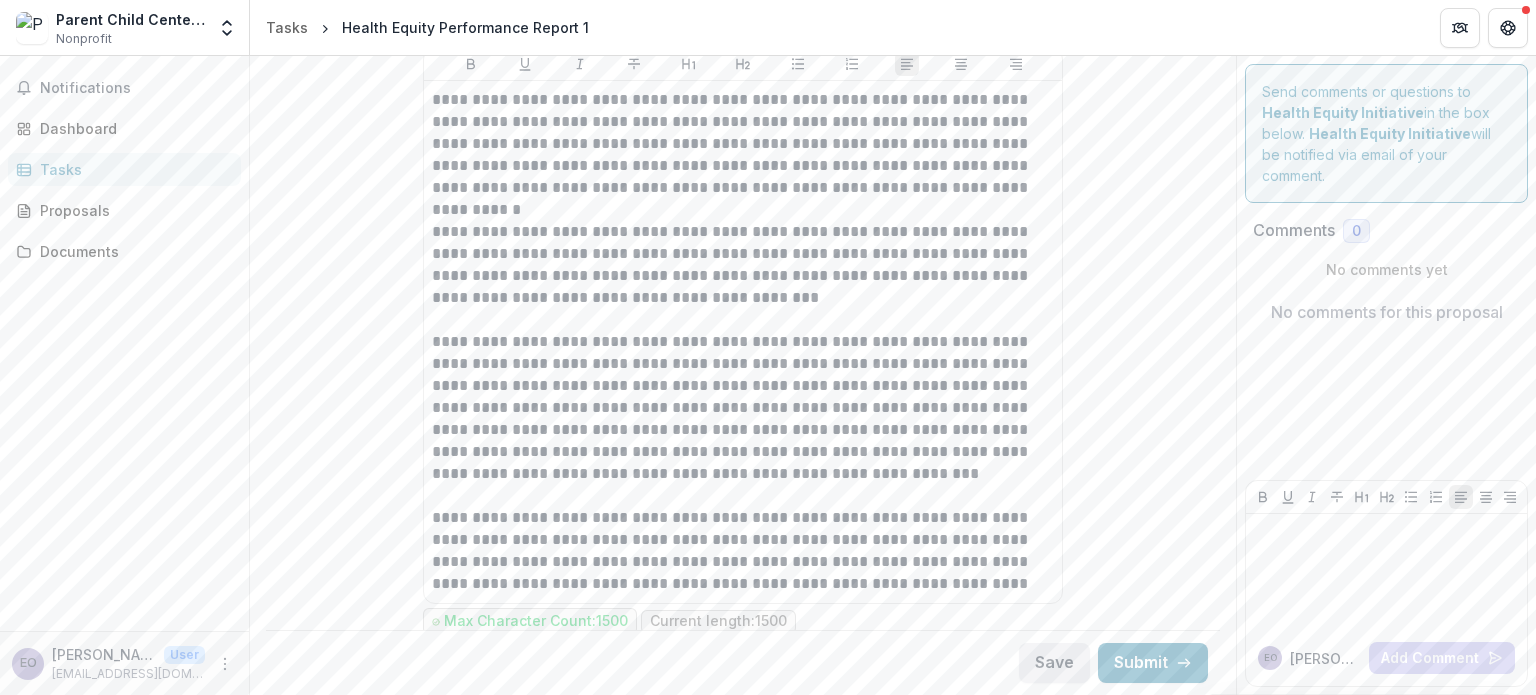 click on "Save" at bounding box center (1054, 663) 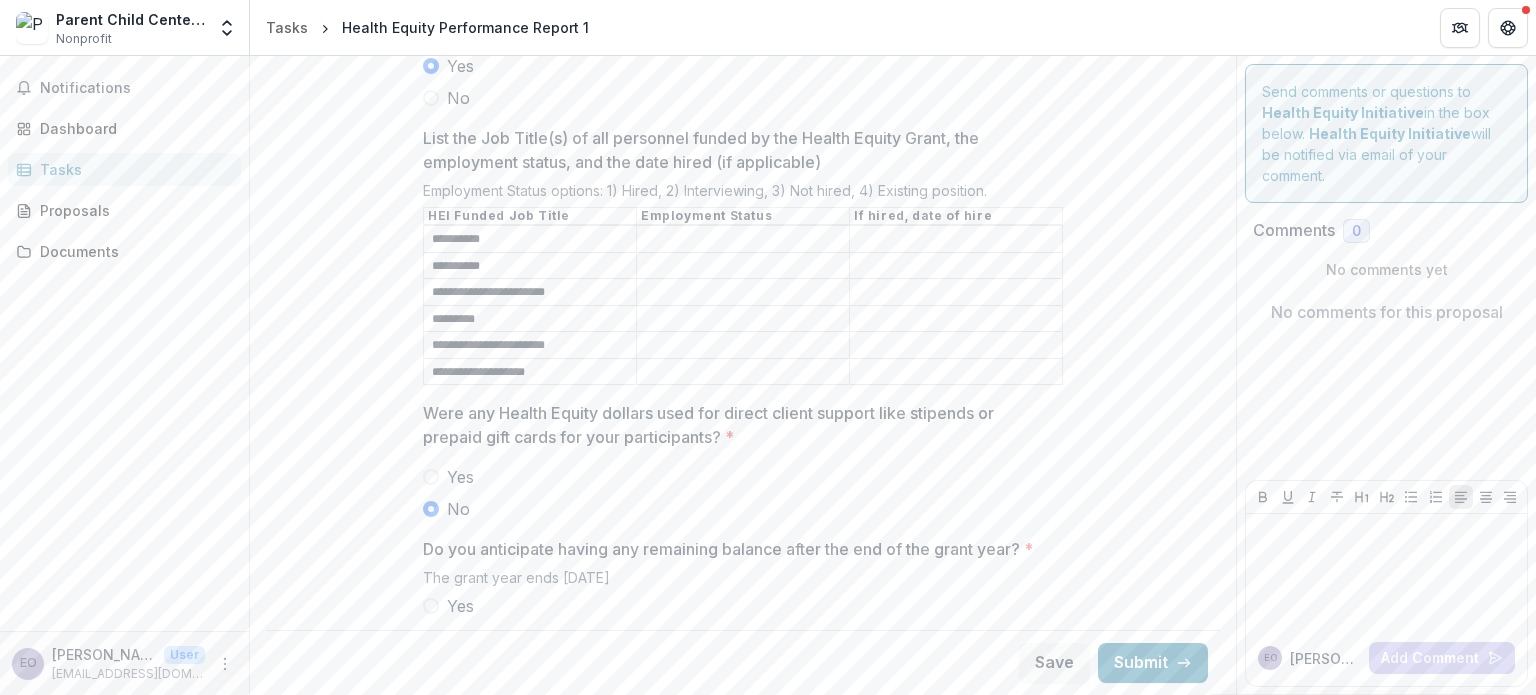 scroll, scrollTop: 2202, scrollLeft: 0, axis: vertical 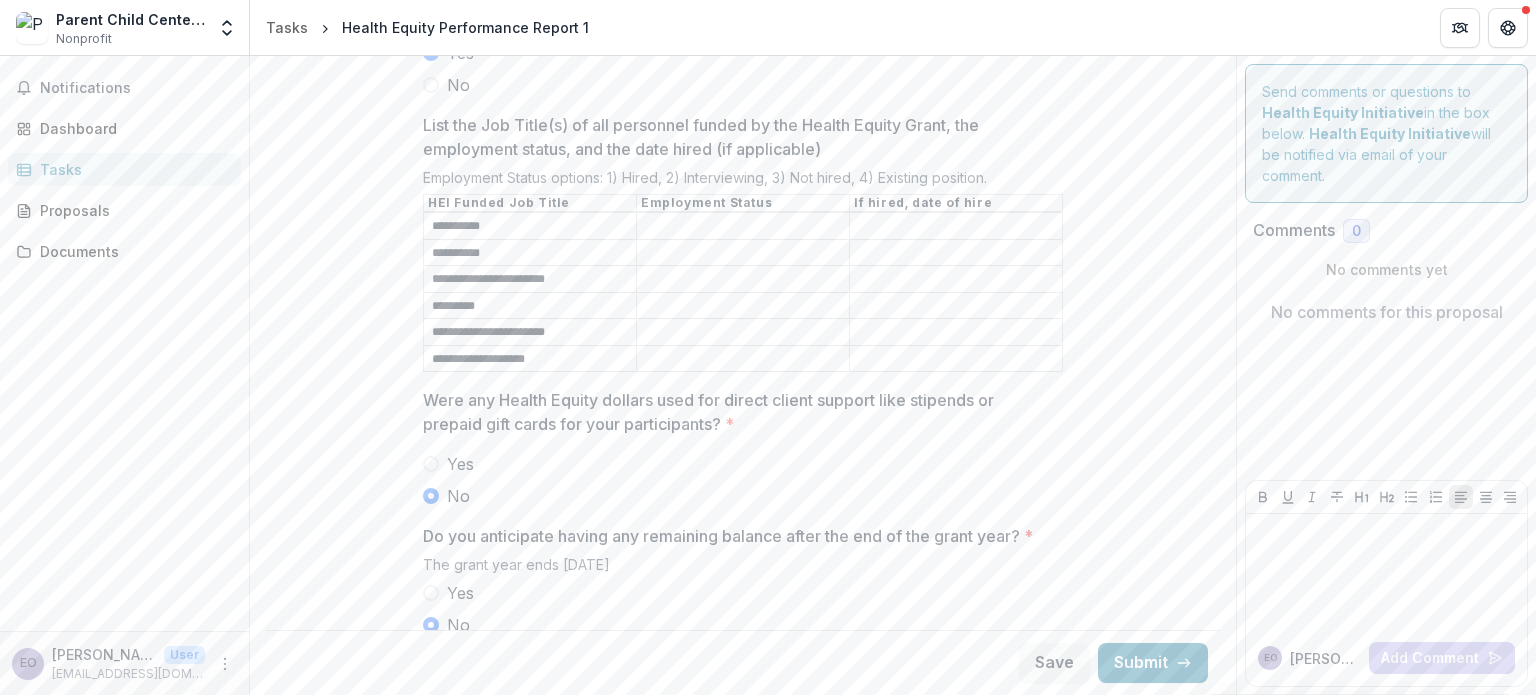 click on "*********" at bounding box center (530, 227) 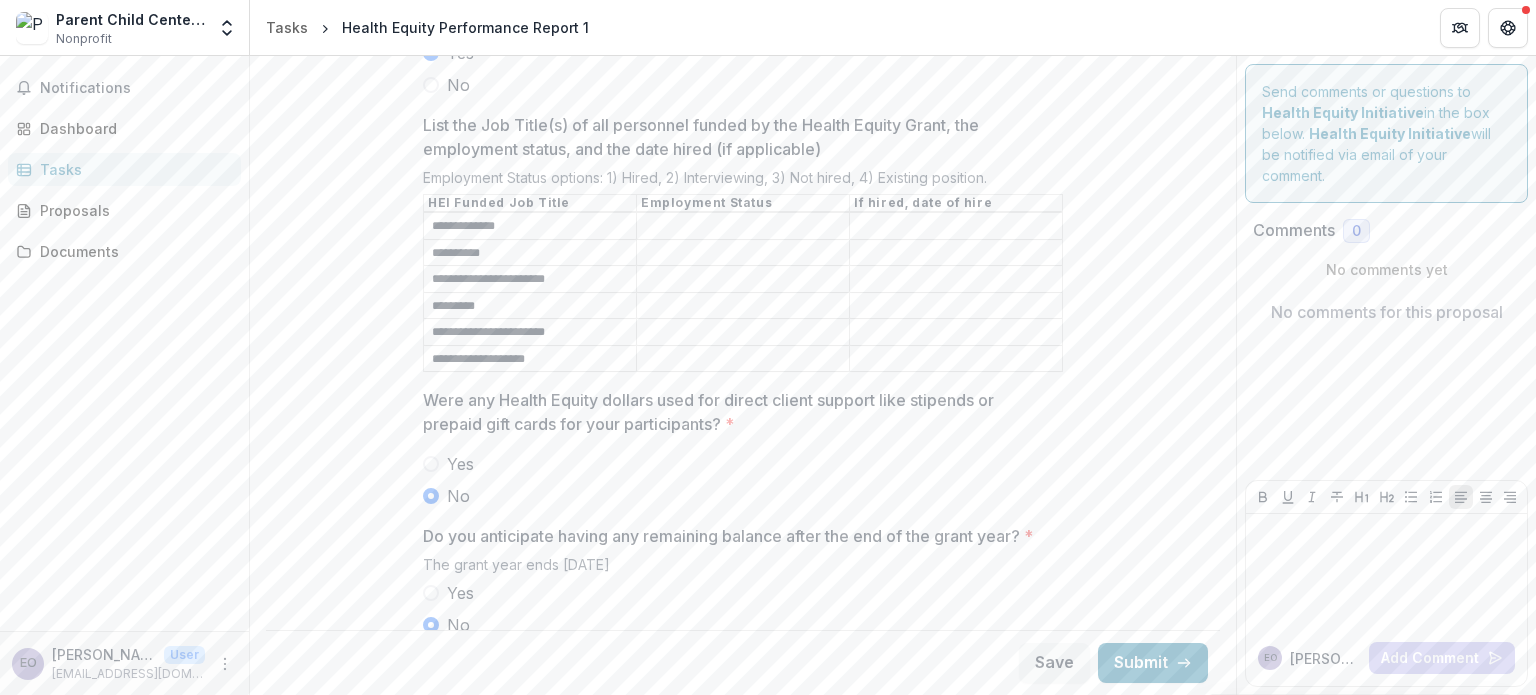 type on "**********" 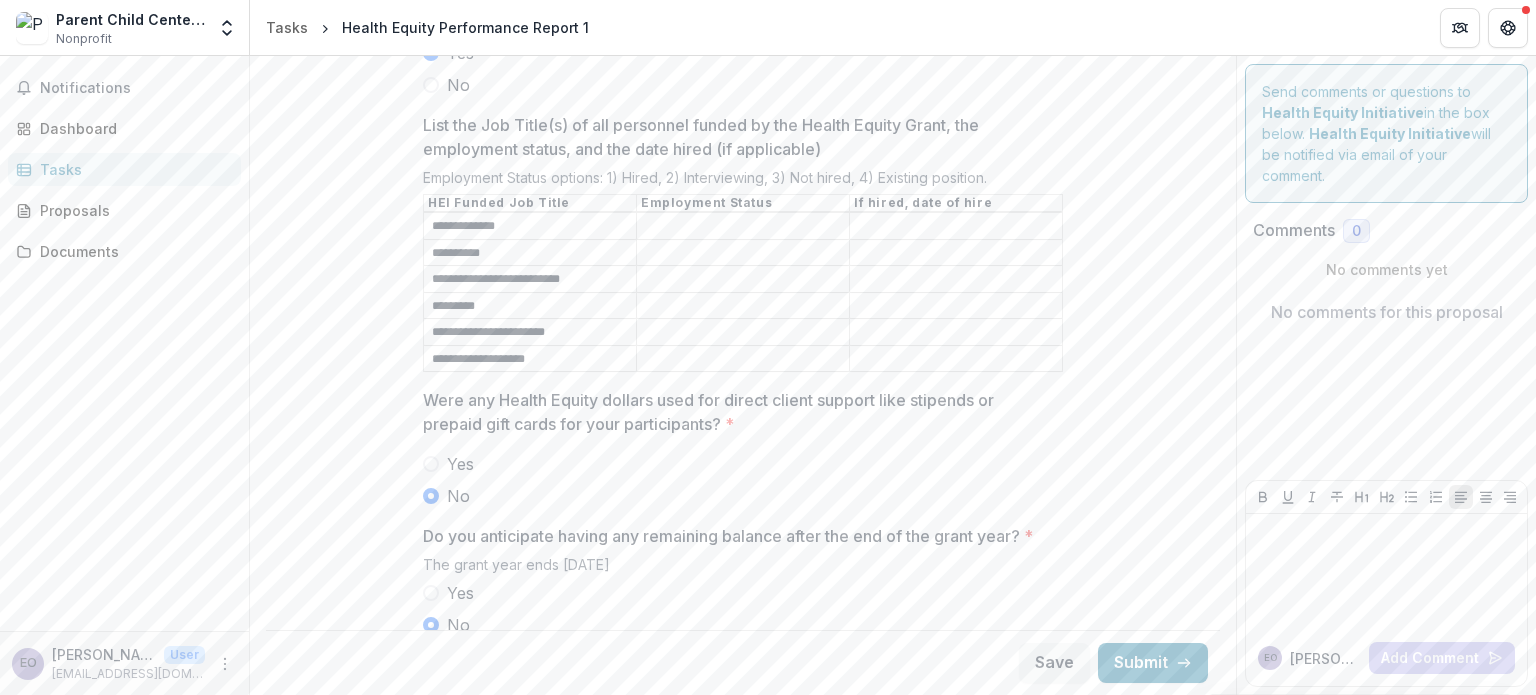 type on "**********" 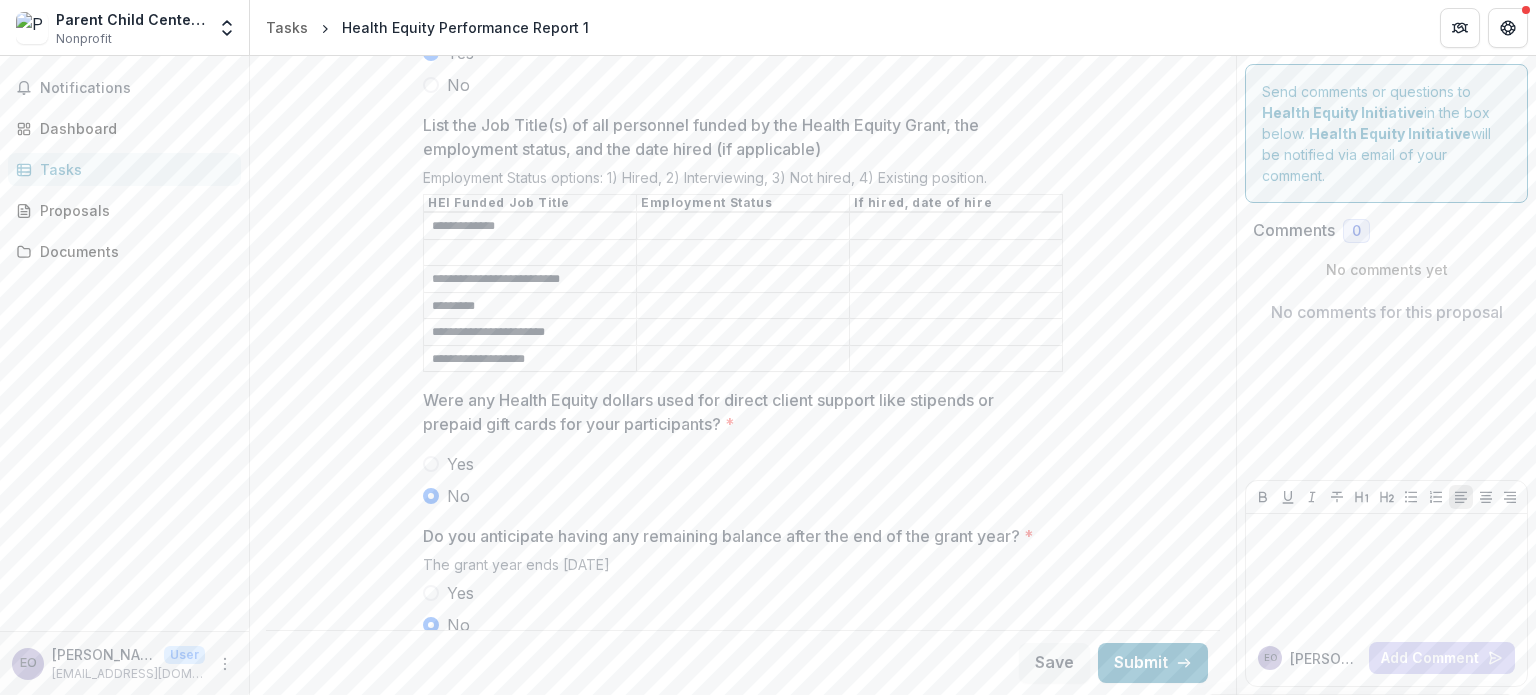 type 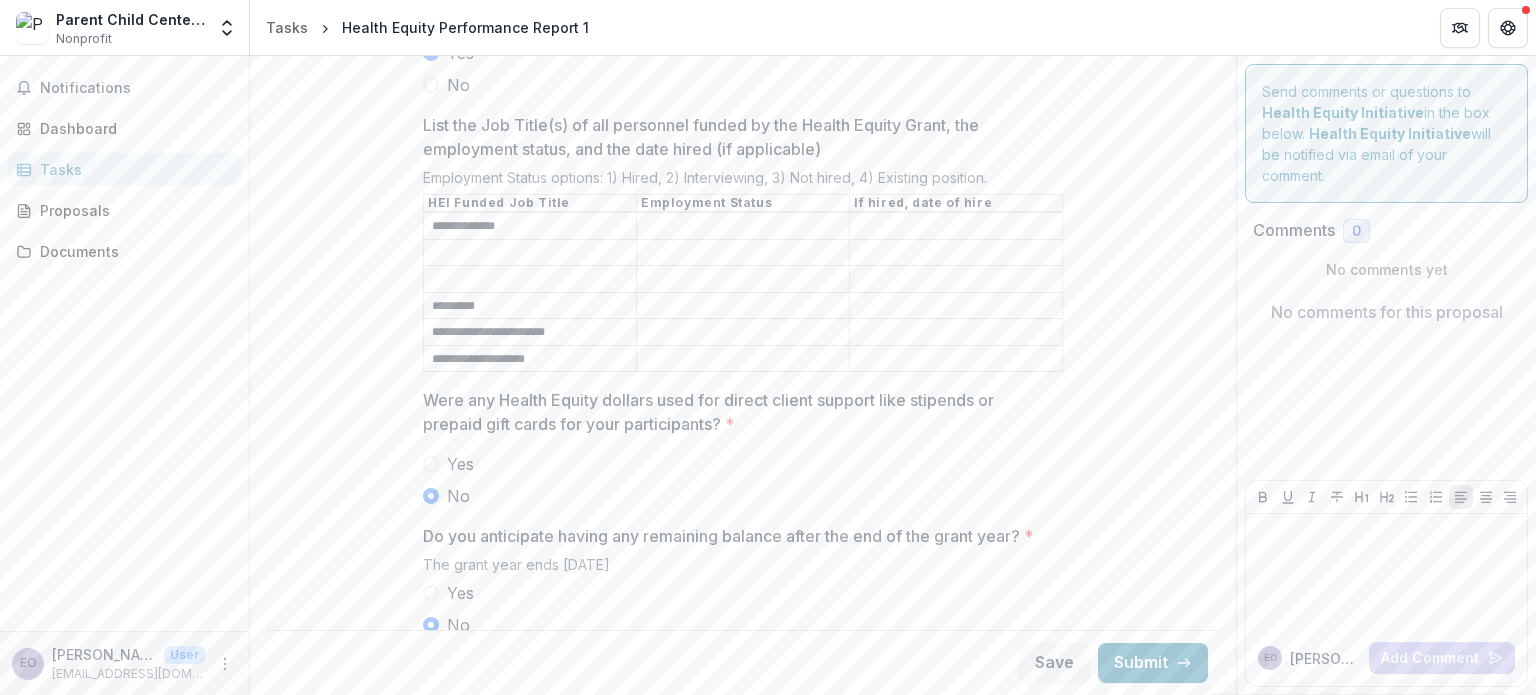 type 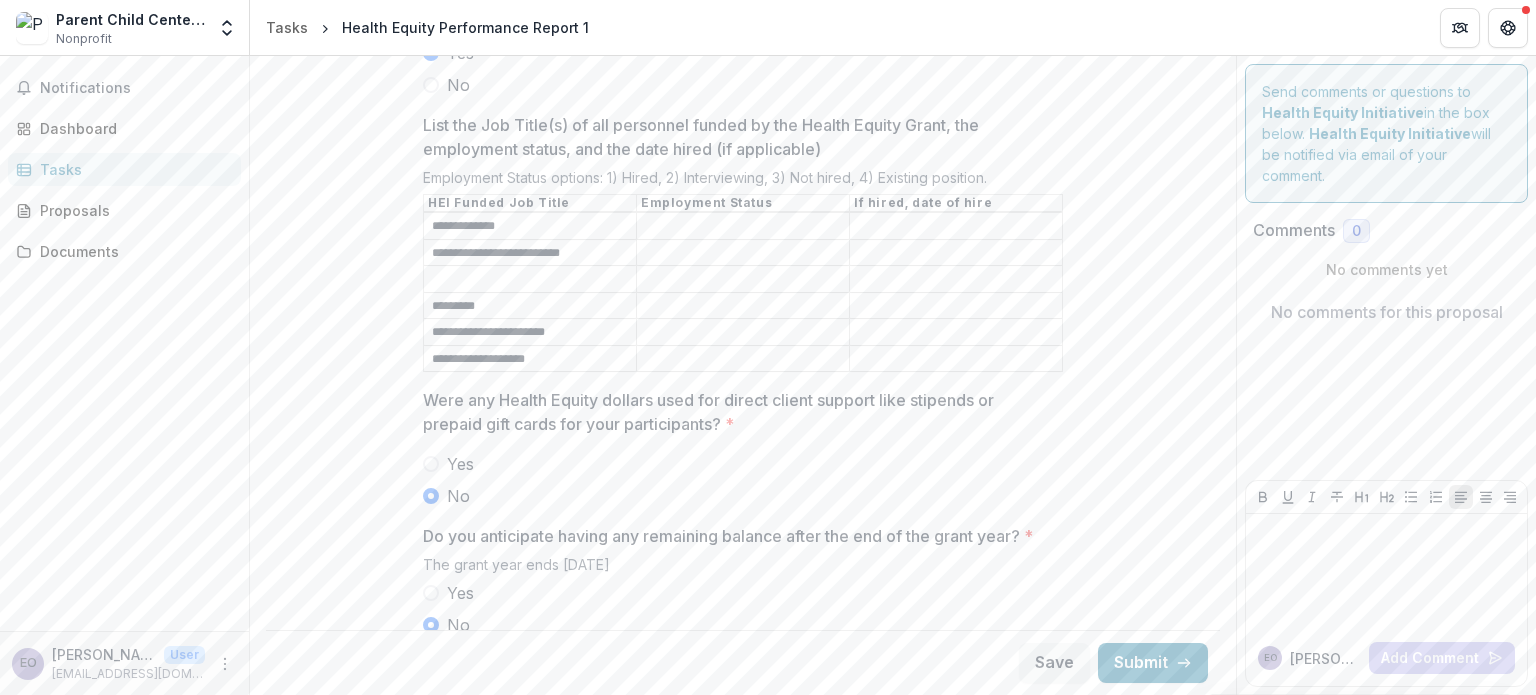 type on "**********" 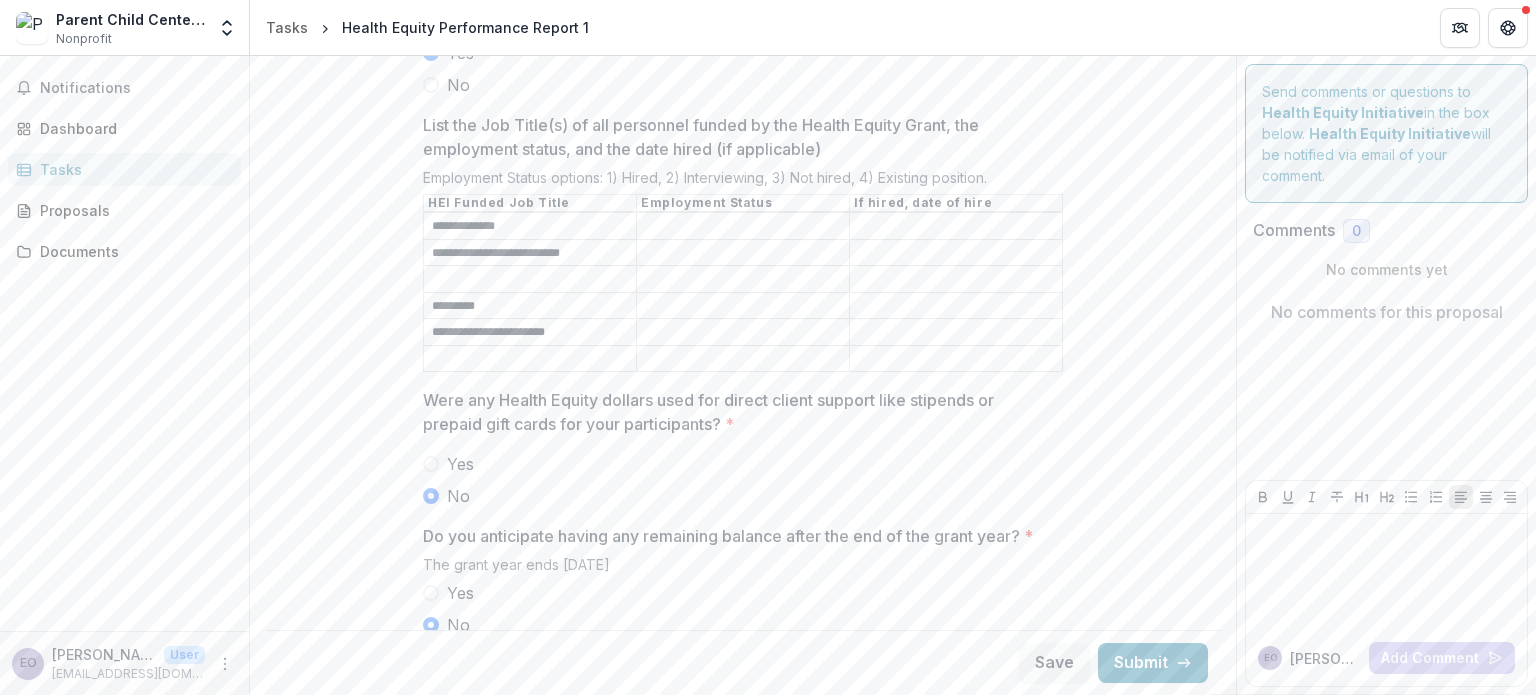 type 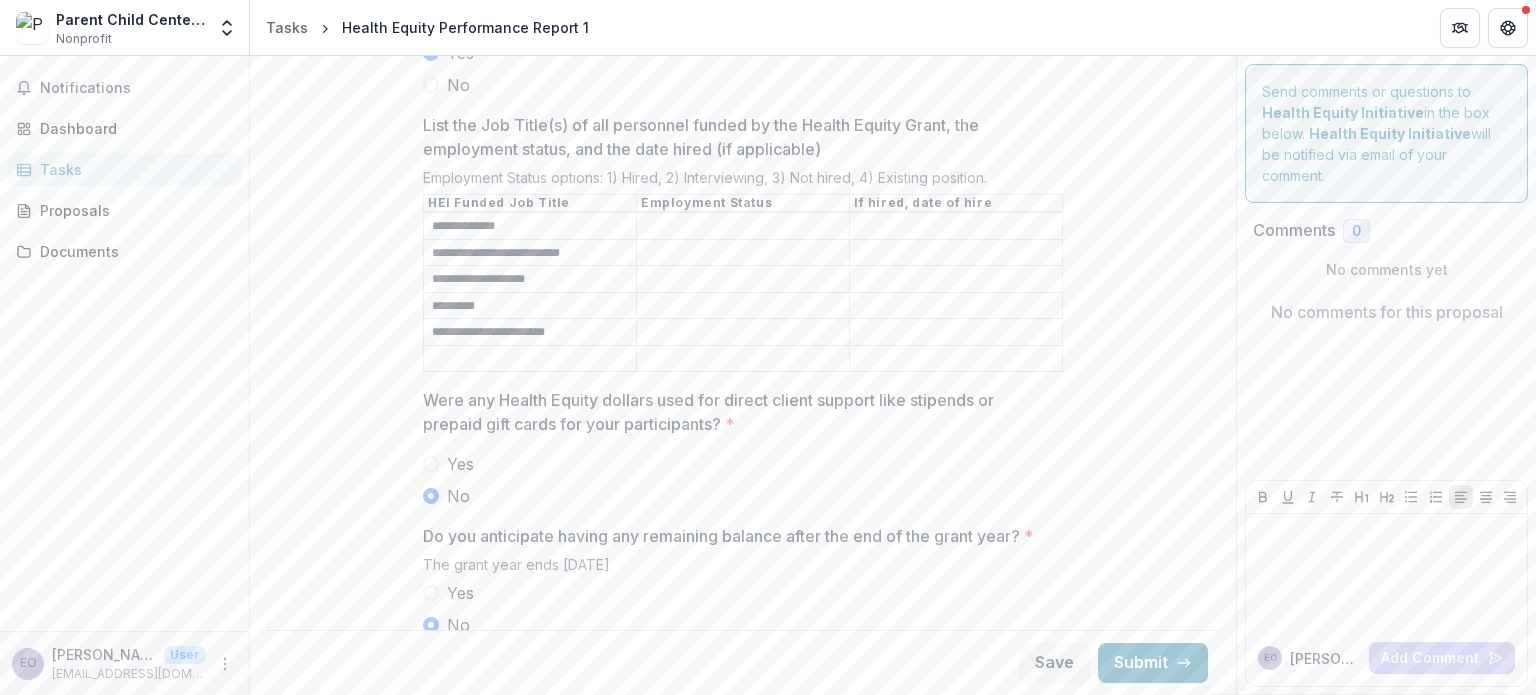 type on "**********" 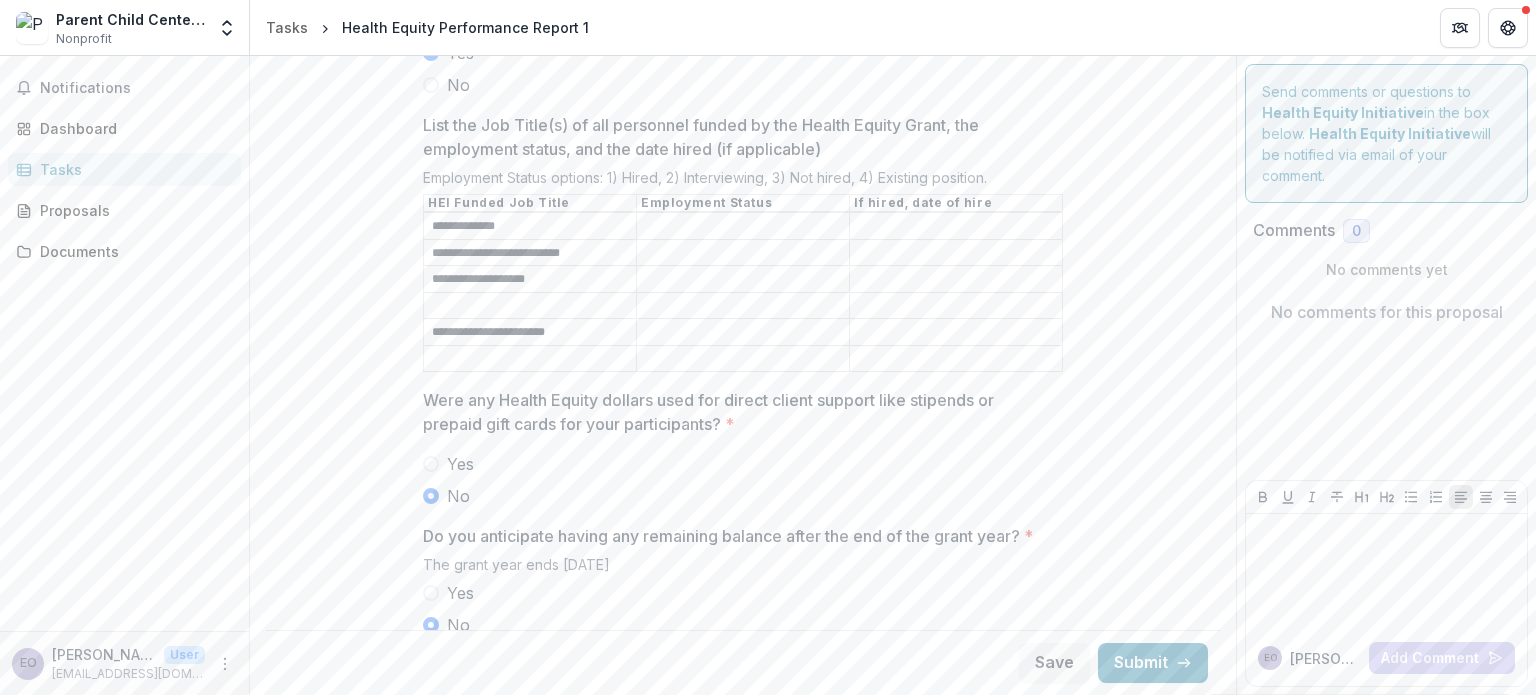 type 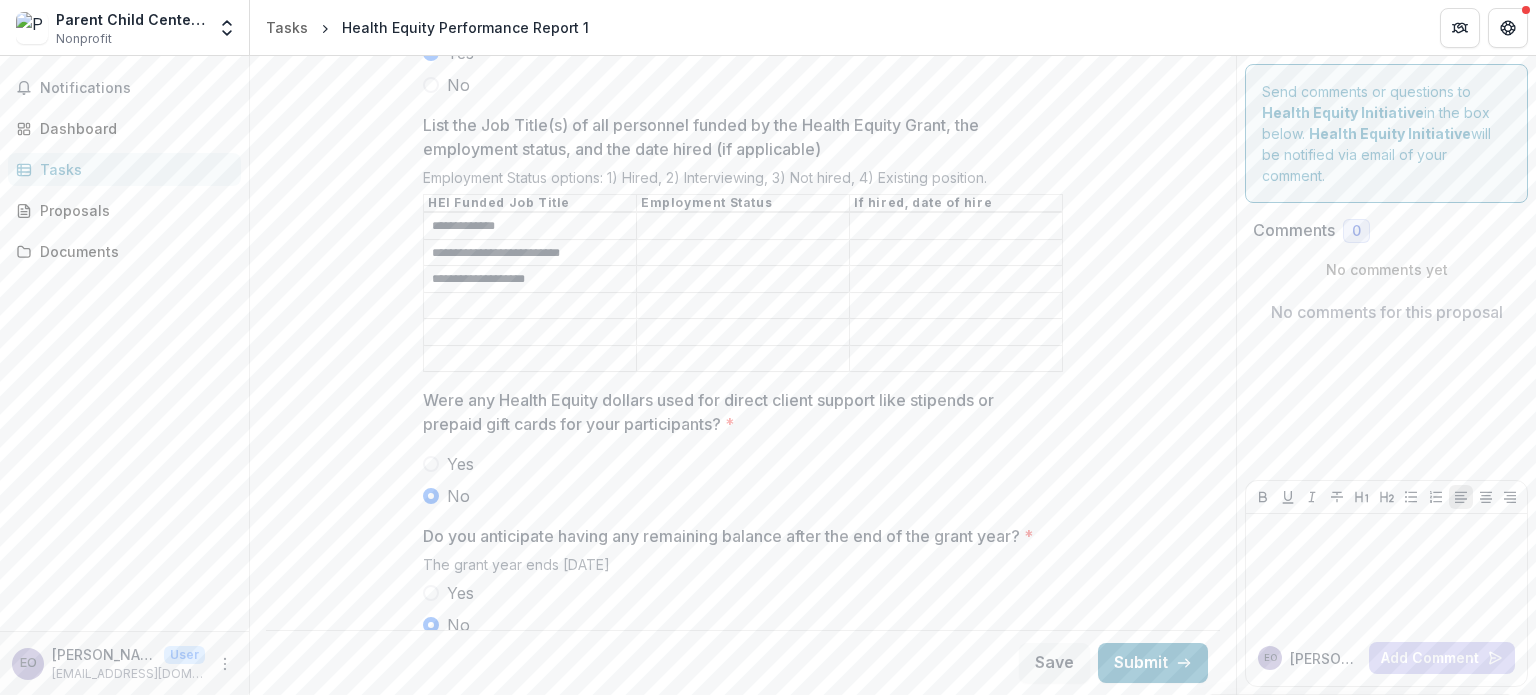 type 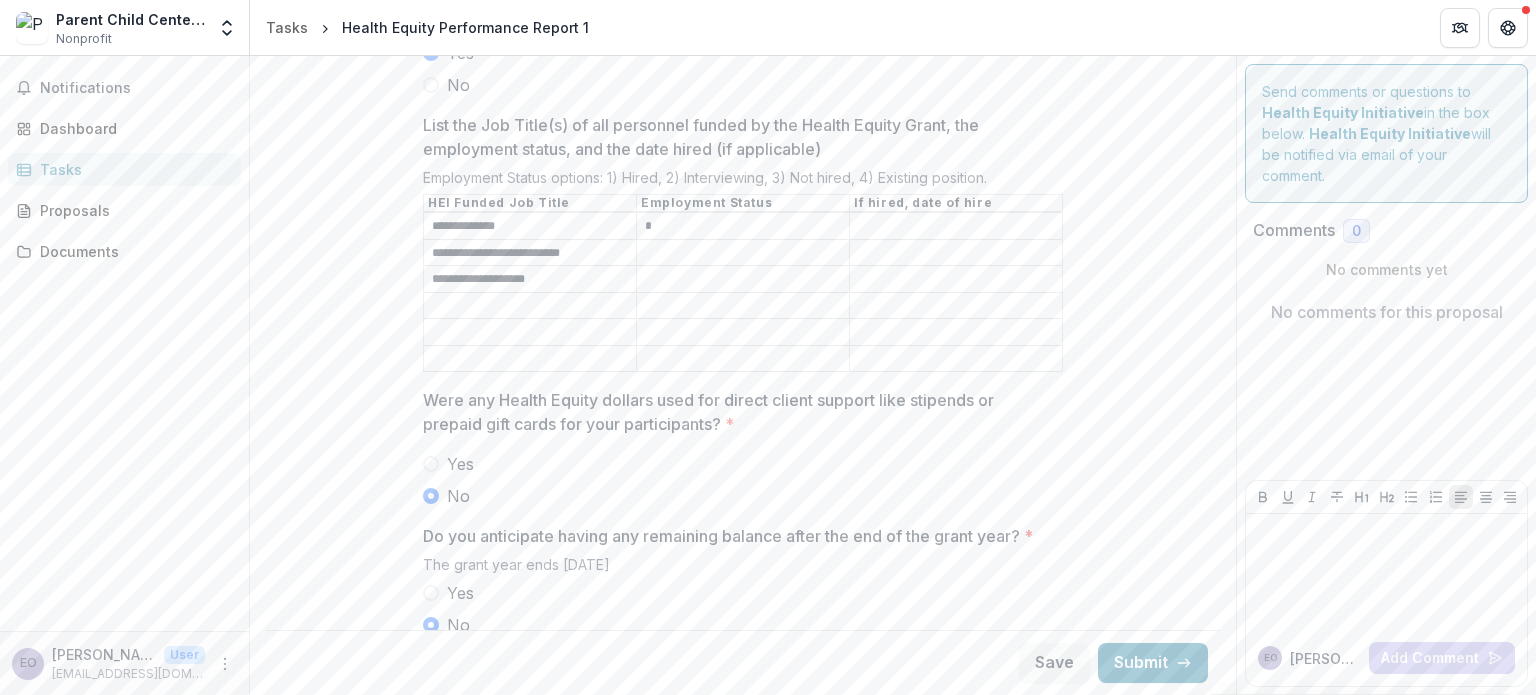type on "*" 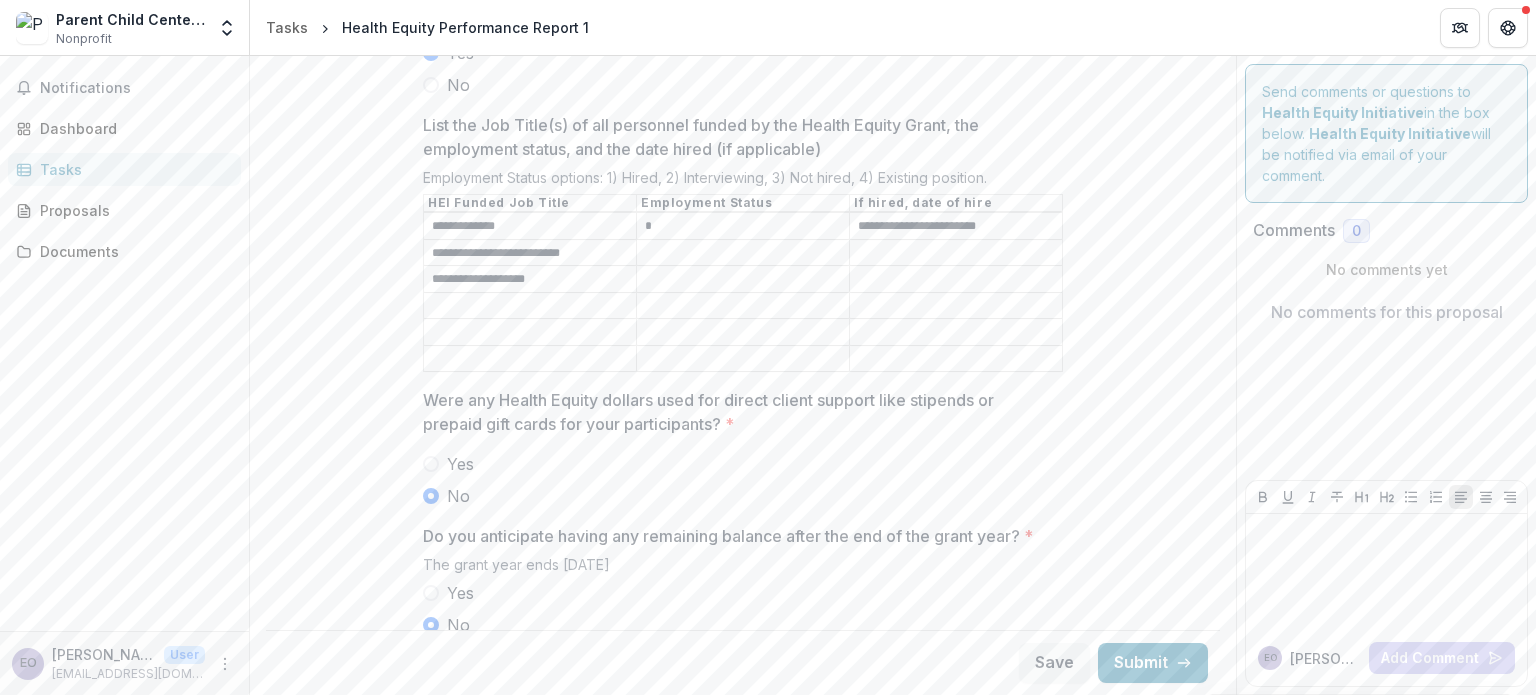 click on "**********" at bounding box center (956, 227) 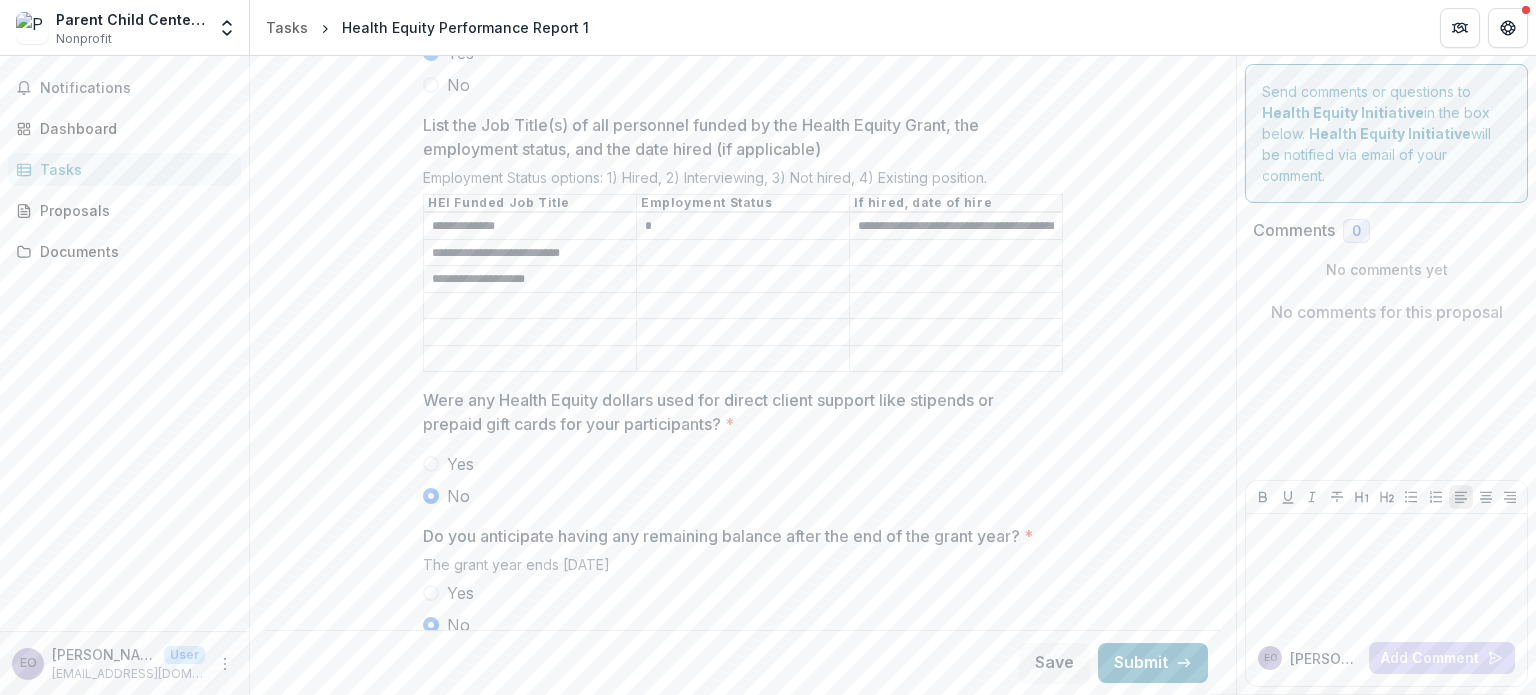 drag, startPoint x: 1032, startPoint y: 227, endPoint x: 1071, endPoint y: 224, distance: 39.115215 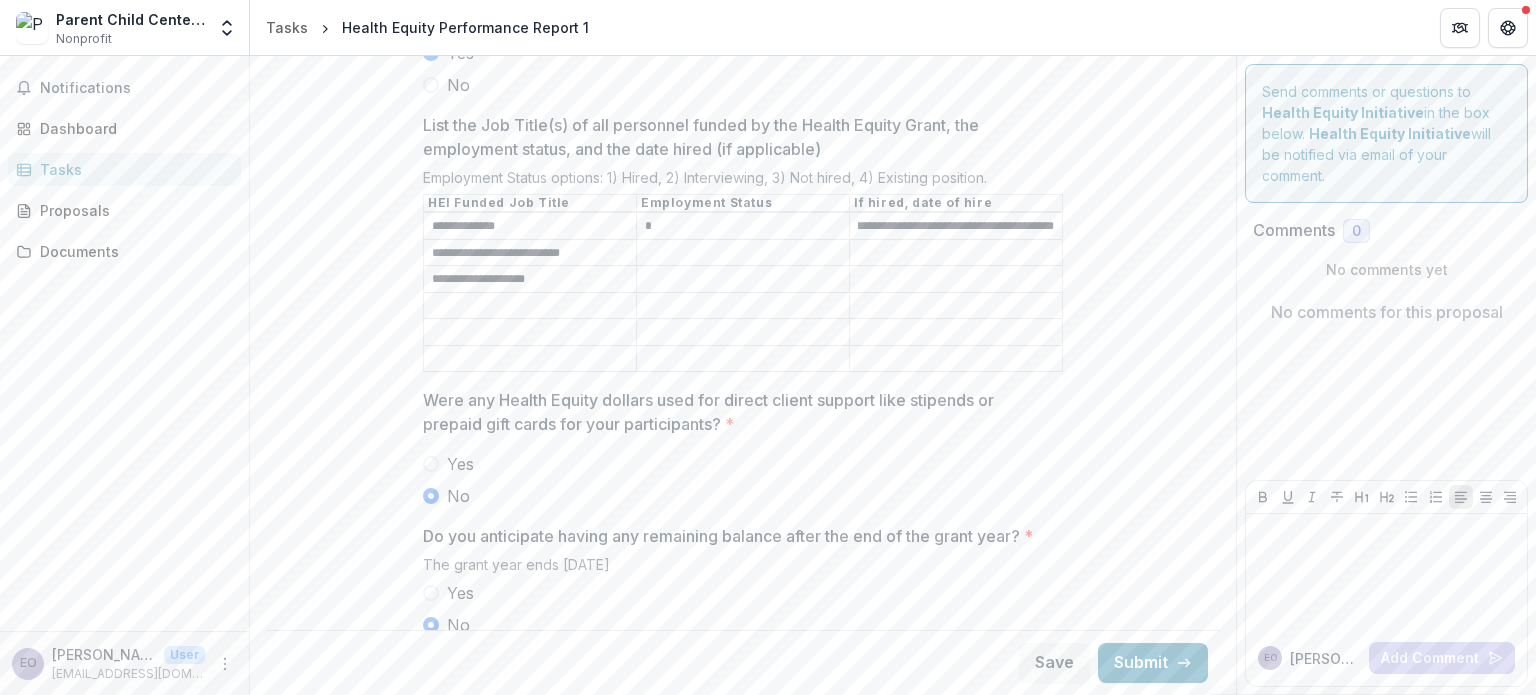 scroll, scrollTop: 0, scrollLeft: 46, axis: horizontal 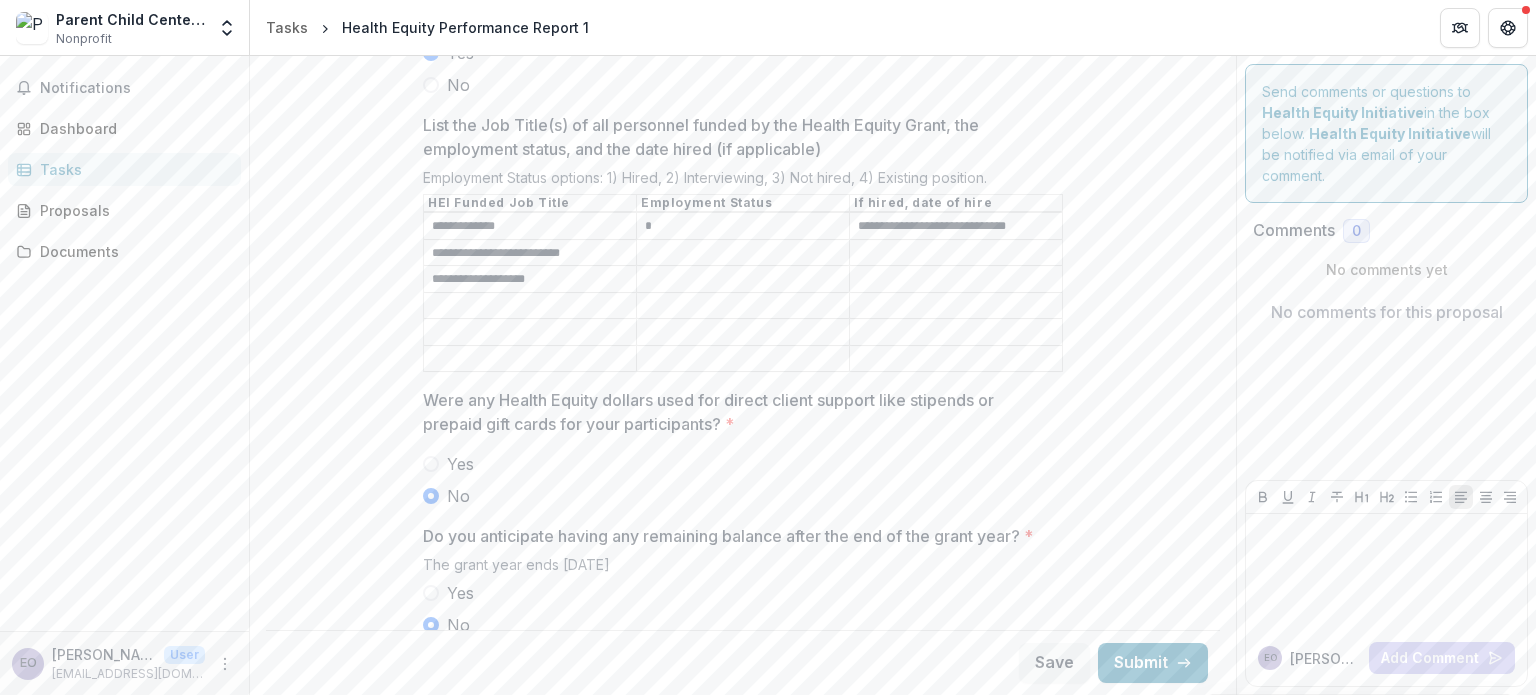 click on "**********" at bounding box center [956, 227] 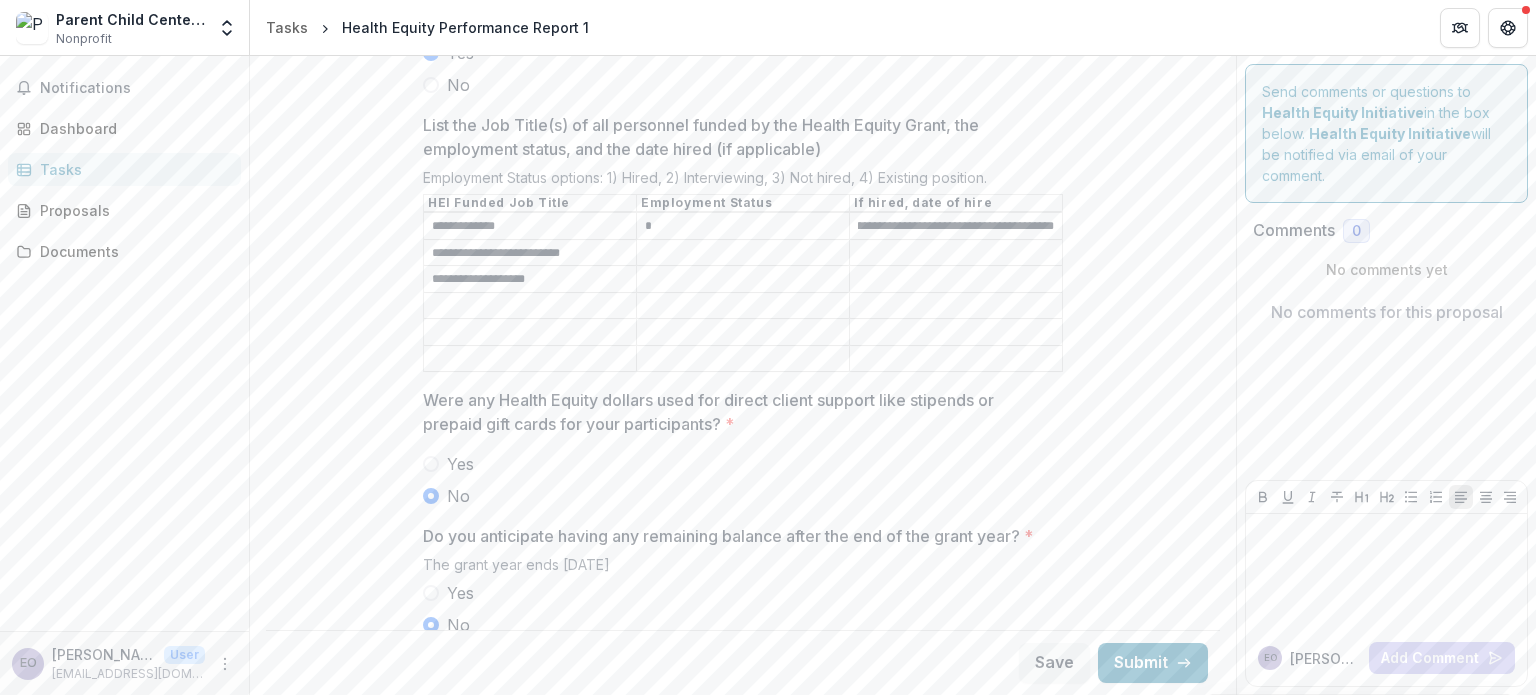 scroll, scrollTop: 0, scrollLeft: 76, axis: horizontal 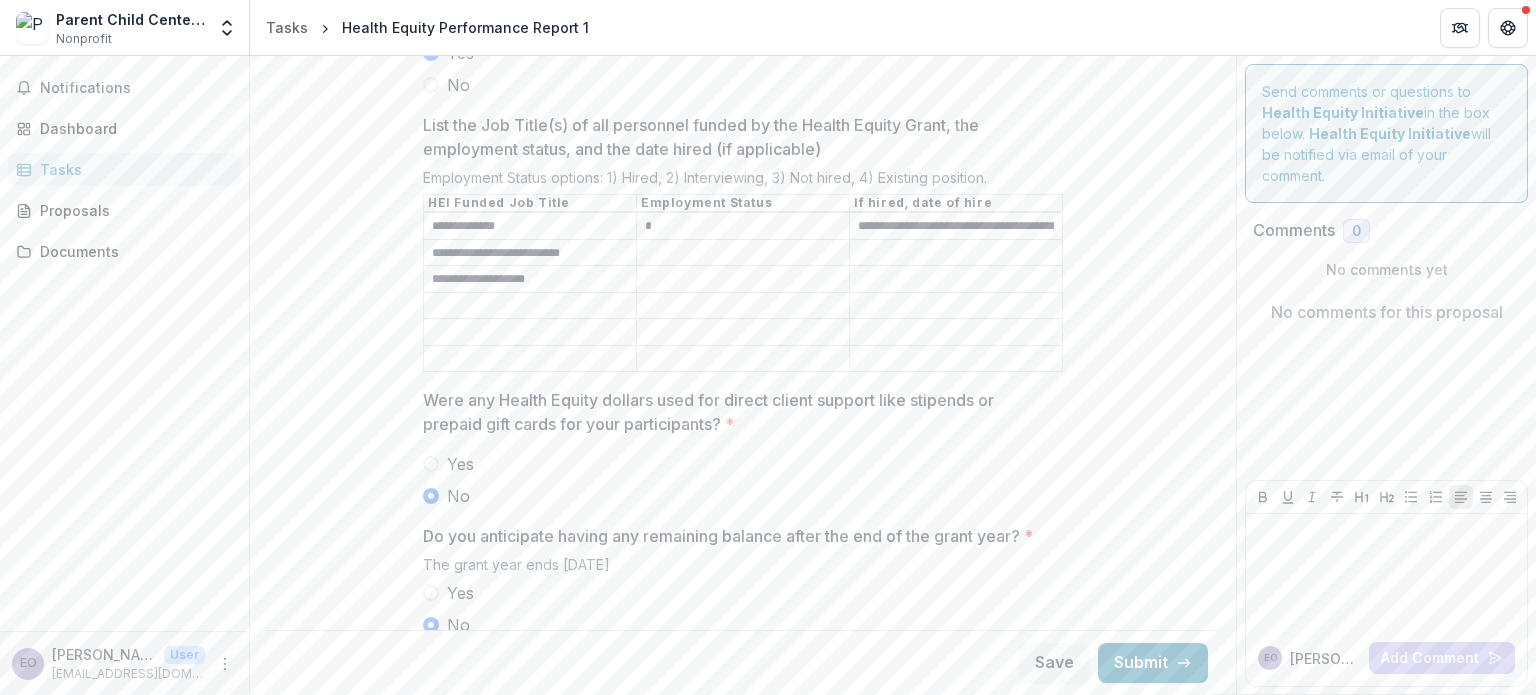 click on "**********" at bounding box center (956, 227) 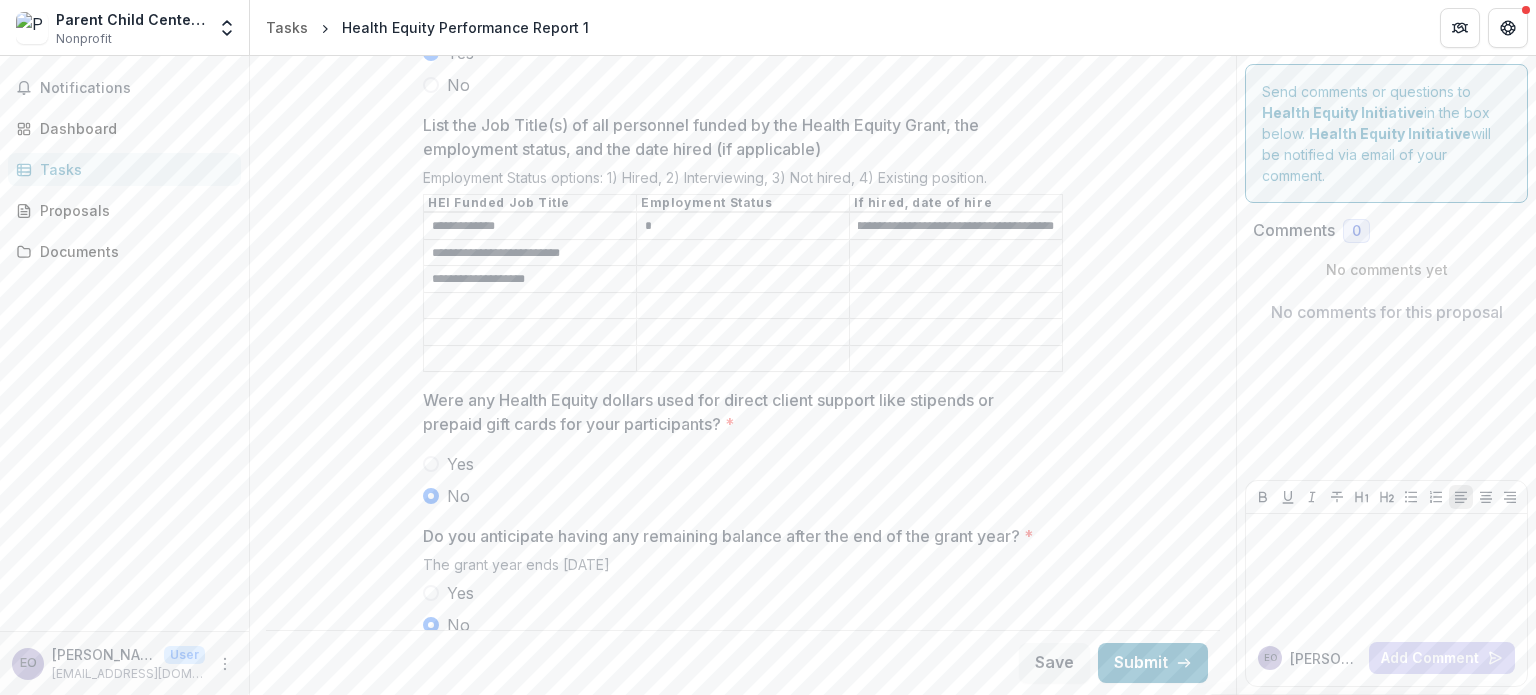 scroll, scrollTop: 0, scrollLeft: 76, axis: horizontal 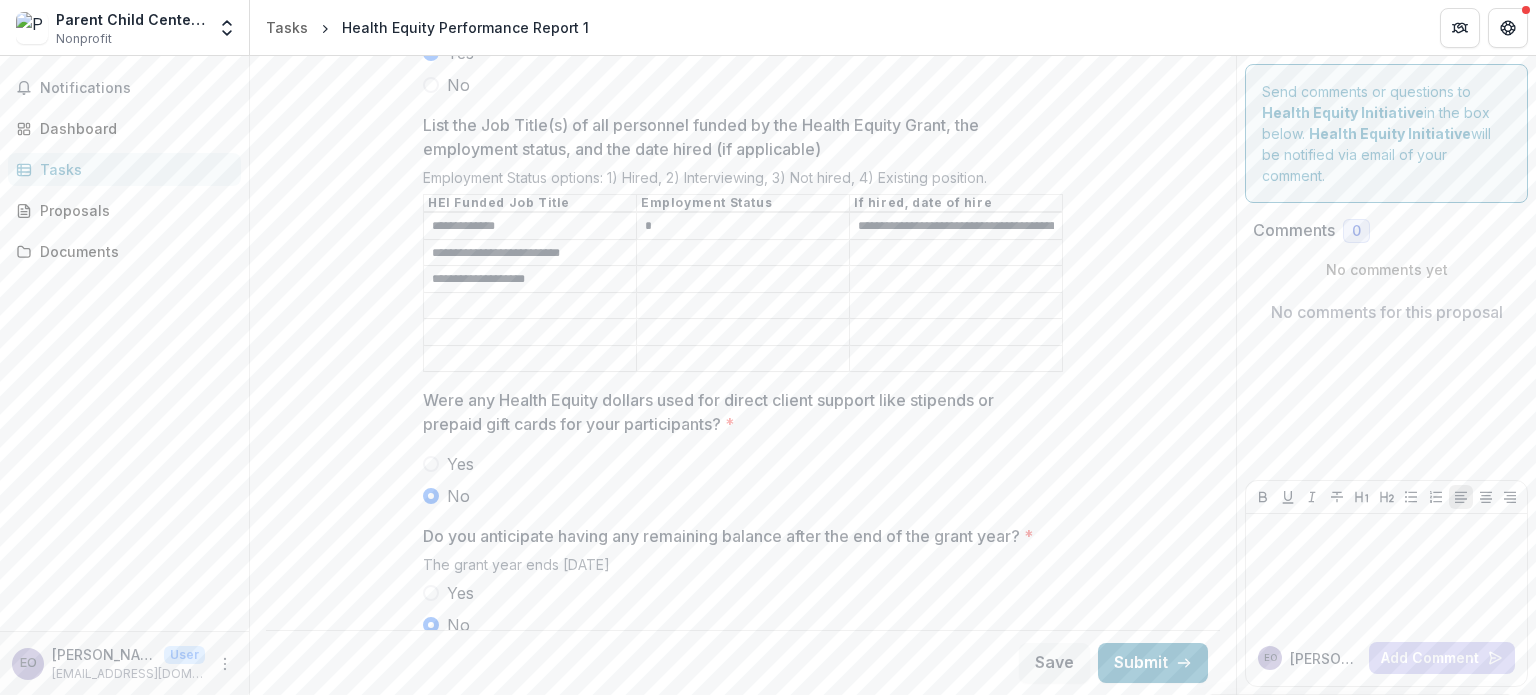 click on "List the Job Title(s) of all personnel funded by the Health Equity Grant, the employment status, and the date hired (if applicable)" at bounding box center (743, 253) 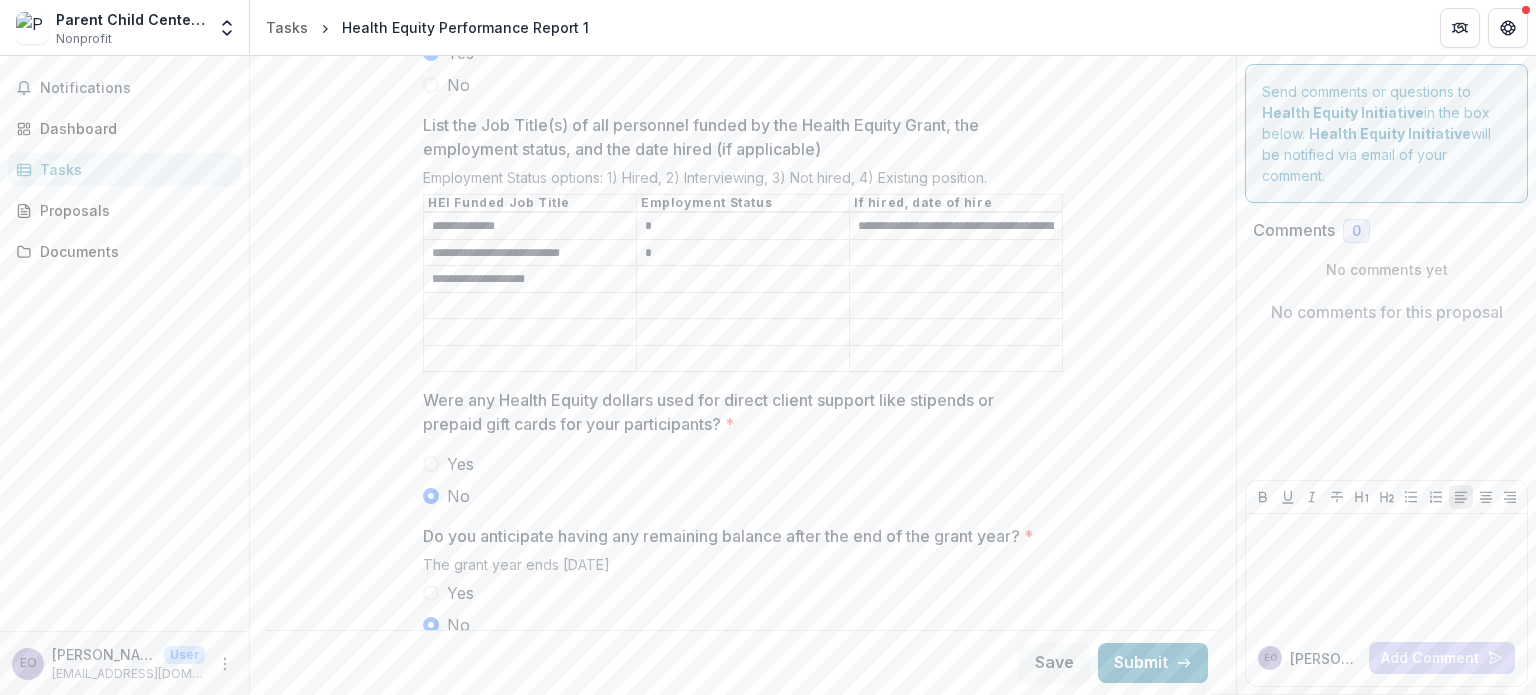 type on "*" 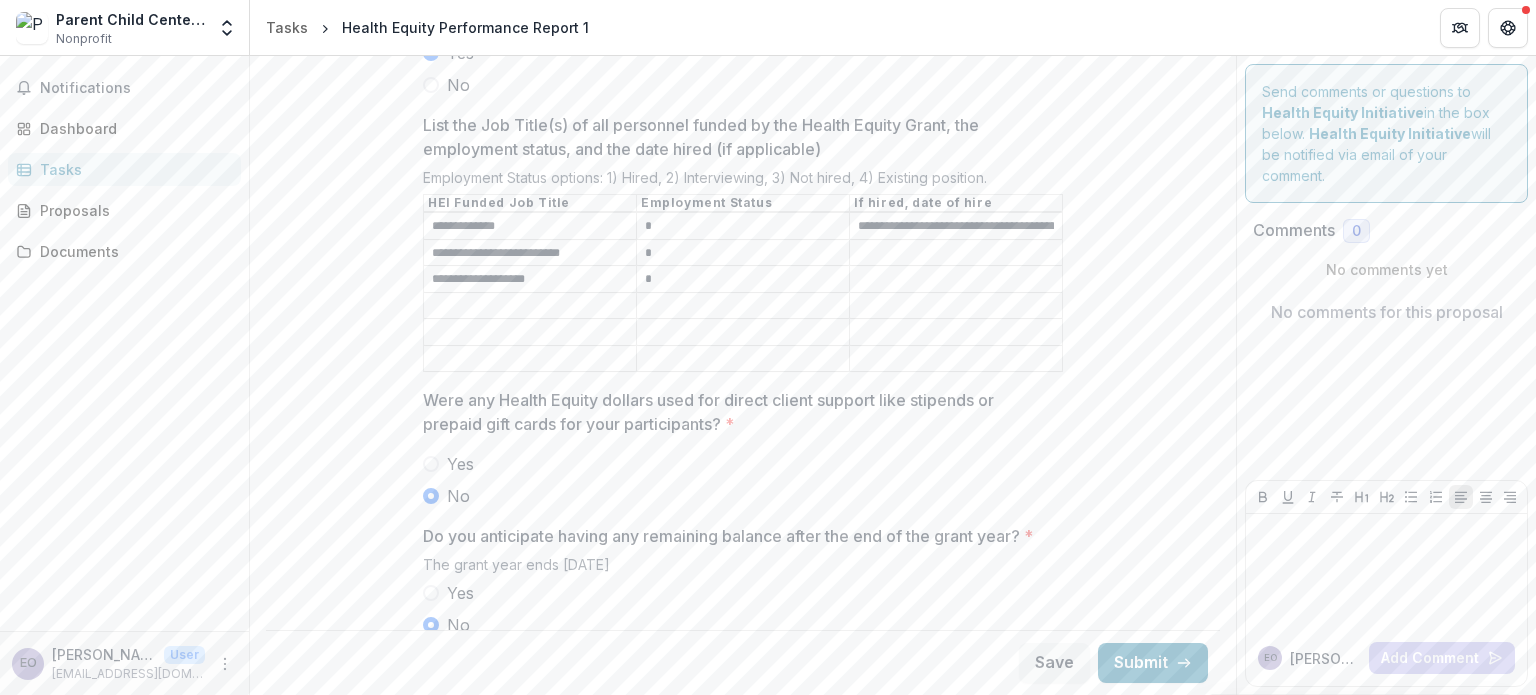 type on "*" 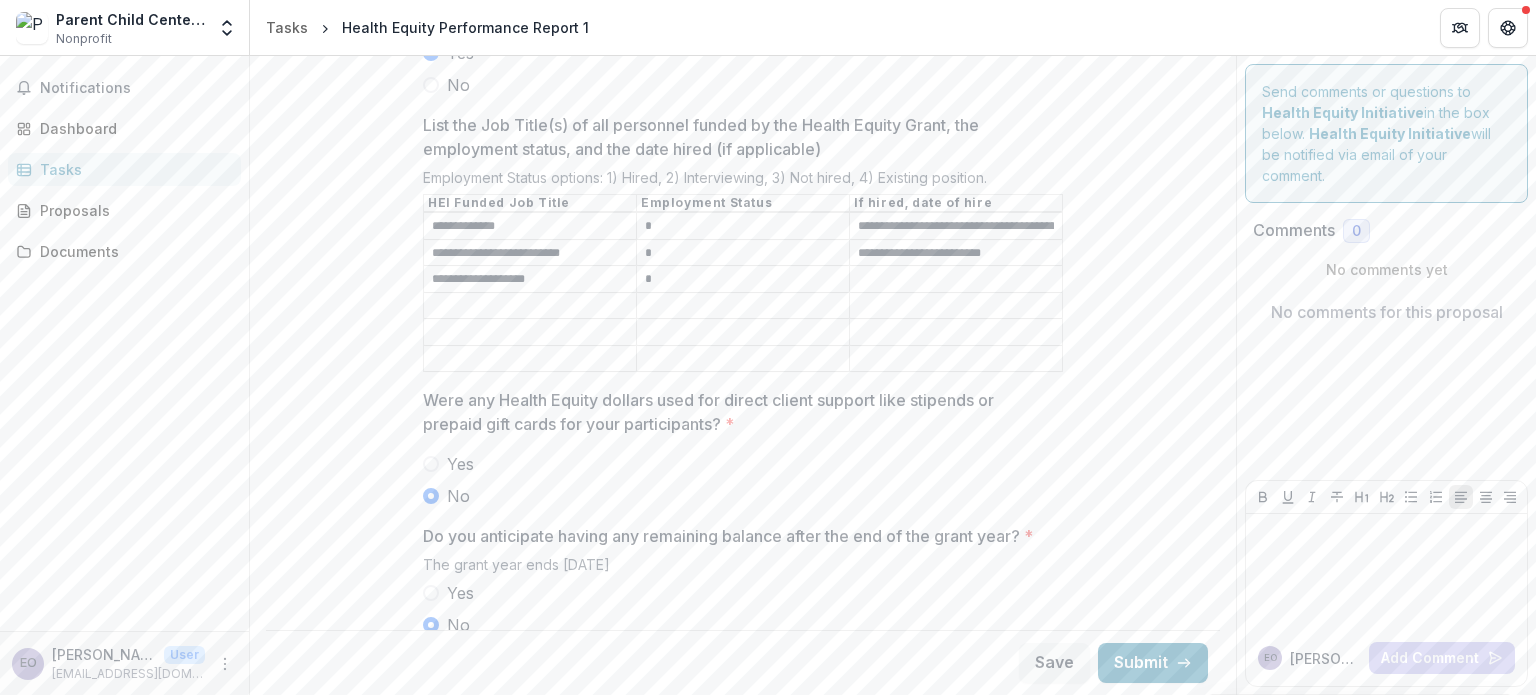 type on "**********" 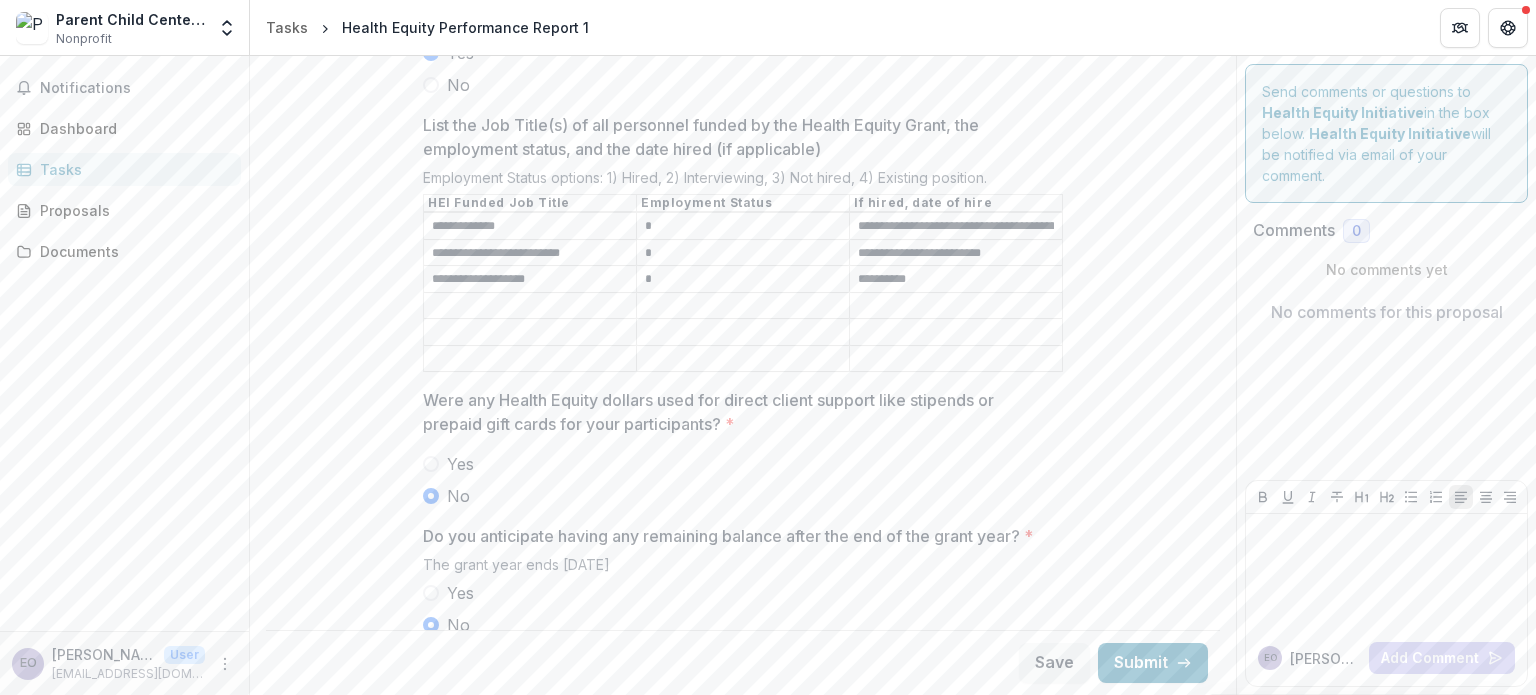 type on "**********" 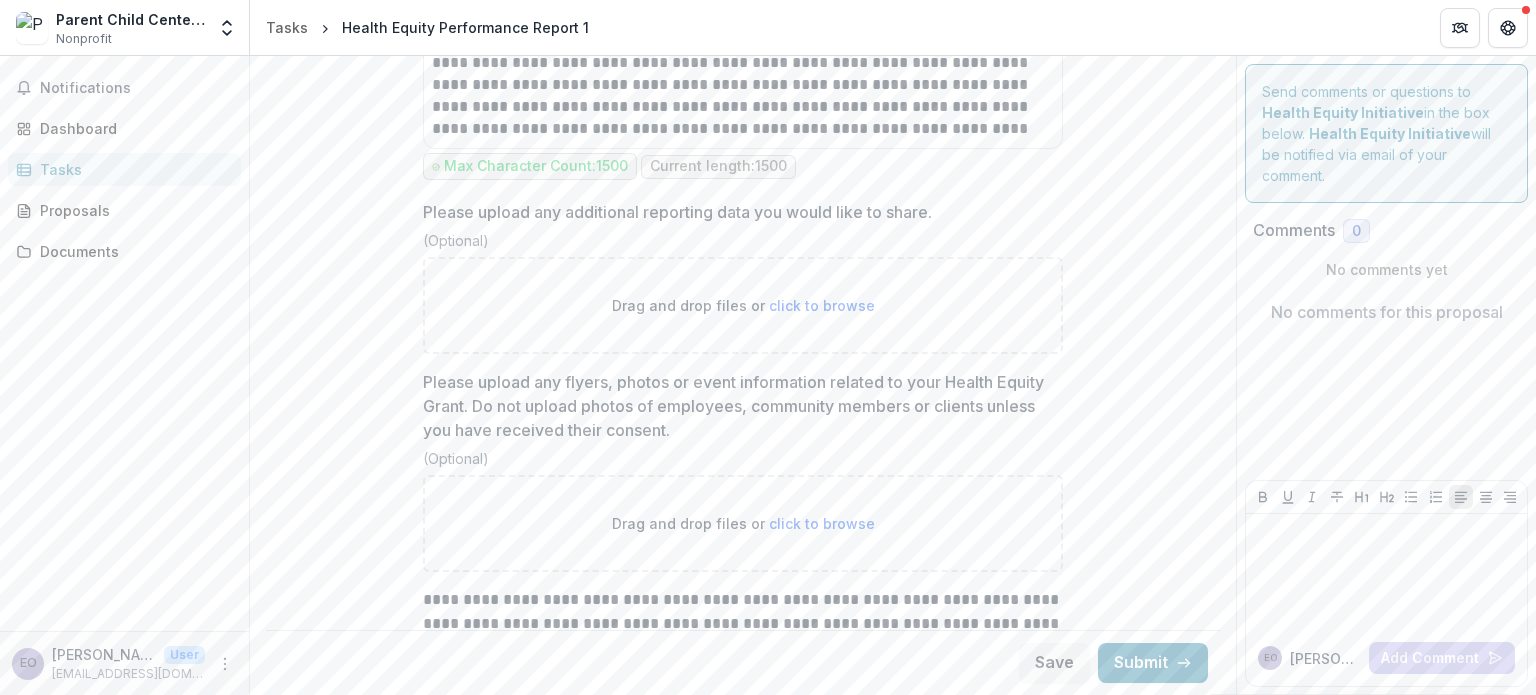 scroll, scrollTop: 5002, scrollLeft: 0, axis: vertical 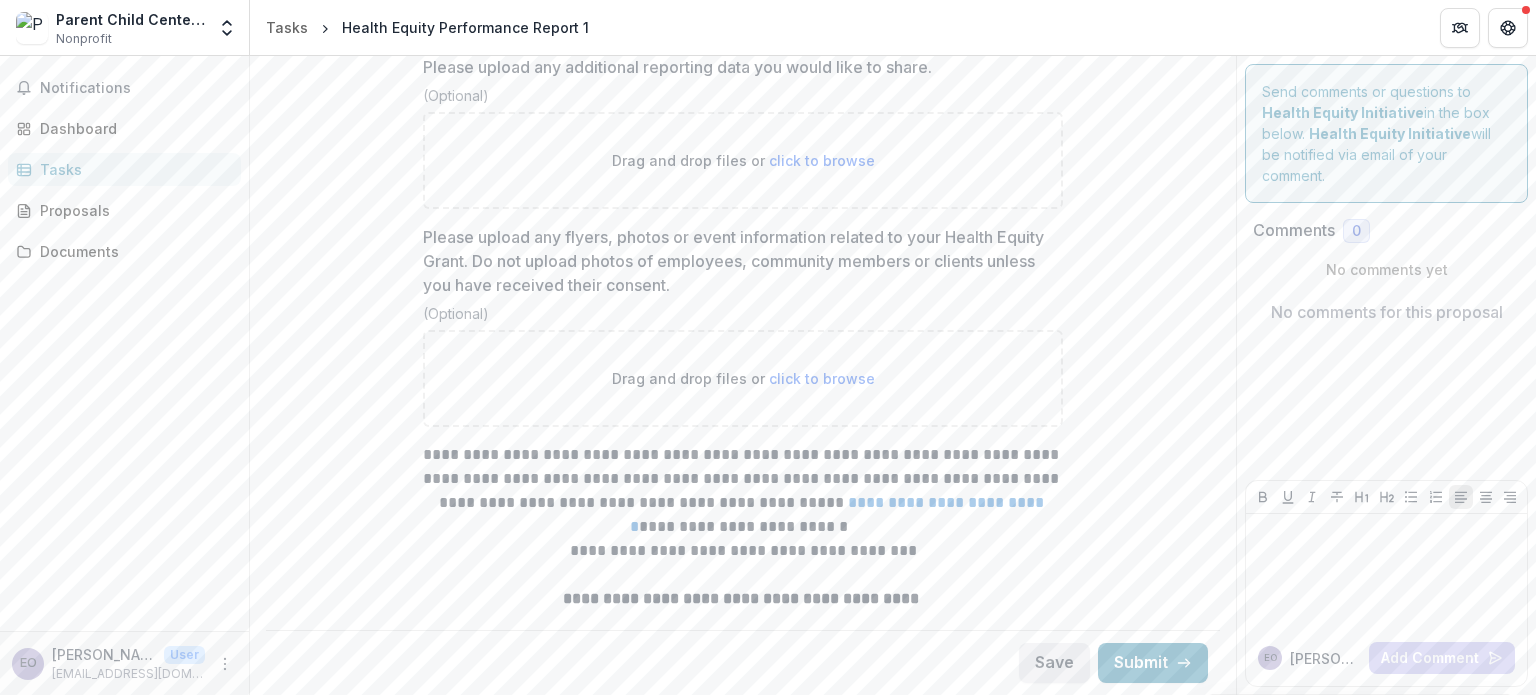 click on "Save" at bounding box center (1054, 663) 